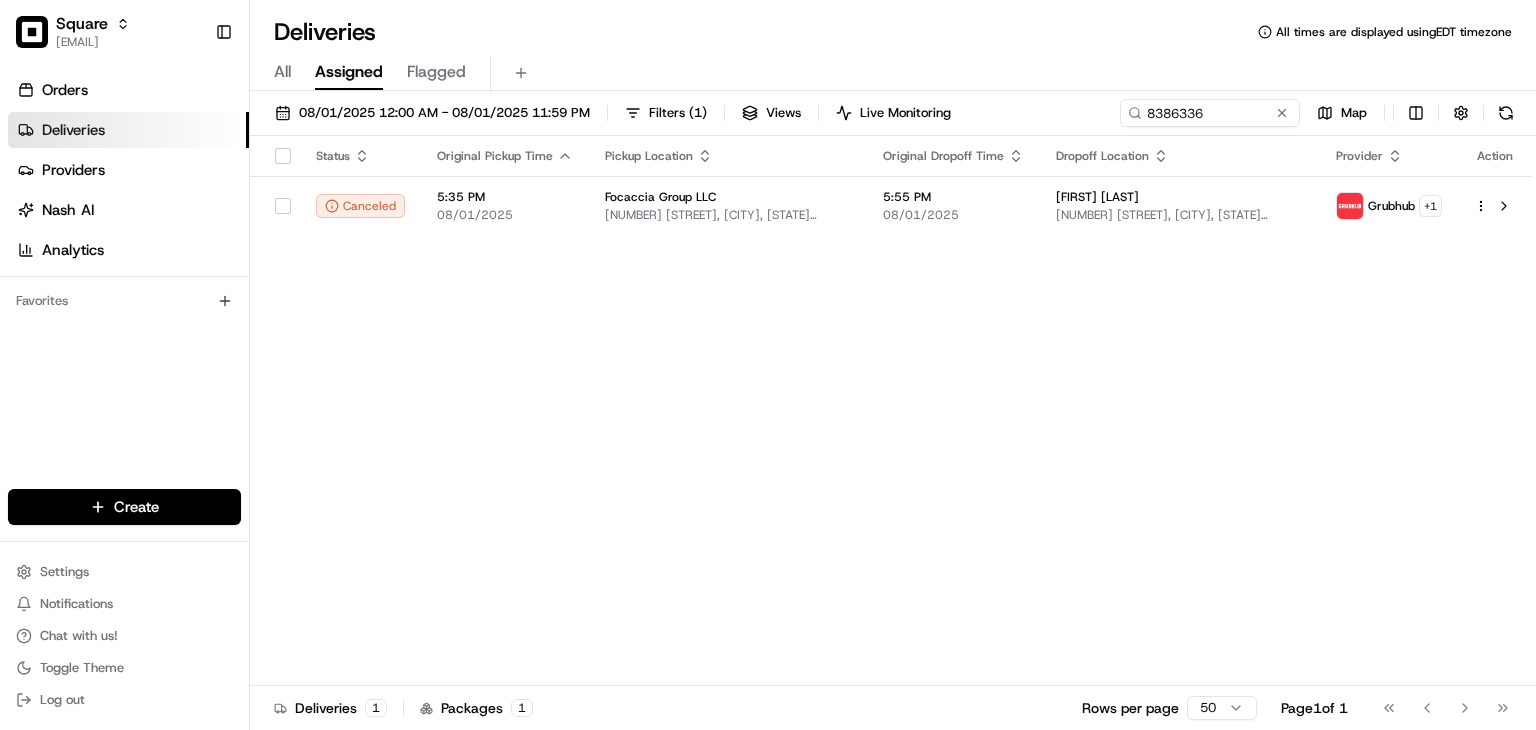 scroll, scrollTop: 0, scrollLeft: 0, axis: both 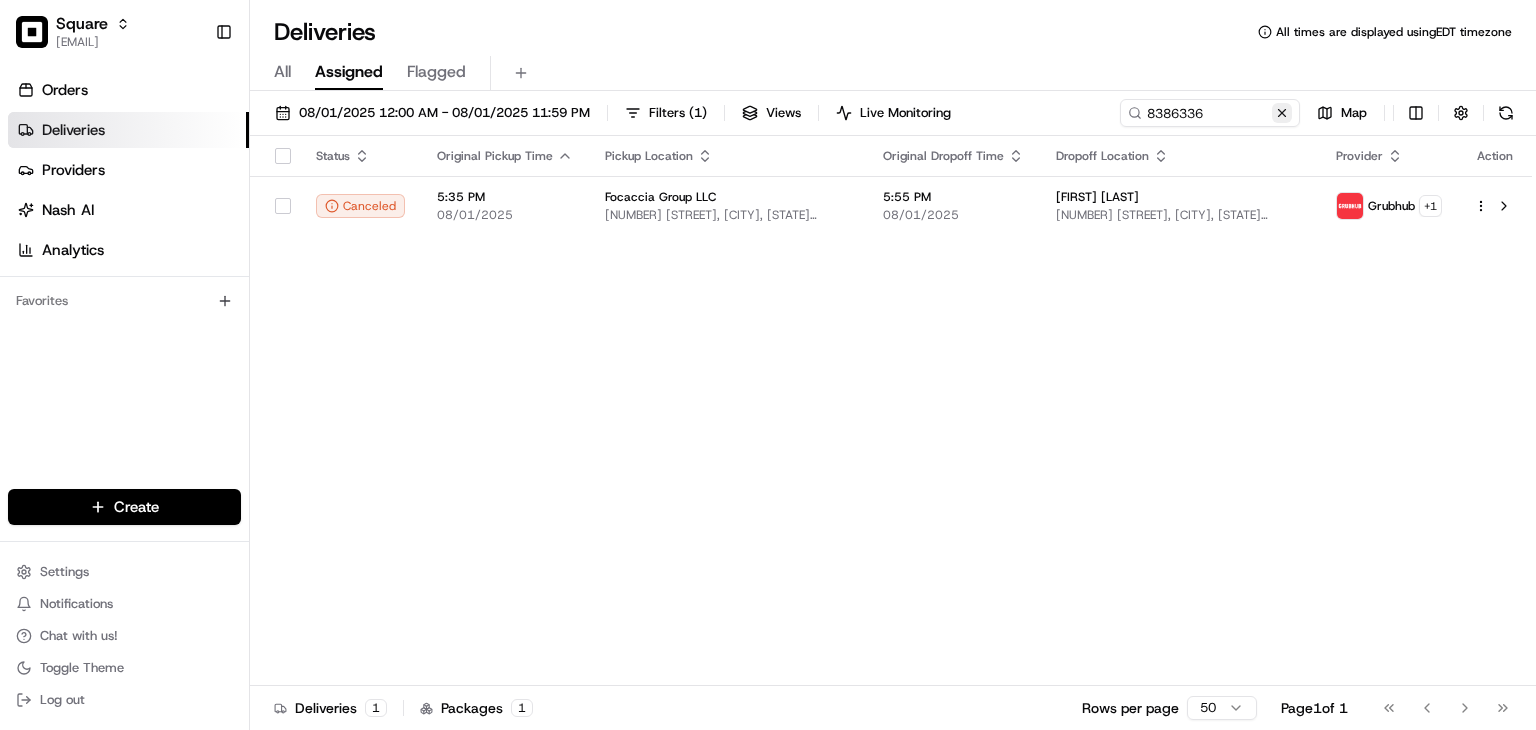 click at bounding box center (1282, 113) 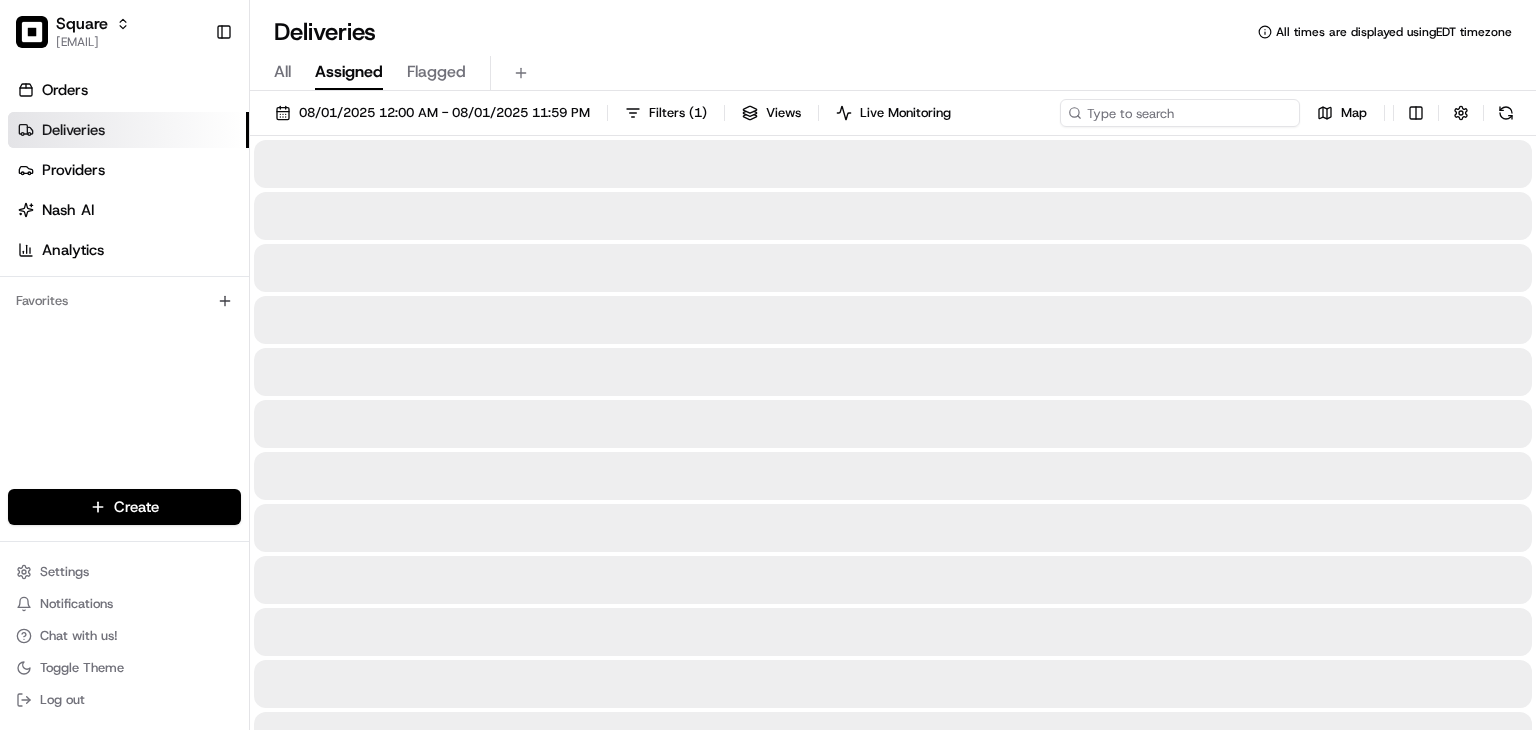 click at bounding box center (1180, 113) 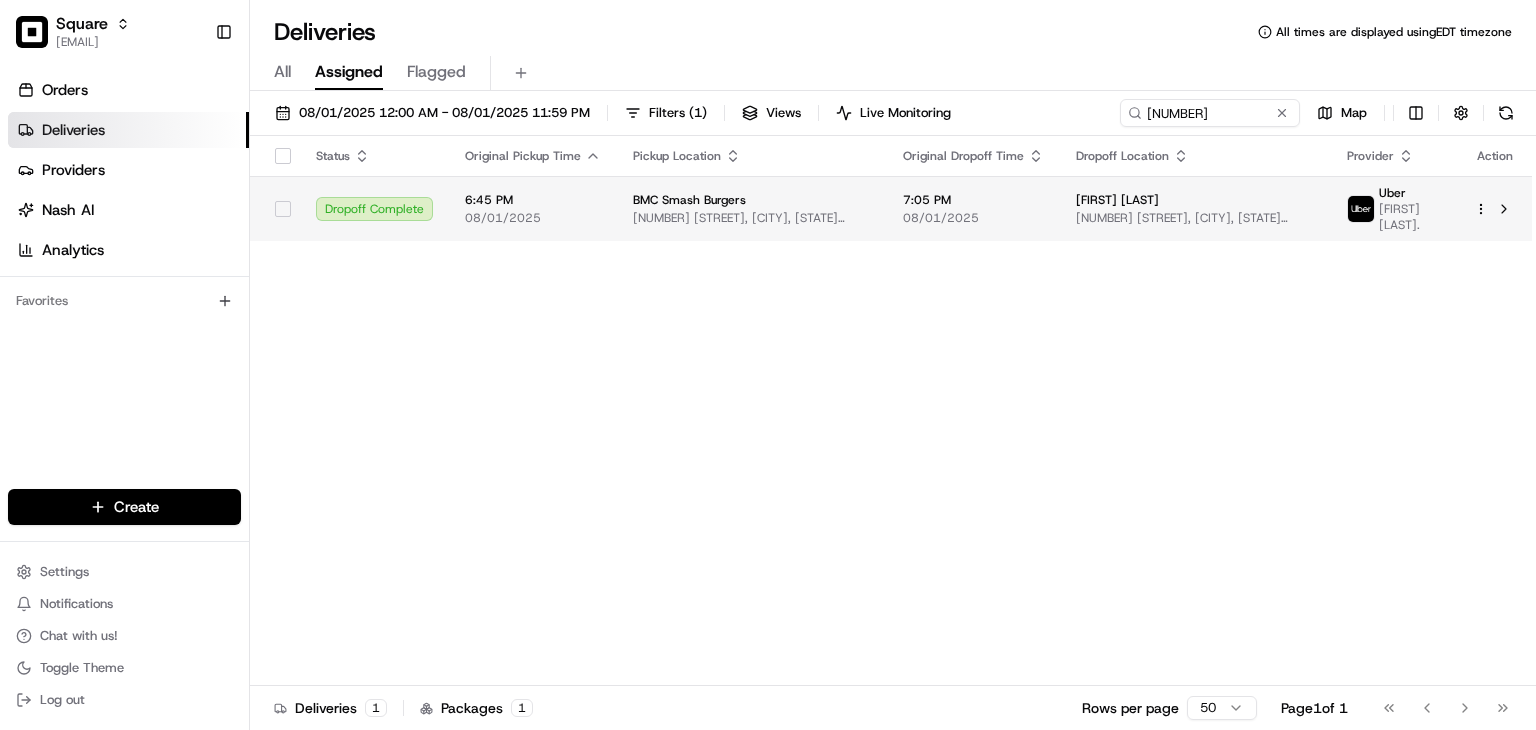 click on "BMC Smash Burgers" at bounding box center (752, 200) 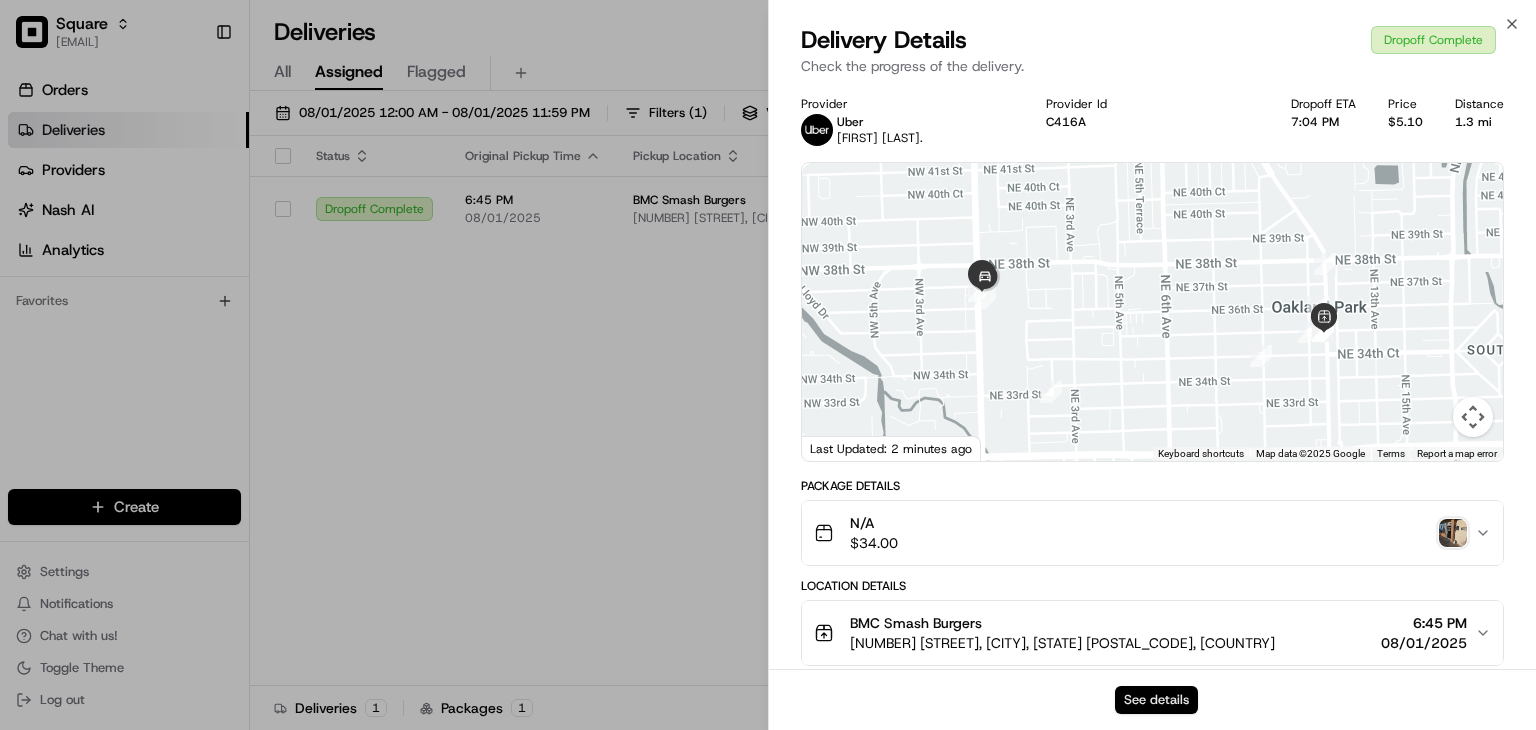 click on "See details" at bounding box center (1156, 700) 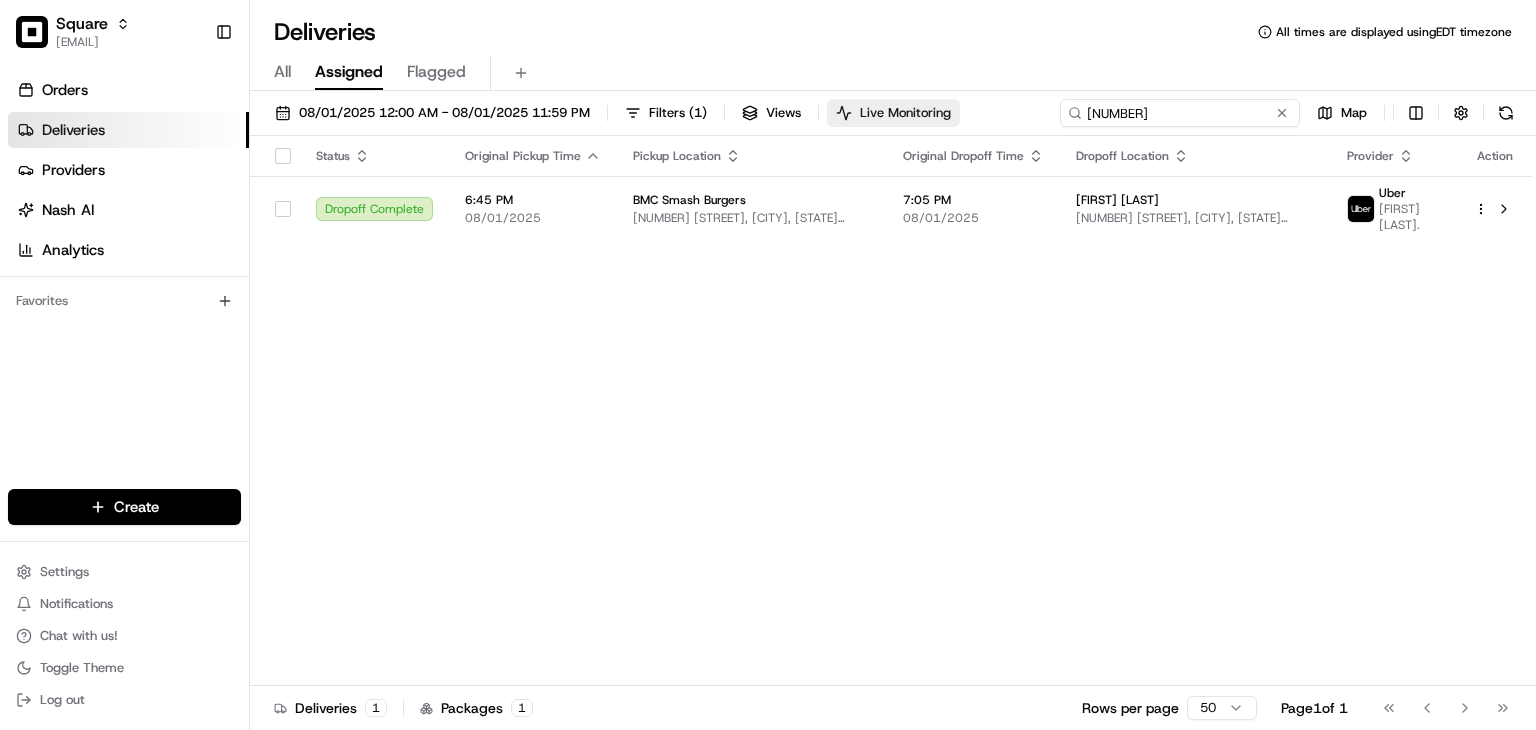drag, startPoint x: 1248, startPoint y: 106, endPoint x: 928, endPoint y: 105, distance: 320.00156 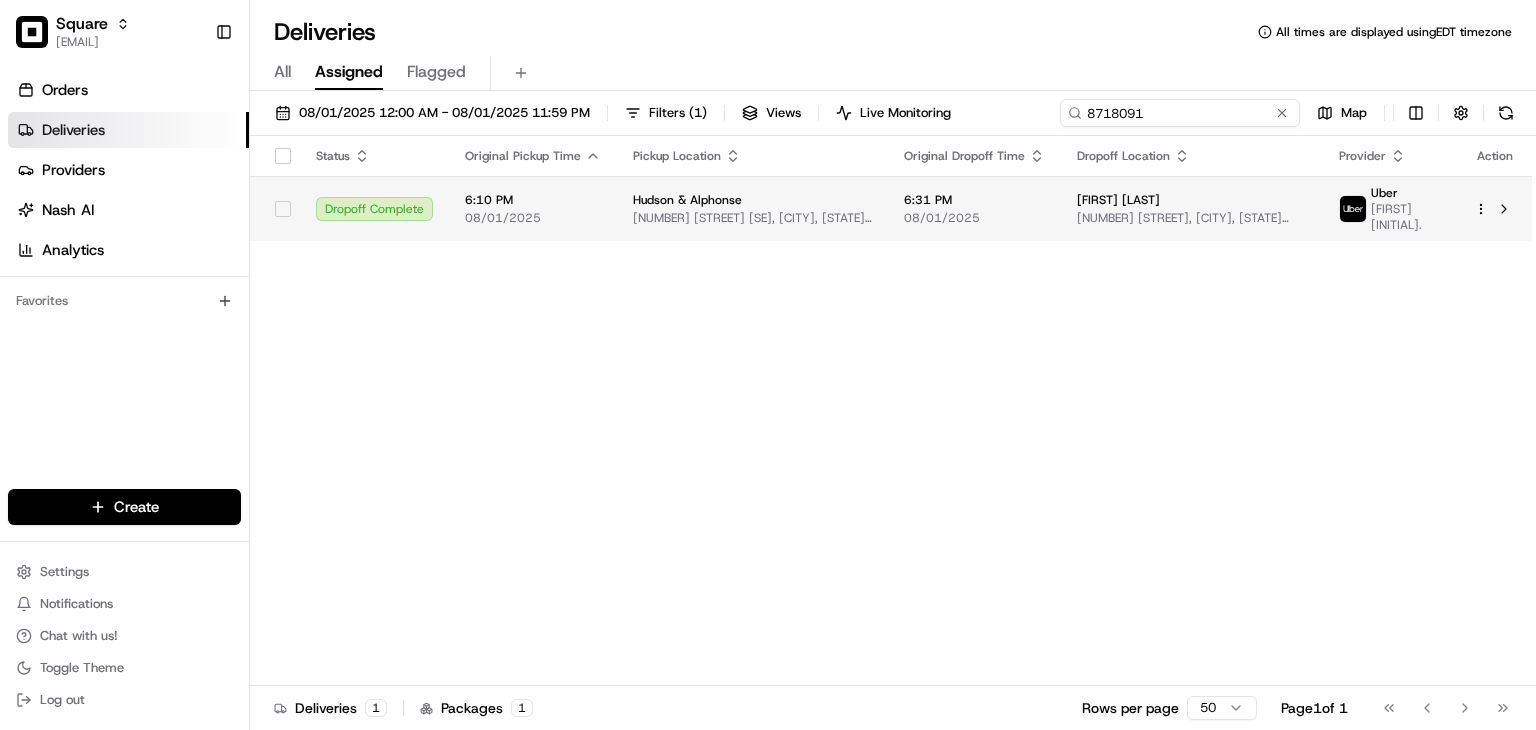 type on "8718091" 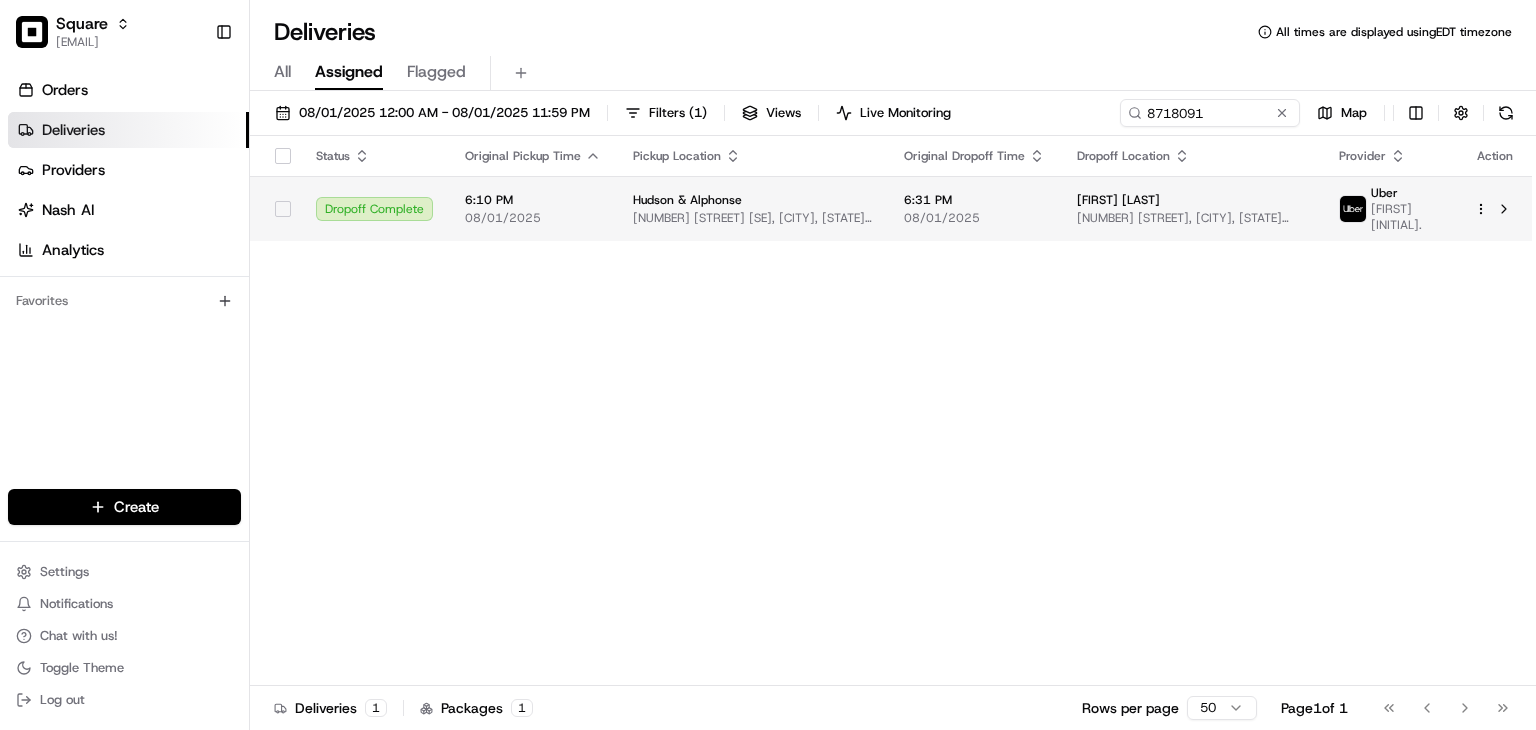 click on "[TIME] [DATE]" at bounding box center (974, 208) 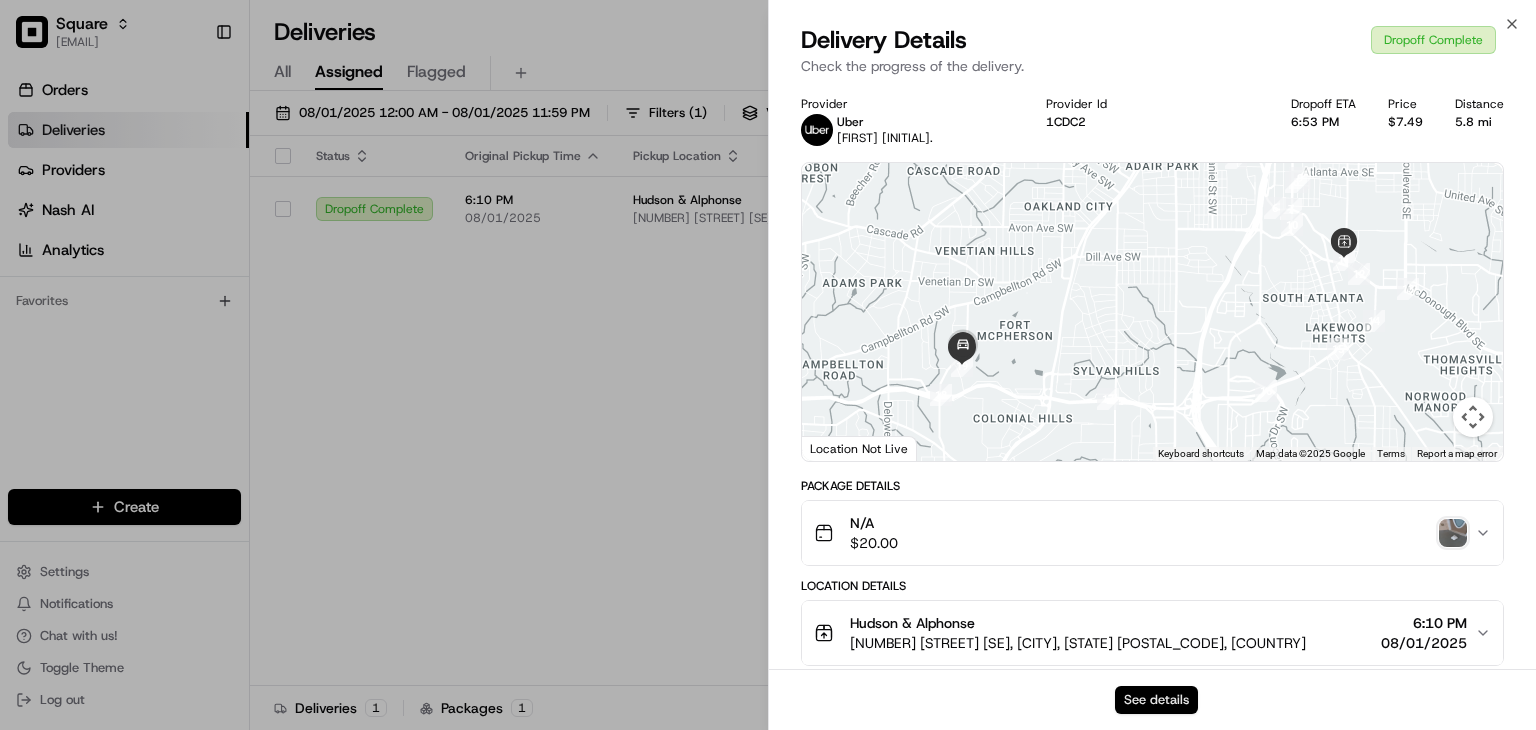 click on "See details" at bounding box center (1156, 700) 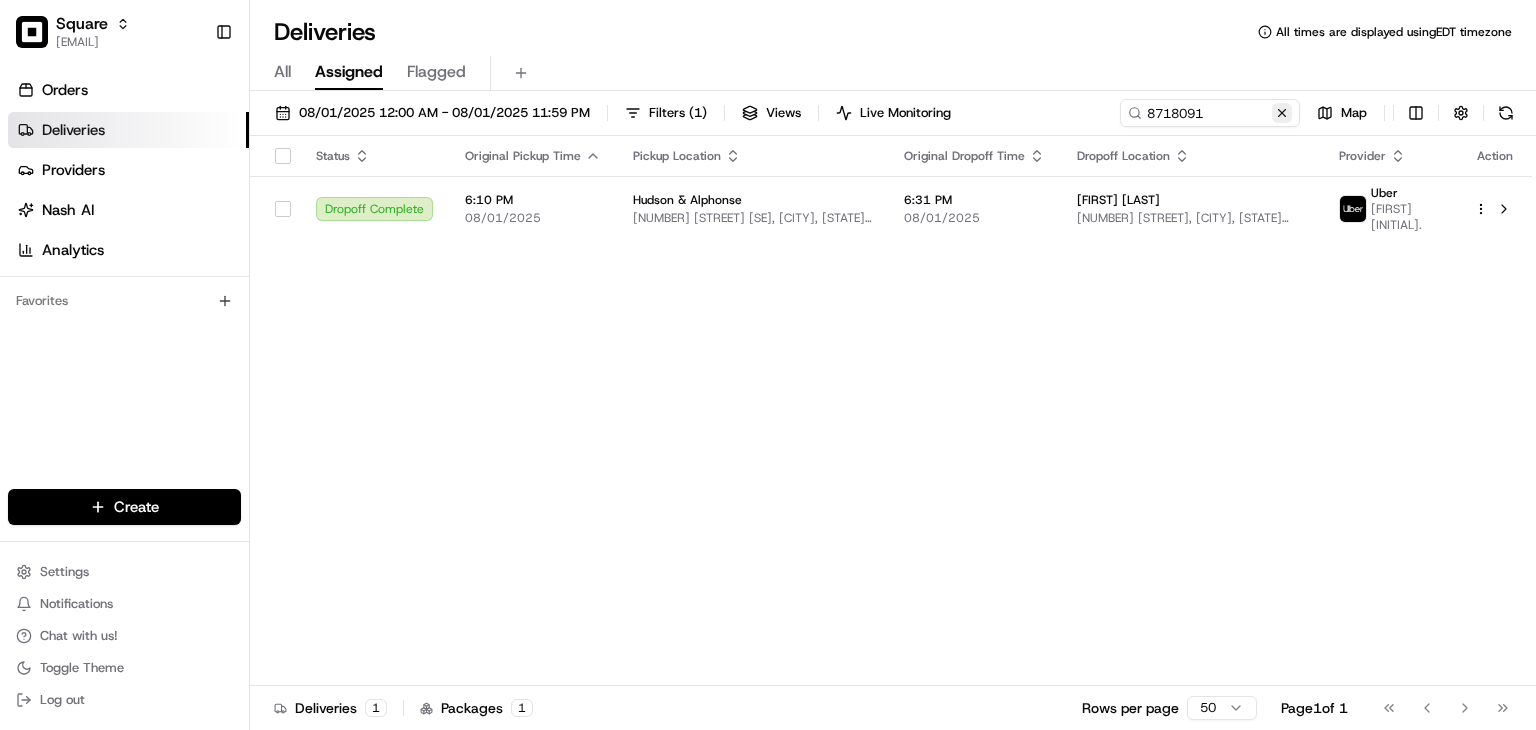 click at bounding box center (1282, 113) 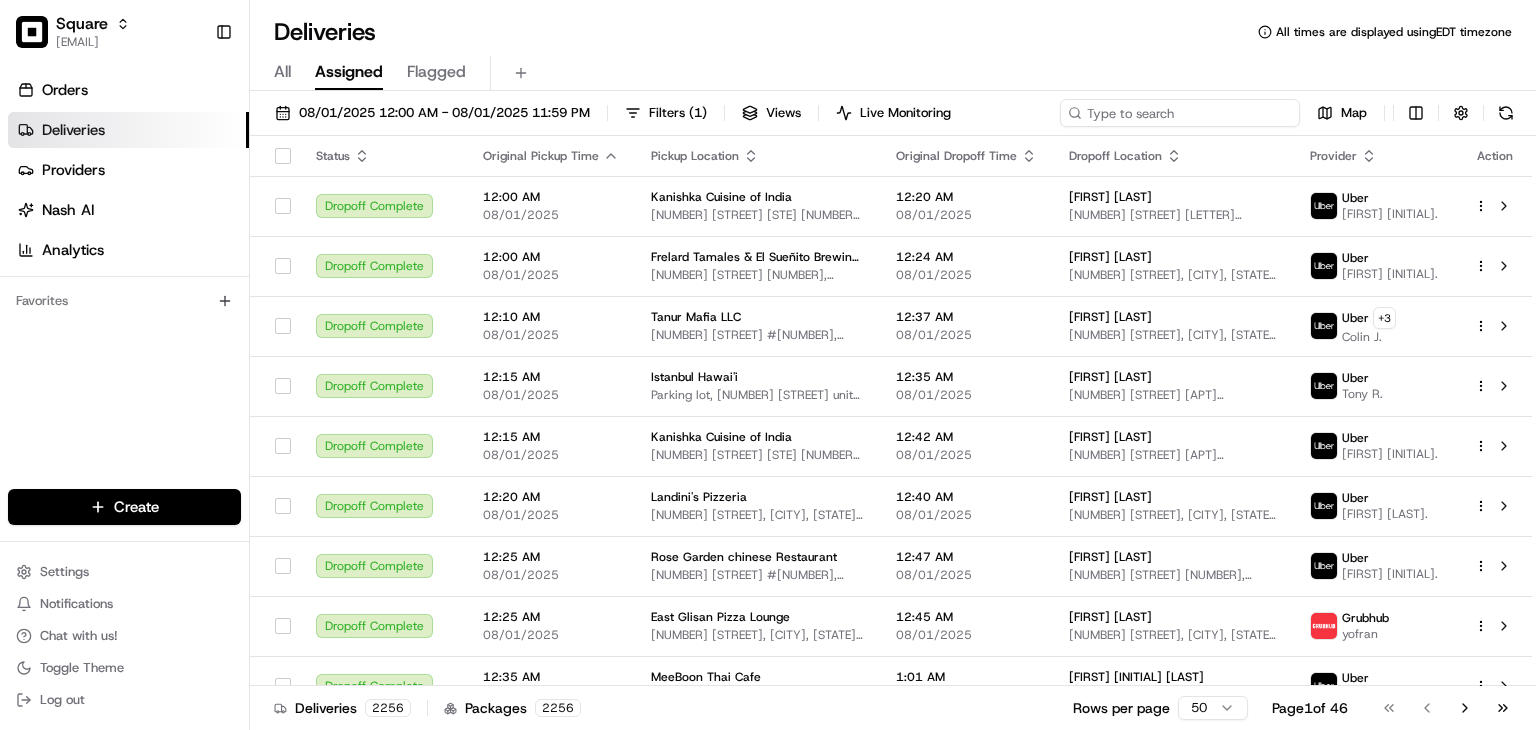 click at bounding box center [1180, 113] 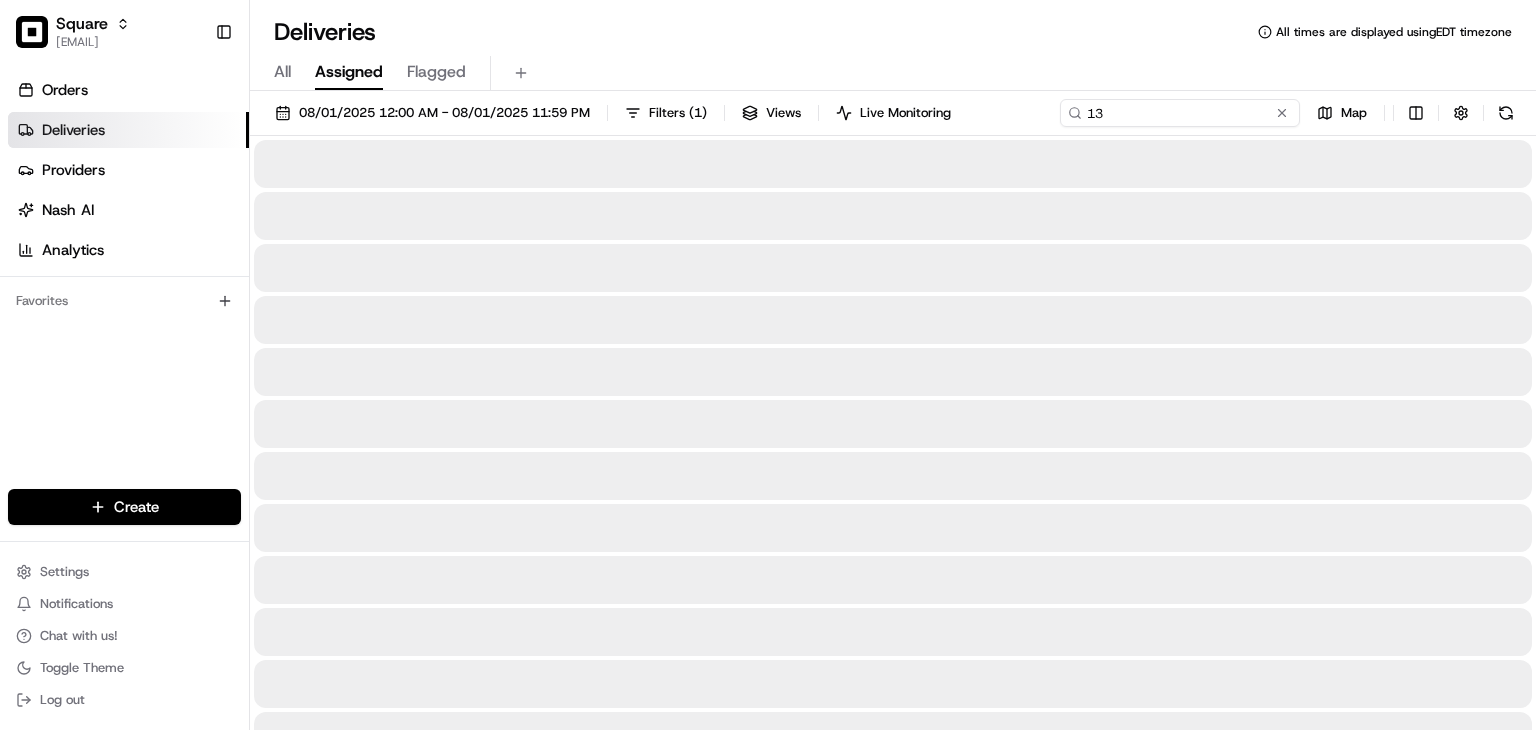 type on "1" 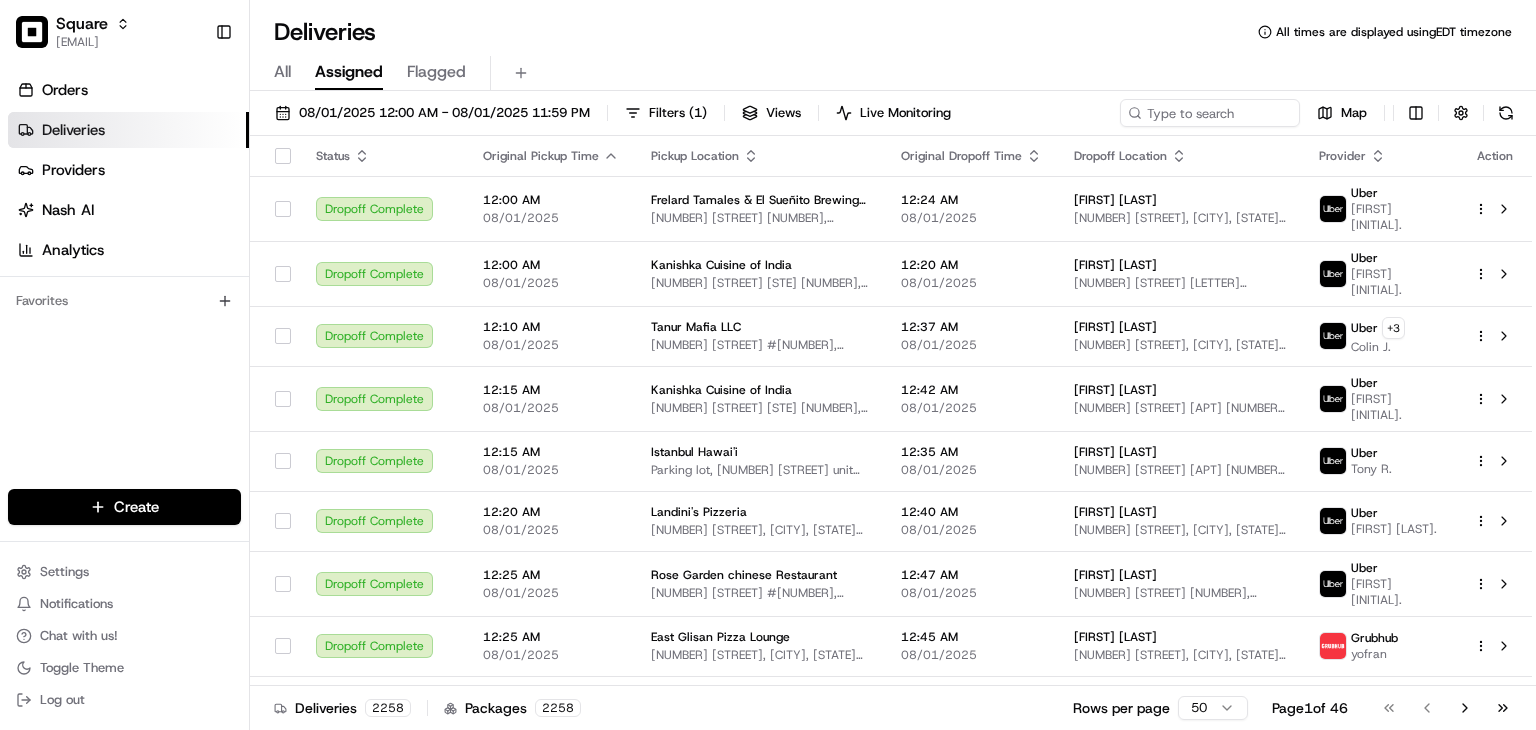 click on "All Assigned Flagged" at bounding box center (893, 73) 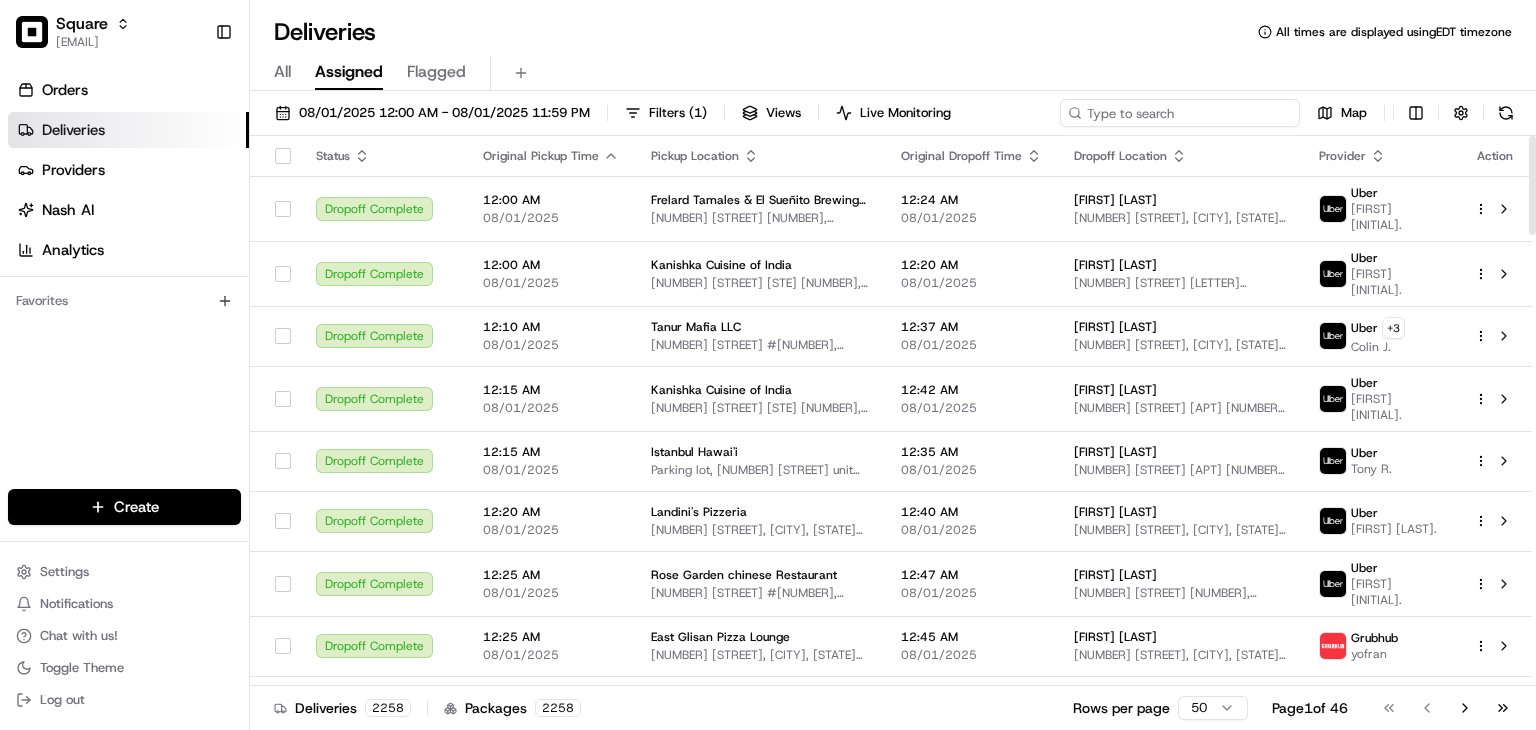 click at bounding box center [1180, 113] 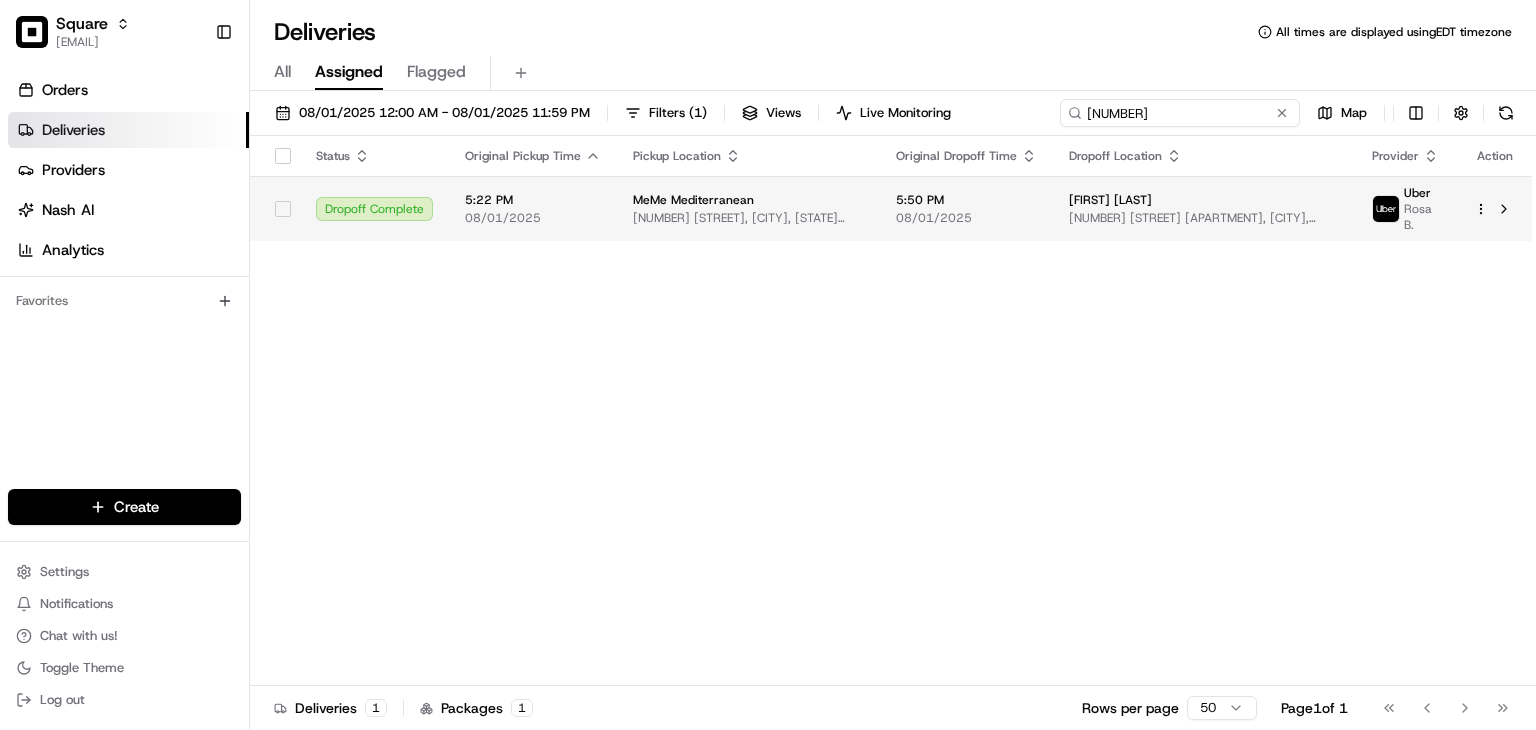 type on "0195817" 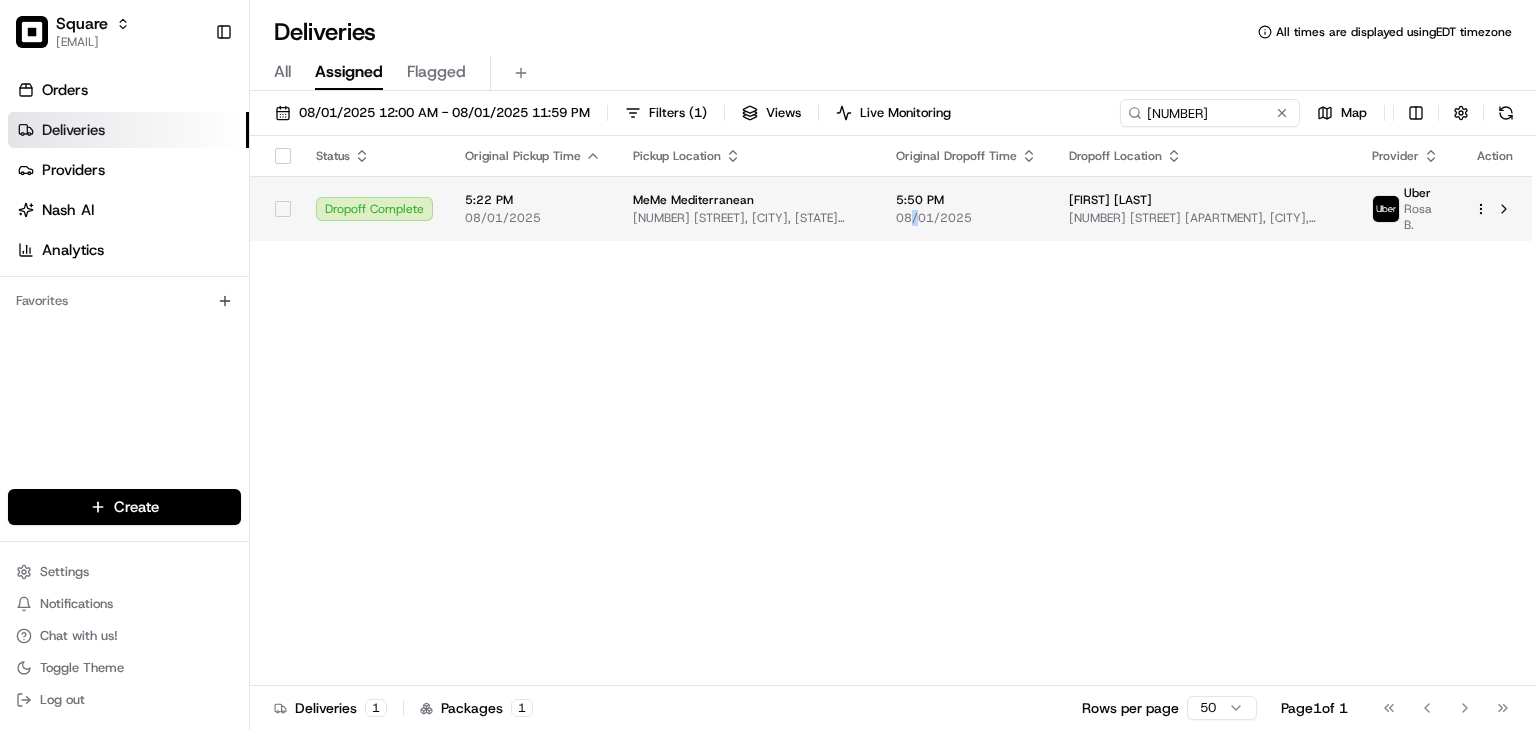 click on "08/01/2025" at bounding box center (966, 218) 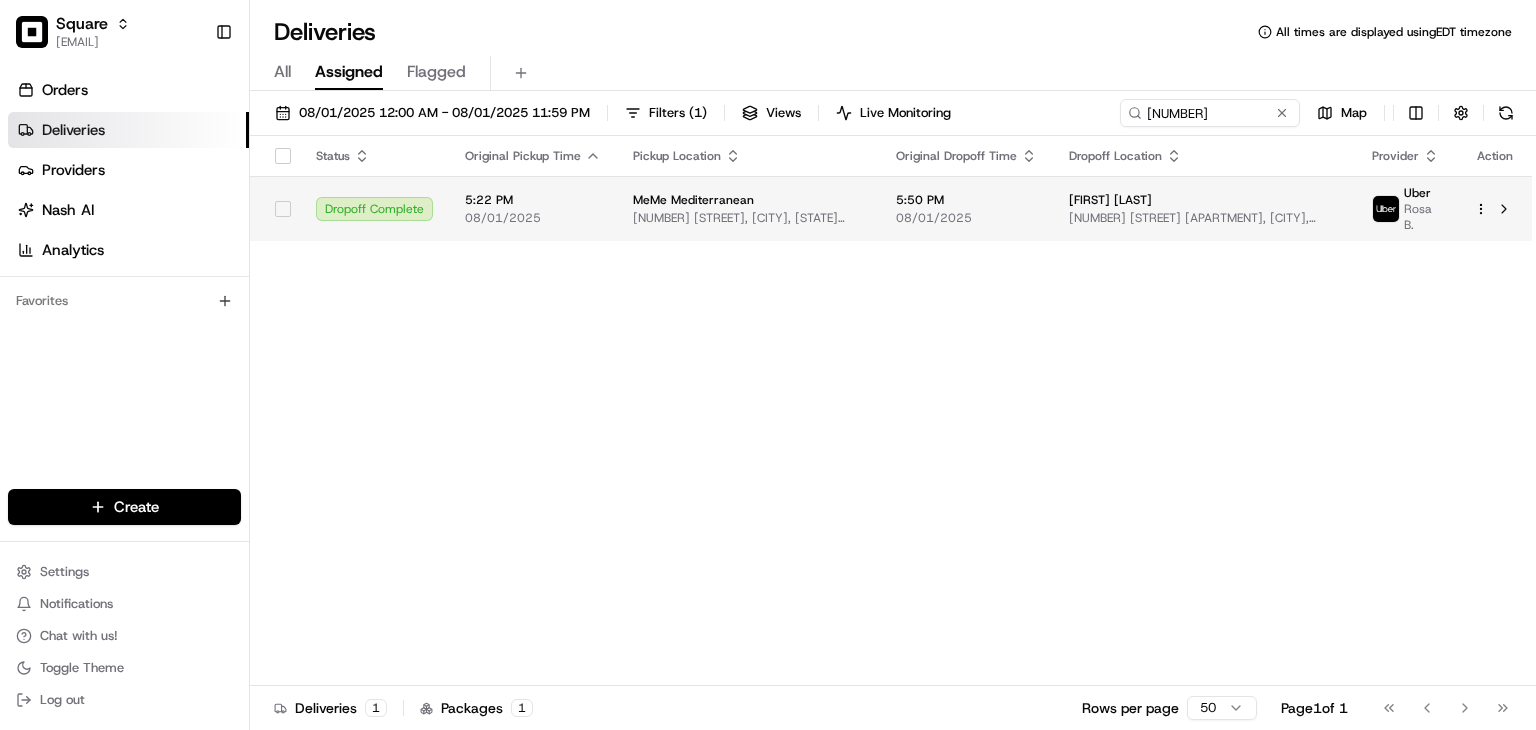 click on "5:50 PM 08/01/2025" at bounding box center [966, 208] 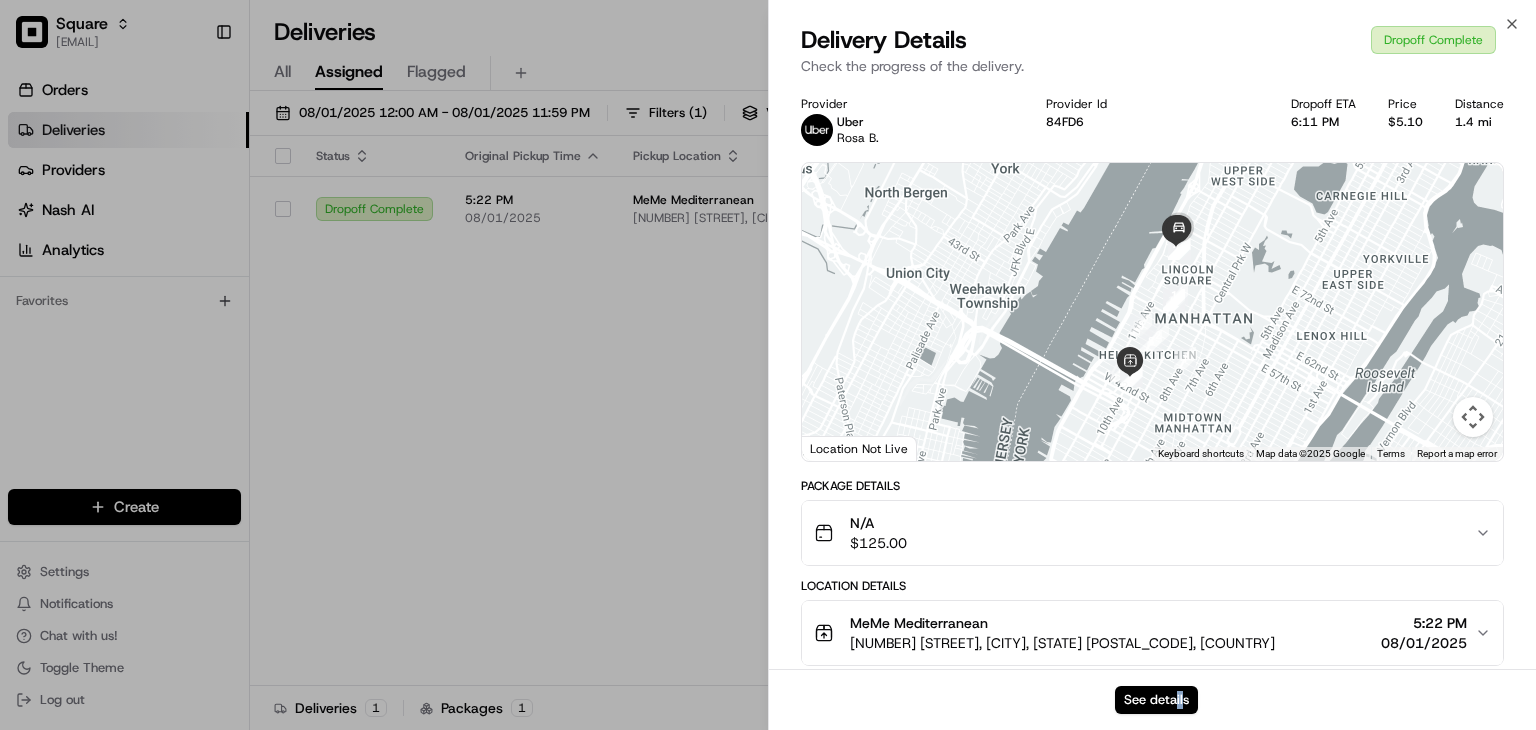 click on "See details" at bounding box center (1152, 699) 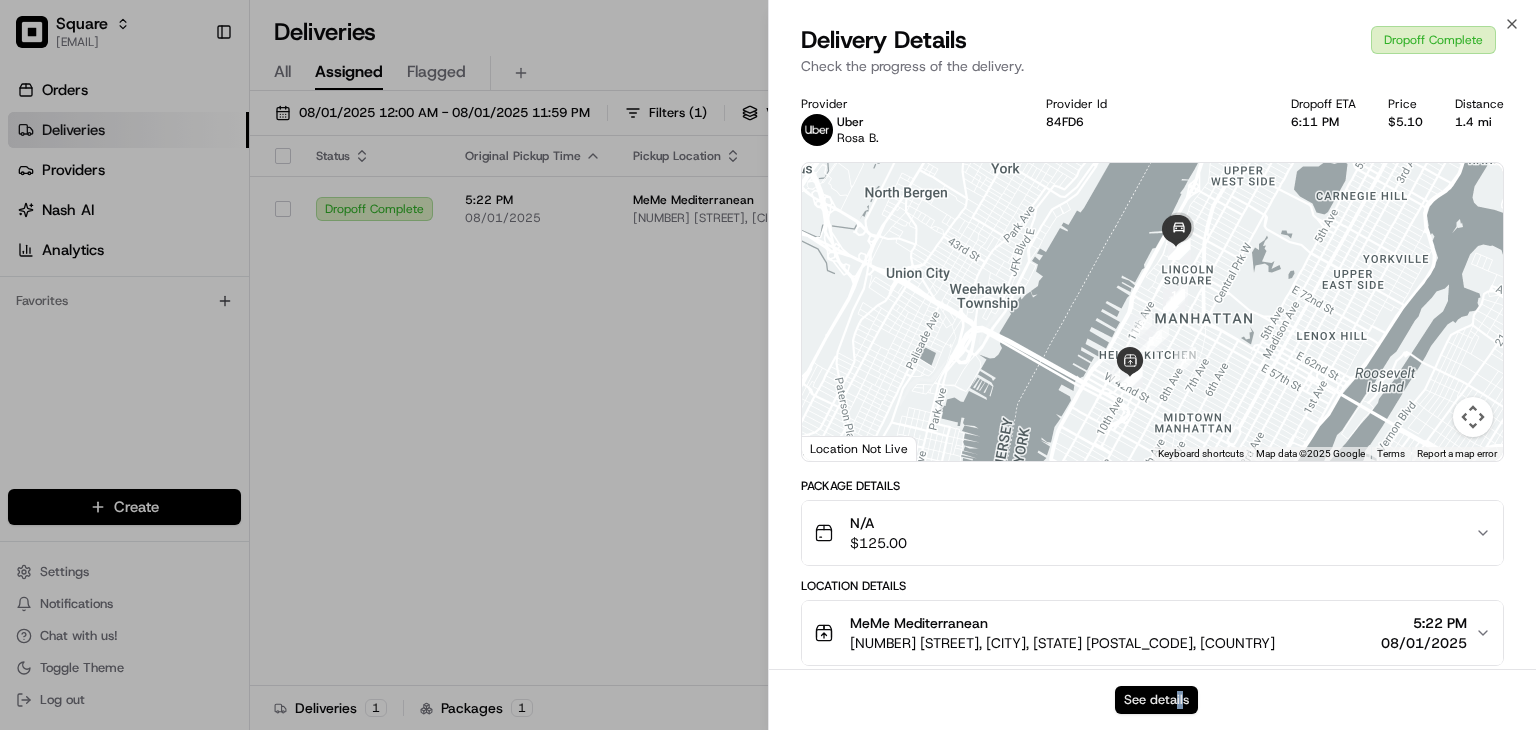 click on "See details" at bounding box center (1156, 700) 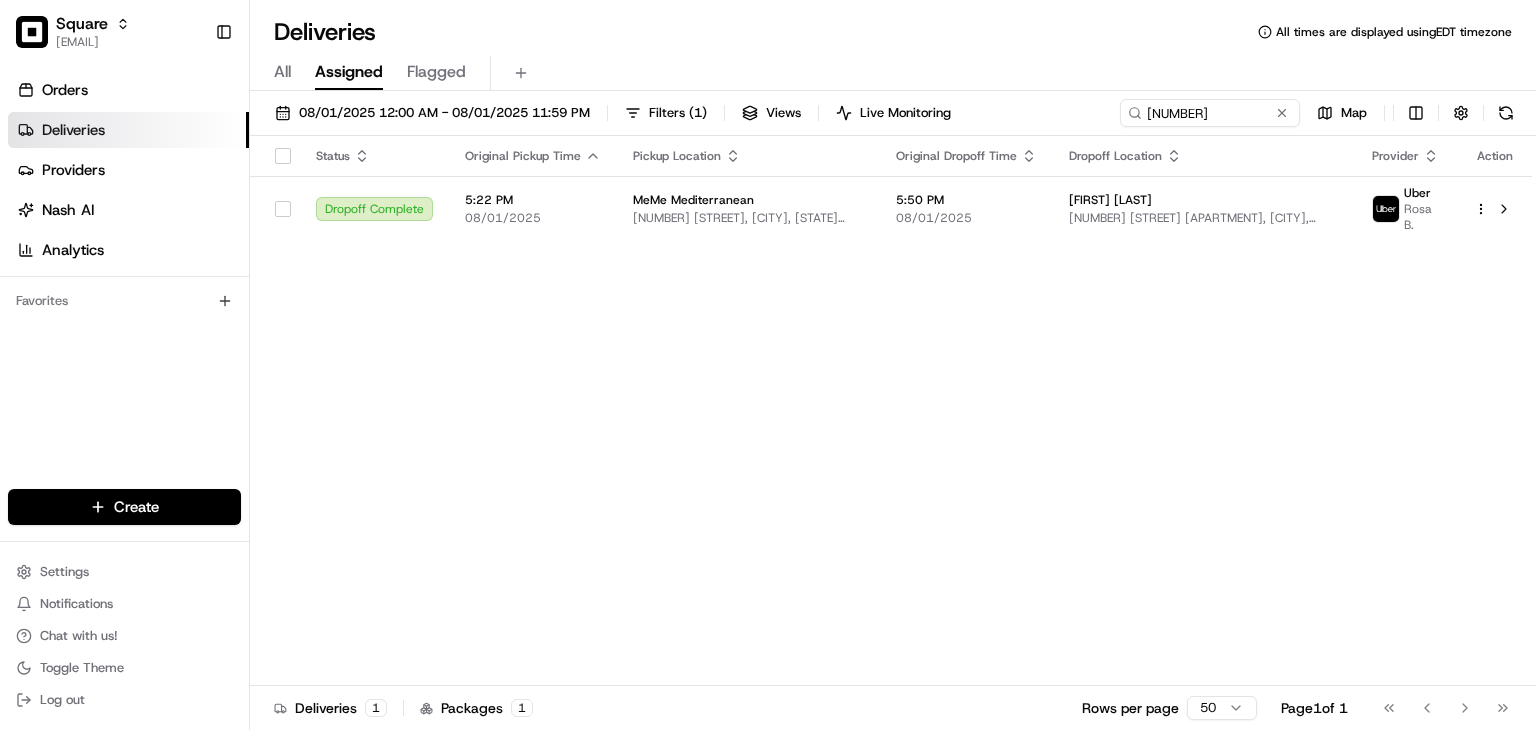 drag, startPoint x: 1288, startPoint y: 103, endPoint x: 1272, endPoint y: 108, distance: 16.763054 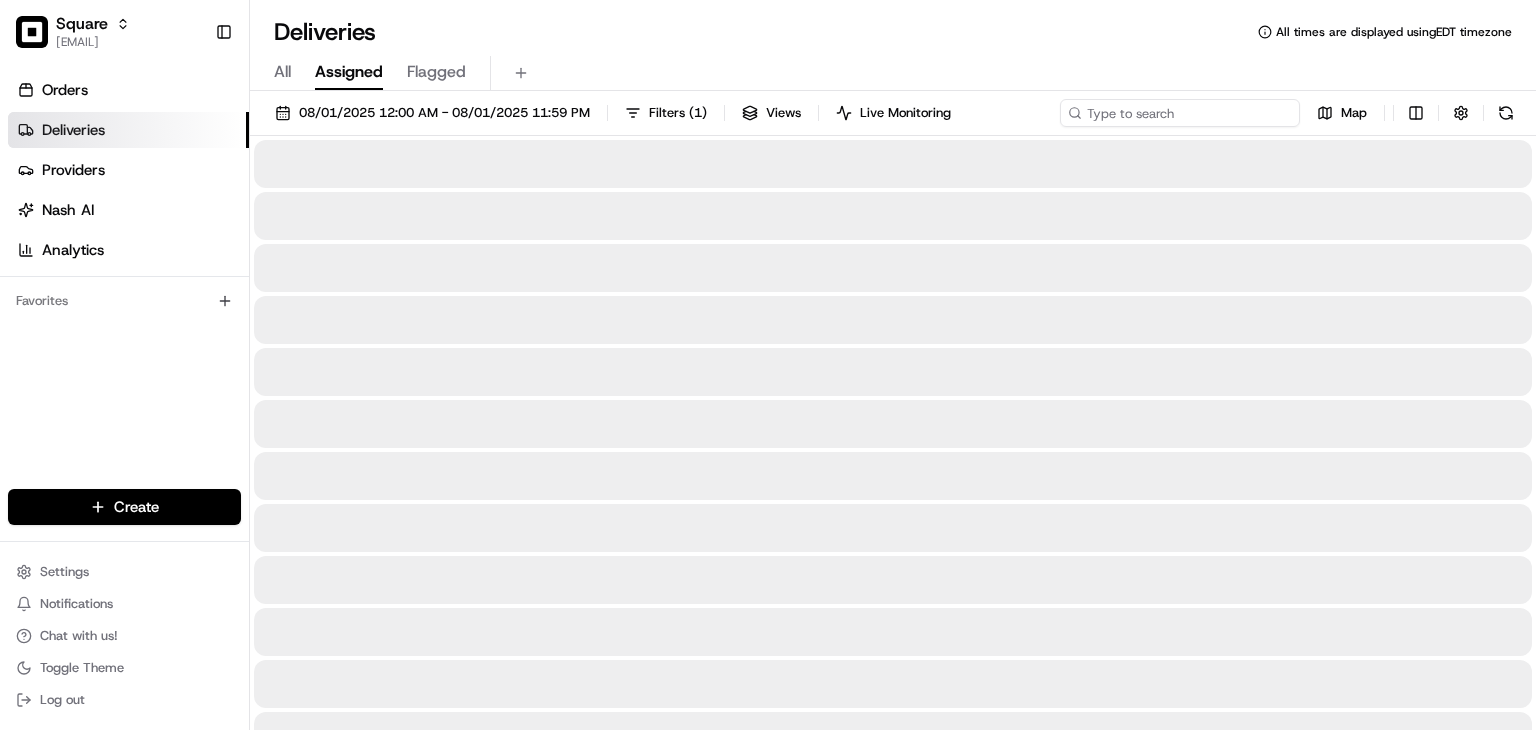click at bounding box center [1180, 113] 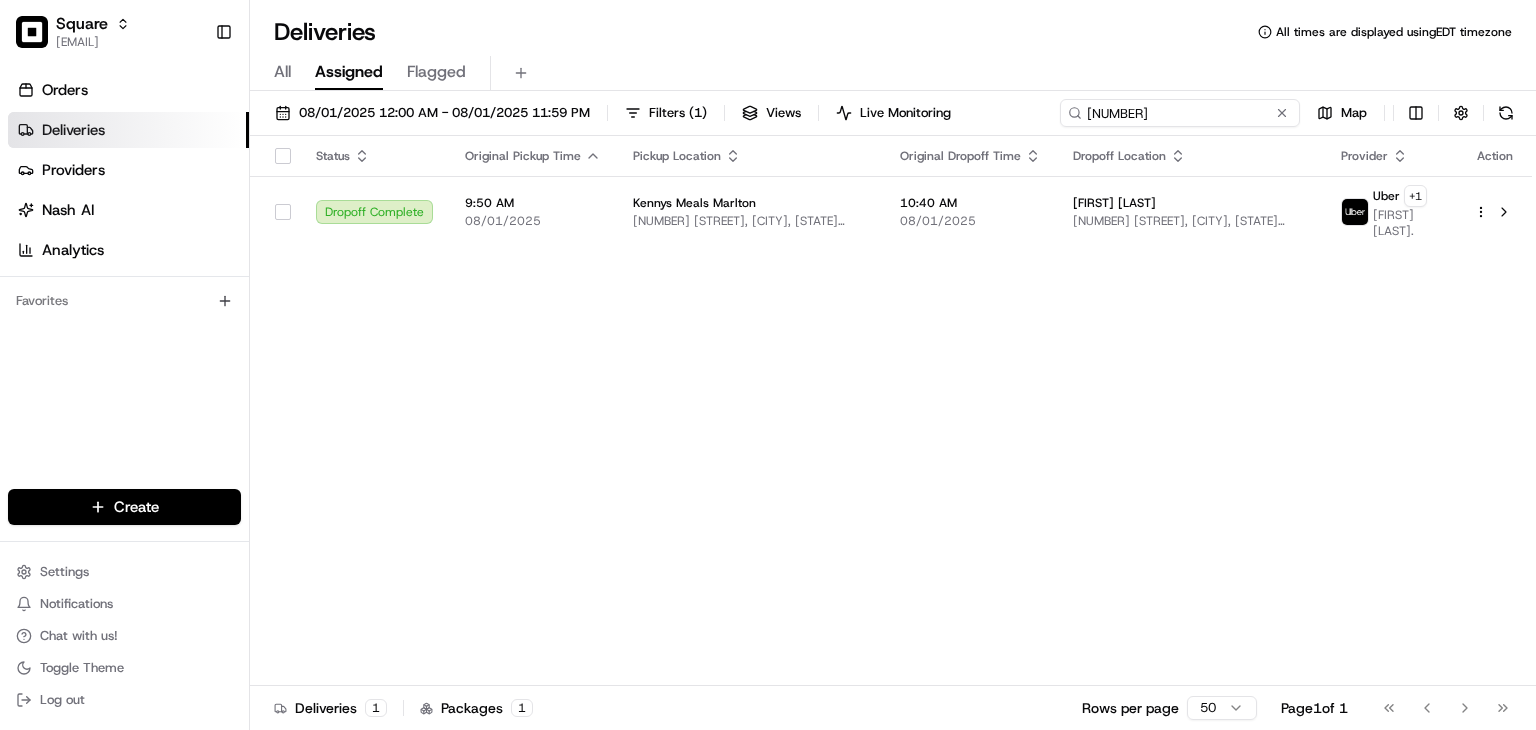 type on "6595161" 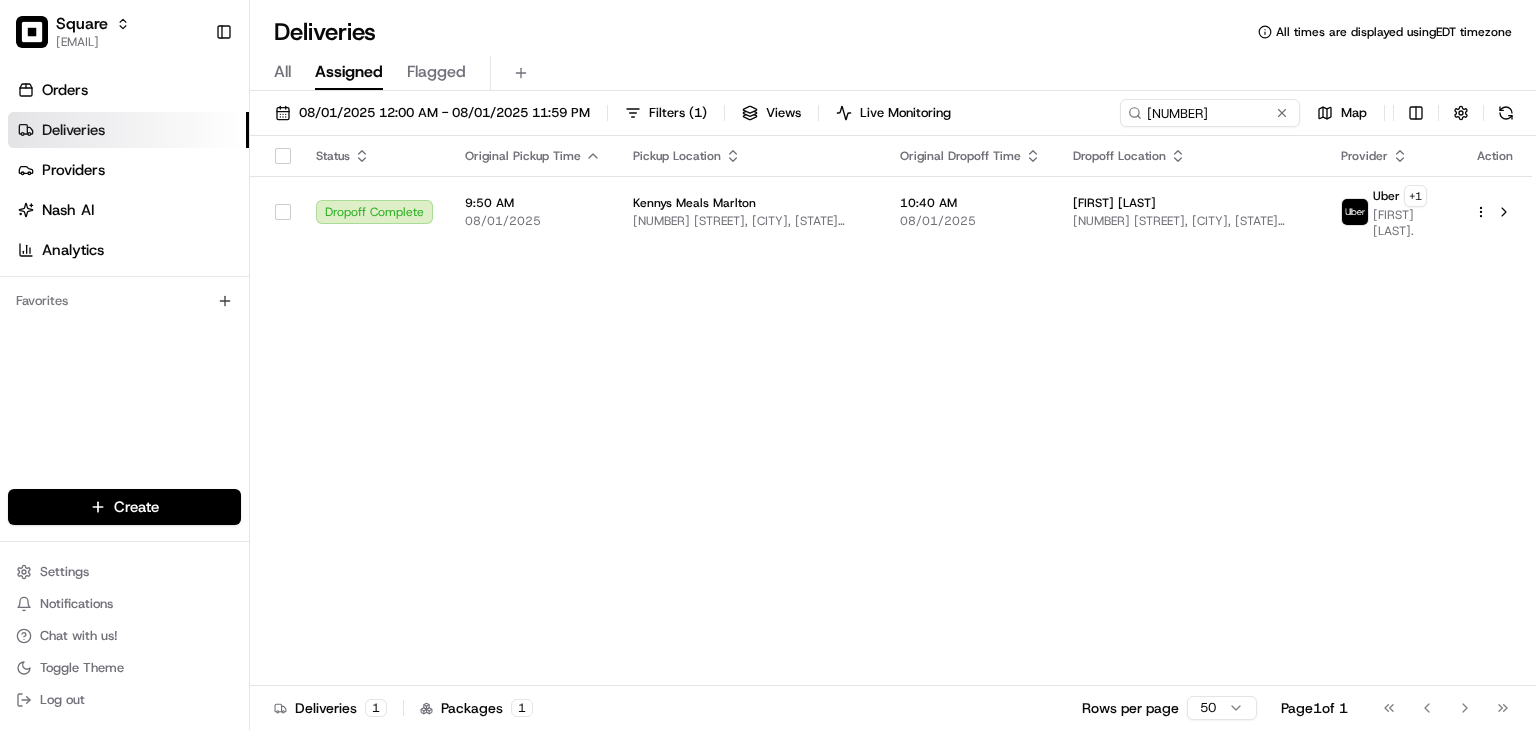 click on "Status Original Pickup Time Pickup Location Original Dropoff Time Dropoff Location Provider Action Dropoff Complete 9:50 AM 08/01/2025 Kennys Meals Marlton 1041 NJ-73, Marlton, NJ 08053, USA 10:40 AM 08/01/2025 Gage Wright 5437 N Marvine St, Philadelphia, PA 19141, USA Uber + 1 AHMED S." at bounding box center (891, 411) 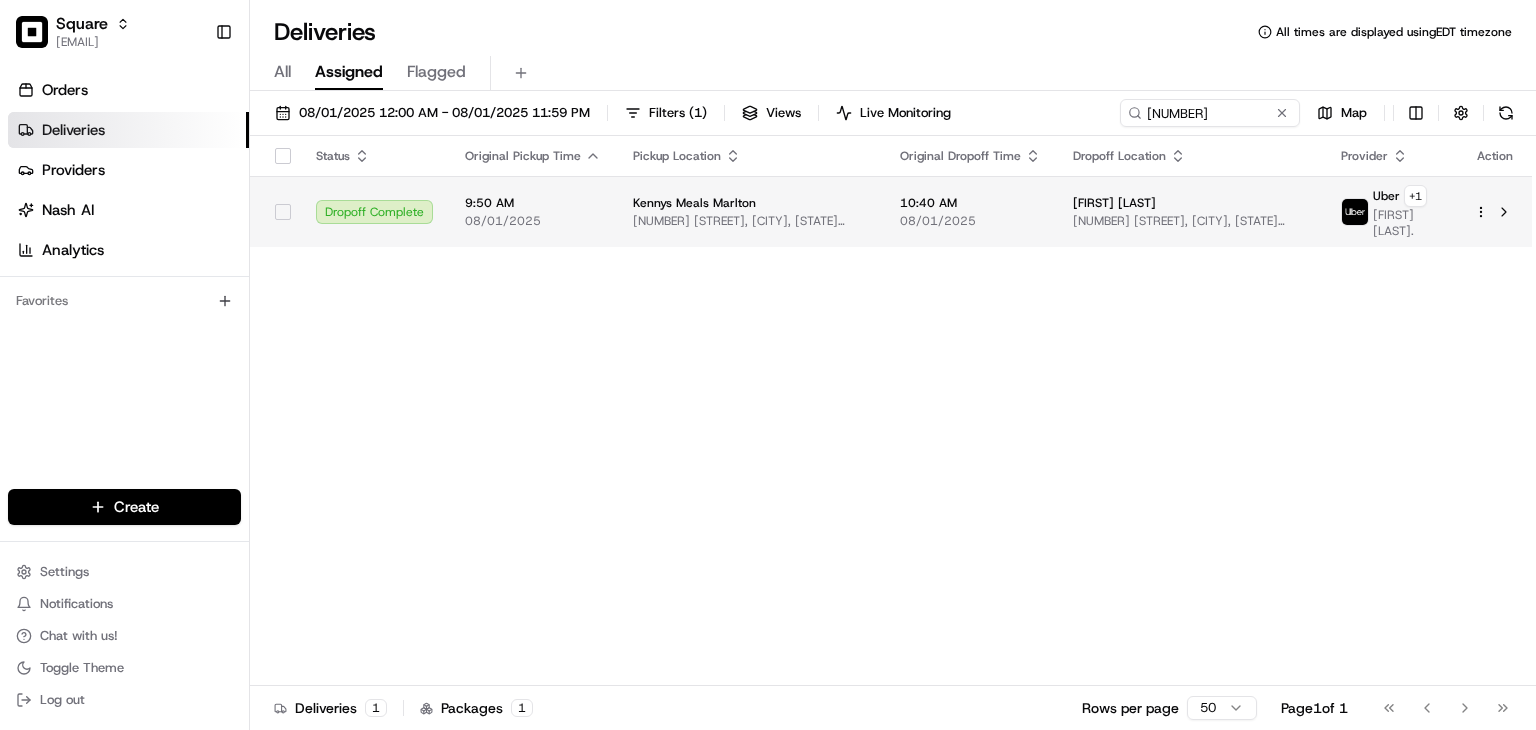 click on "08/01/2025" at bounding box center [970, 221] 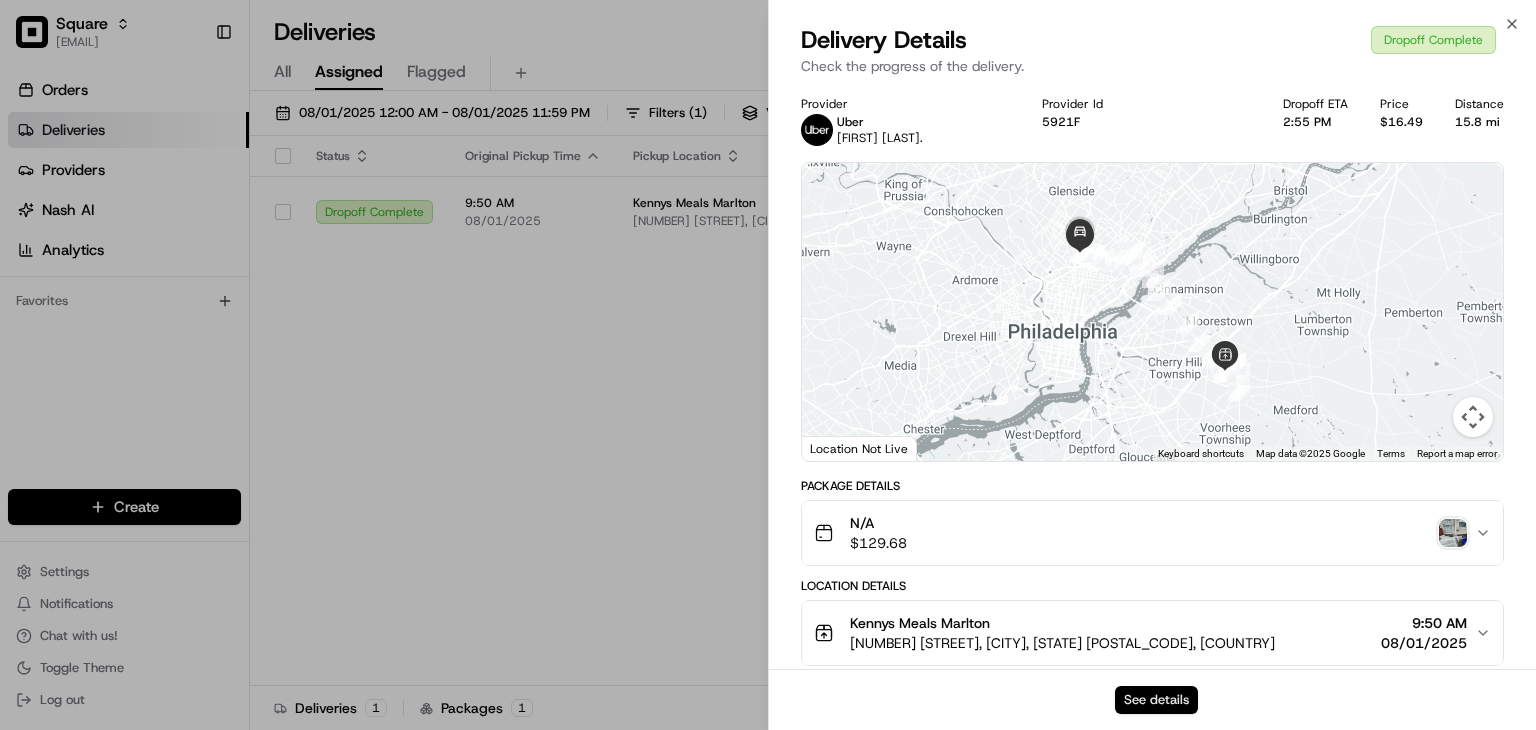 click on "See details" at bounding box center (1156, 700) 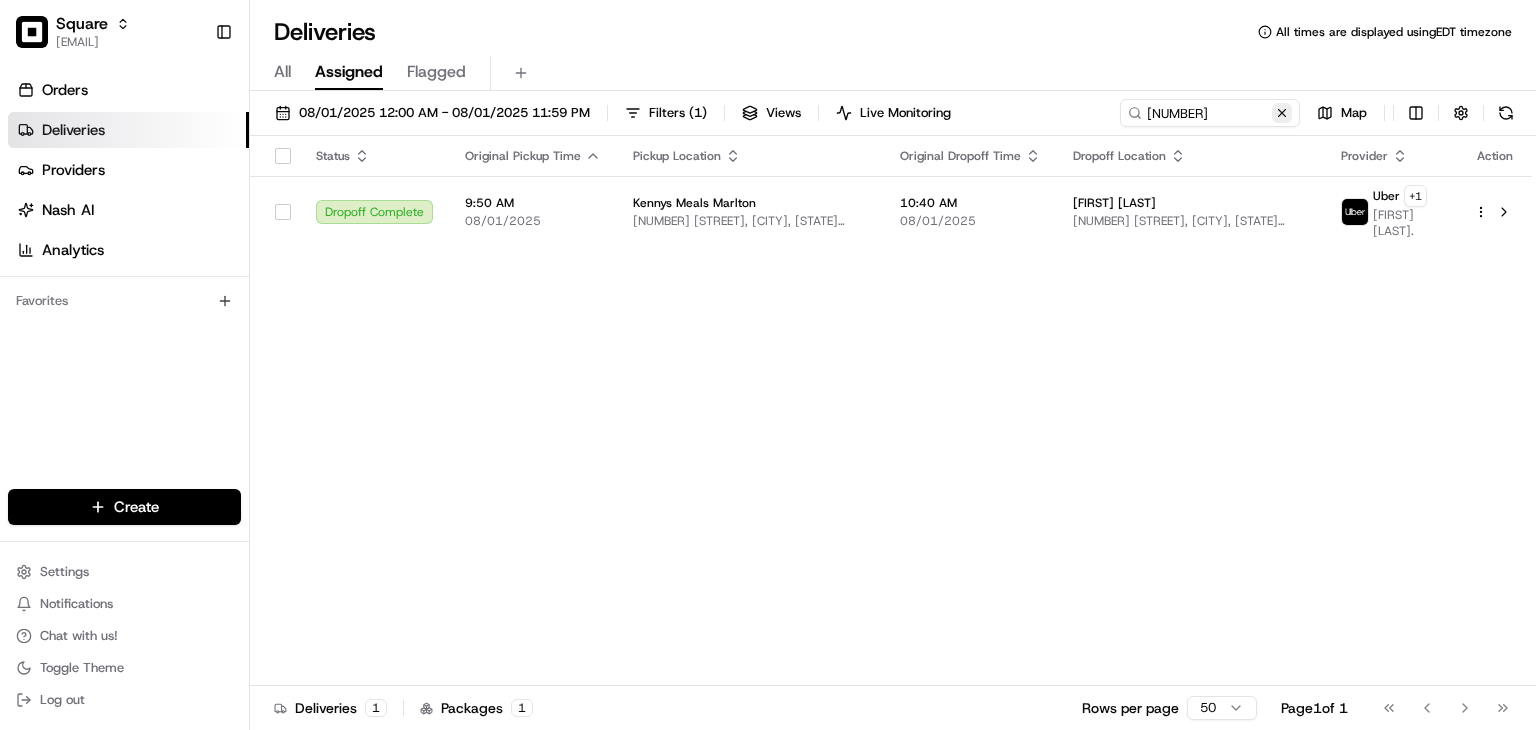 click at bounding box center (1282, 113) 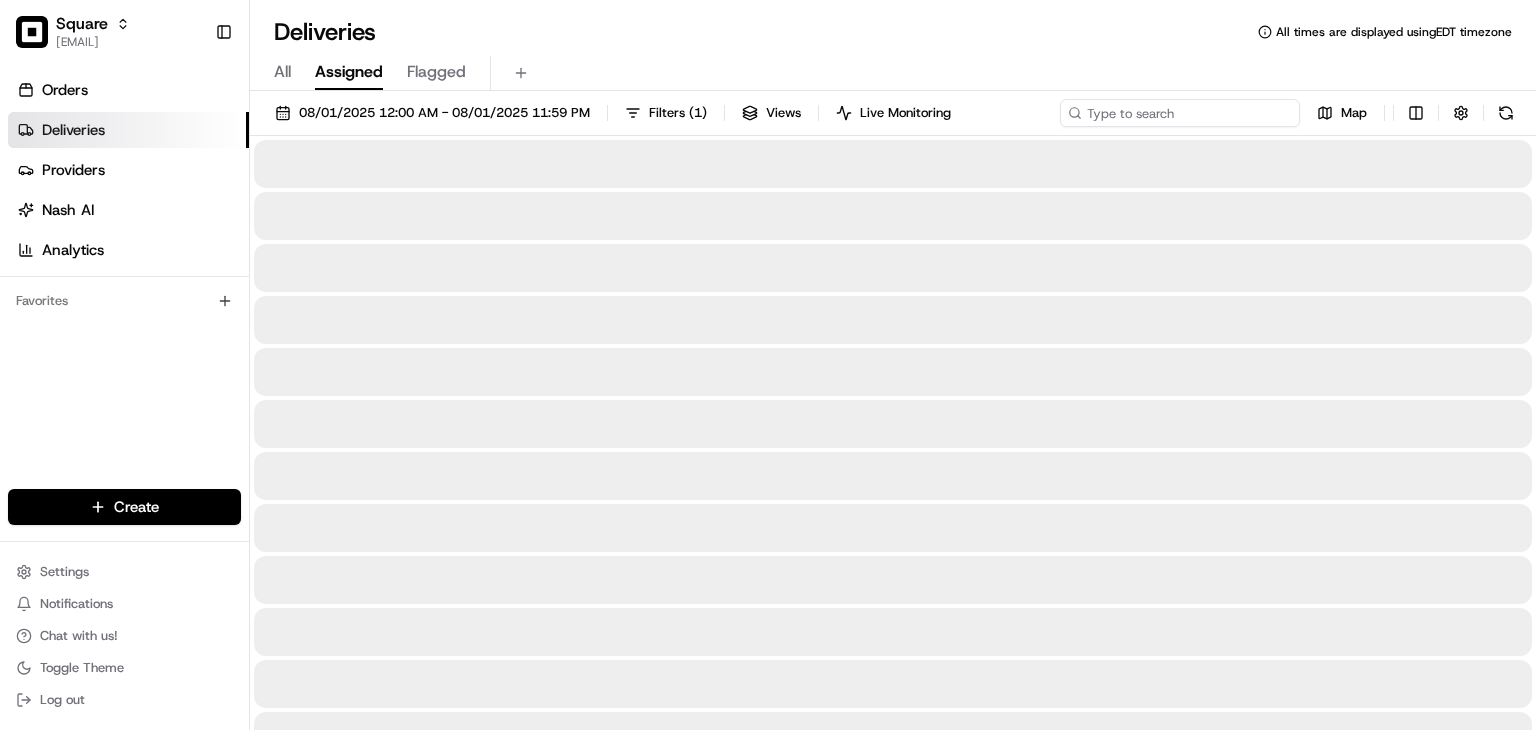 click at bounding box center [1180, 113] 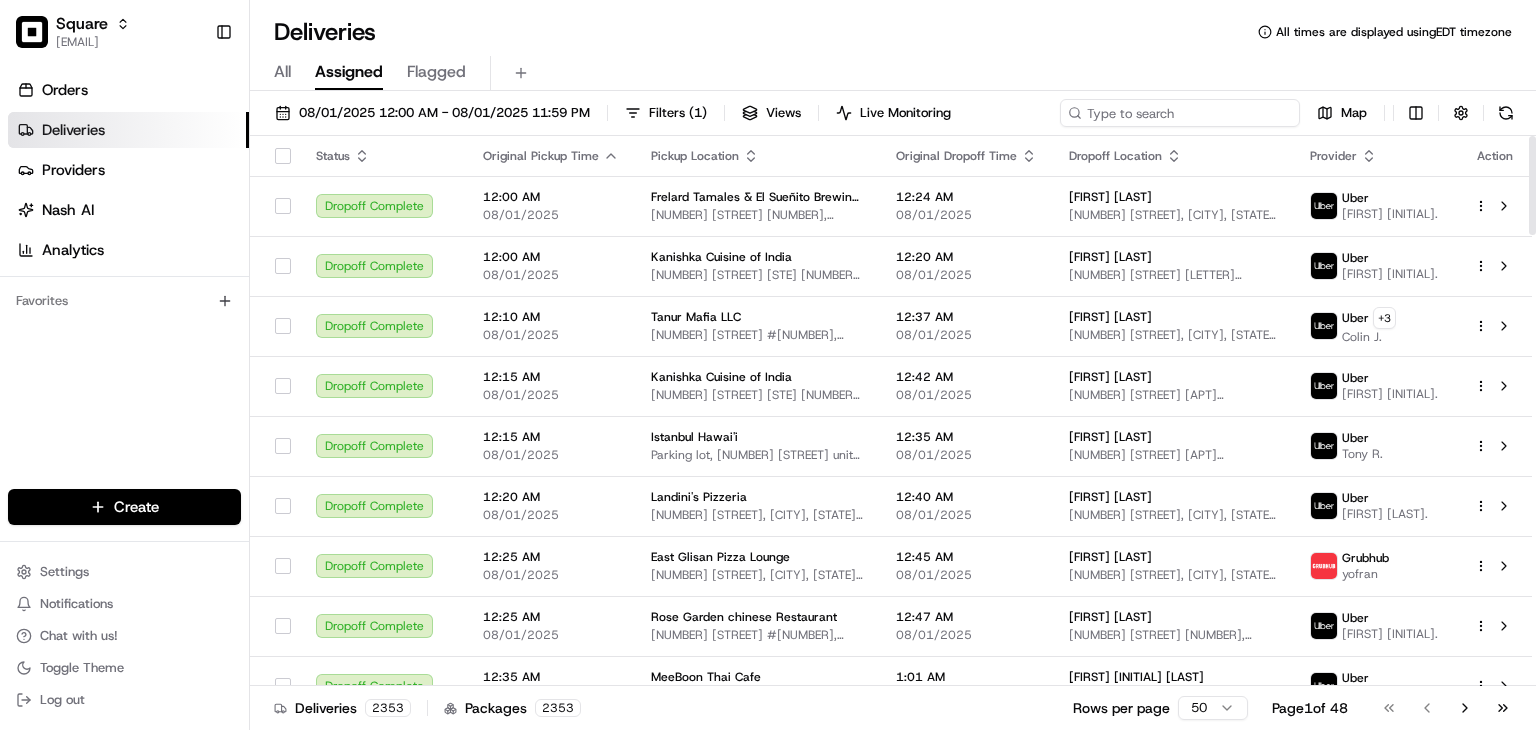 click at bounding box center [1180, 113] 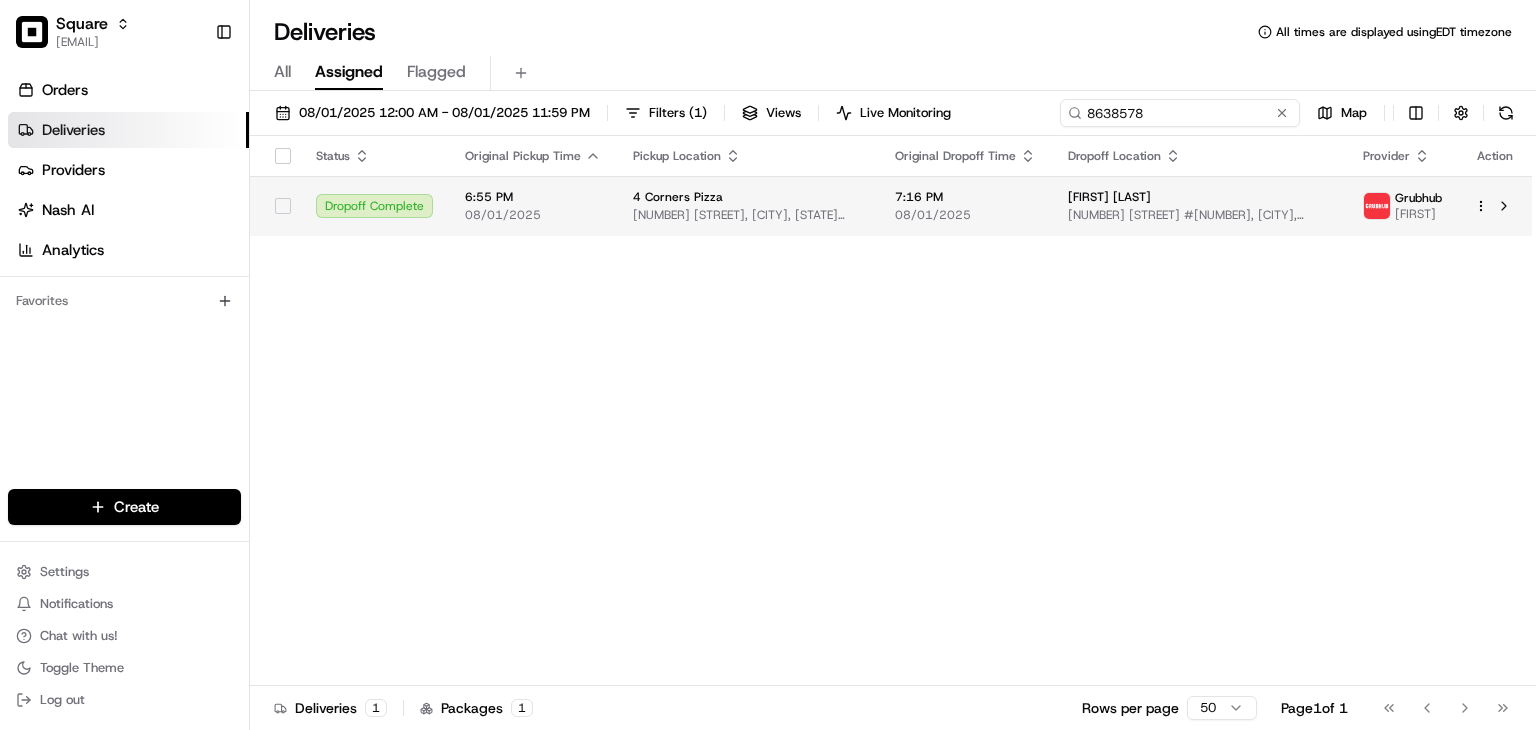 type on "8638578" 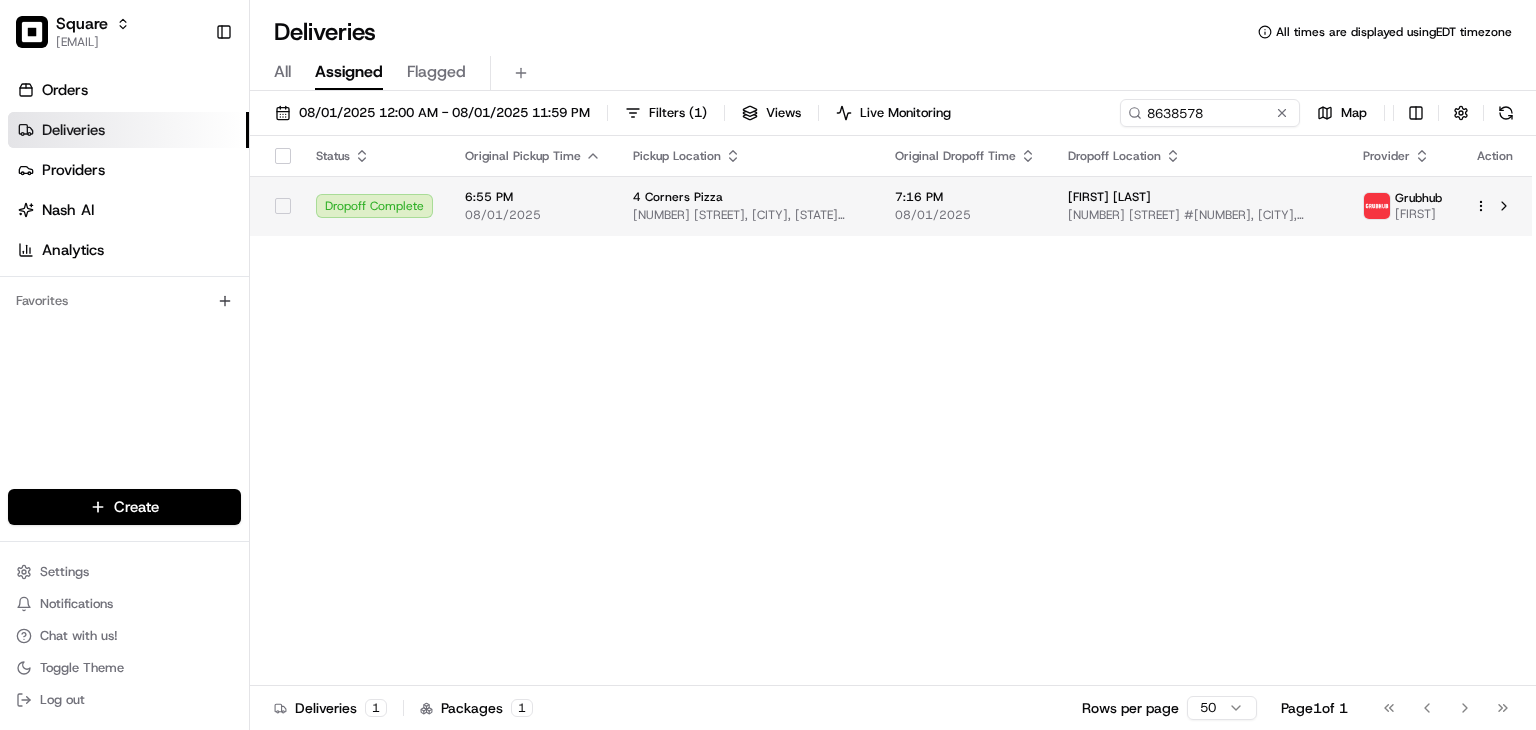 click on "Kristina Walser 300 2nd Ave #3184, Needham, MA 02494, USA" at bounding box center (1199, 206) 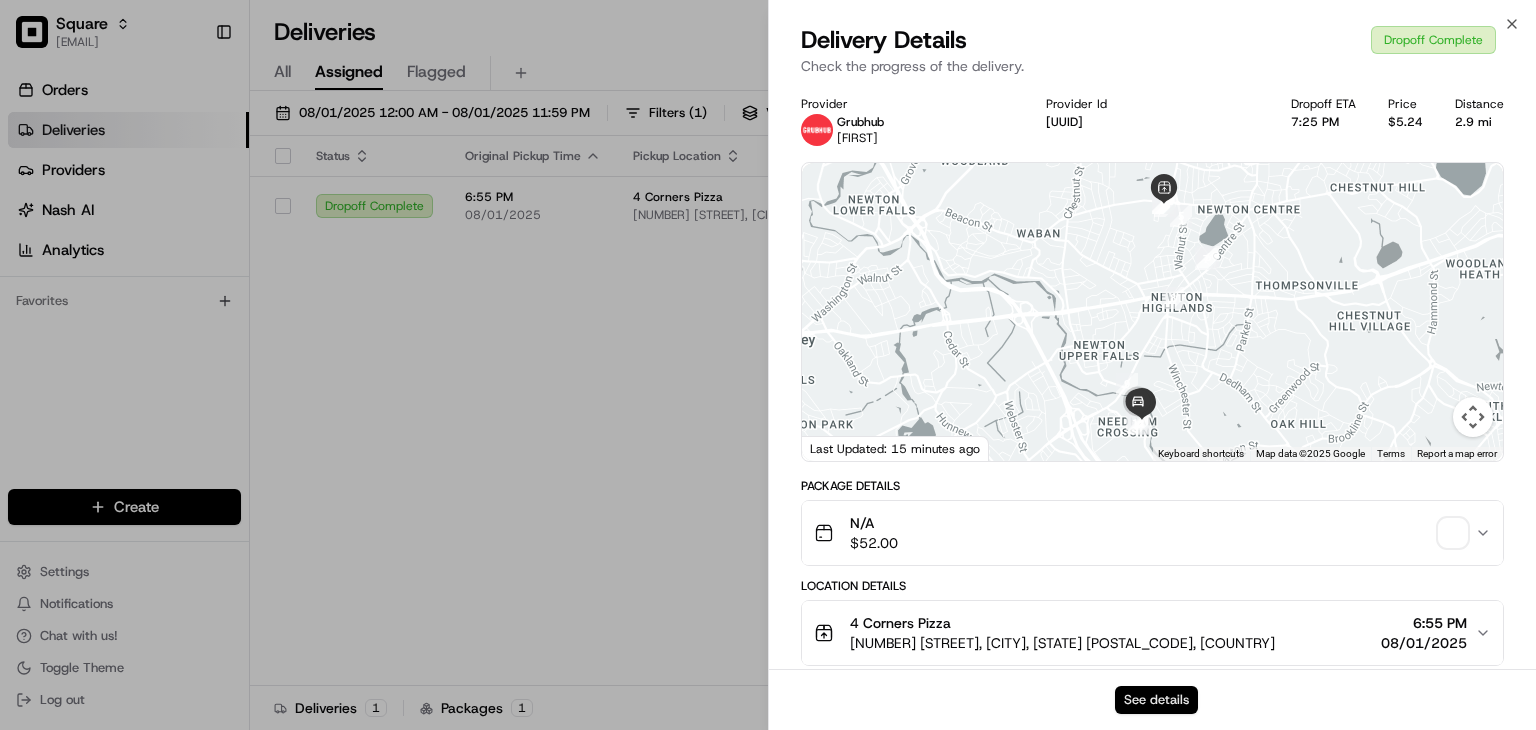 click on "See details" at bounding box center [1156, 700] 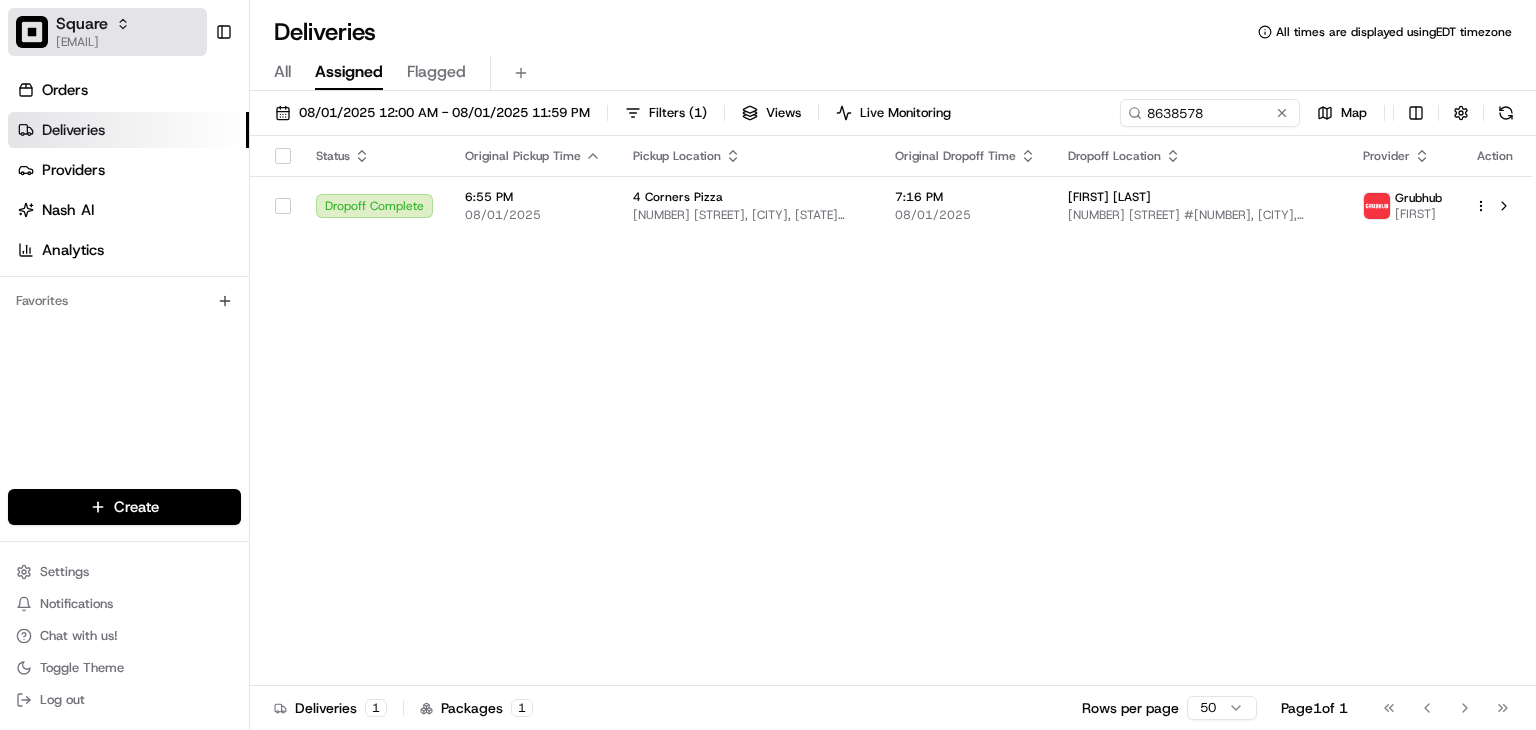 click at bounding box center (32, 32) 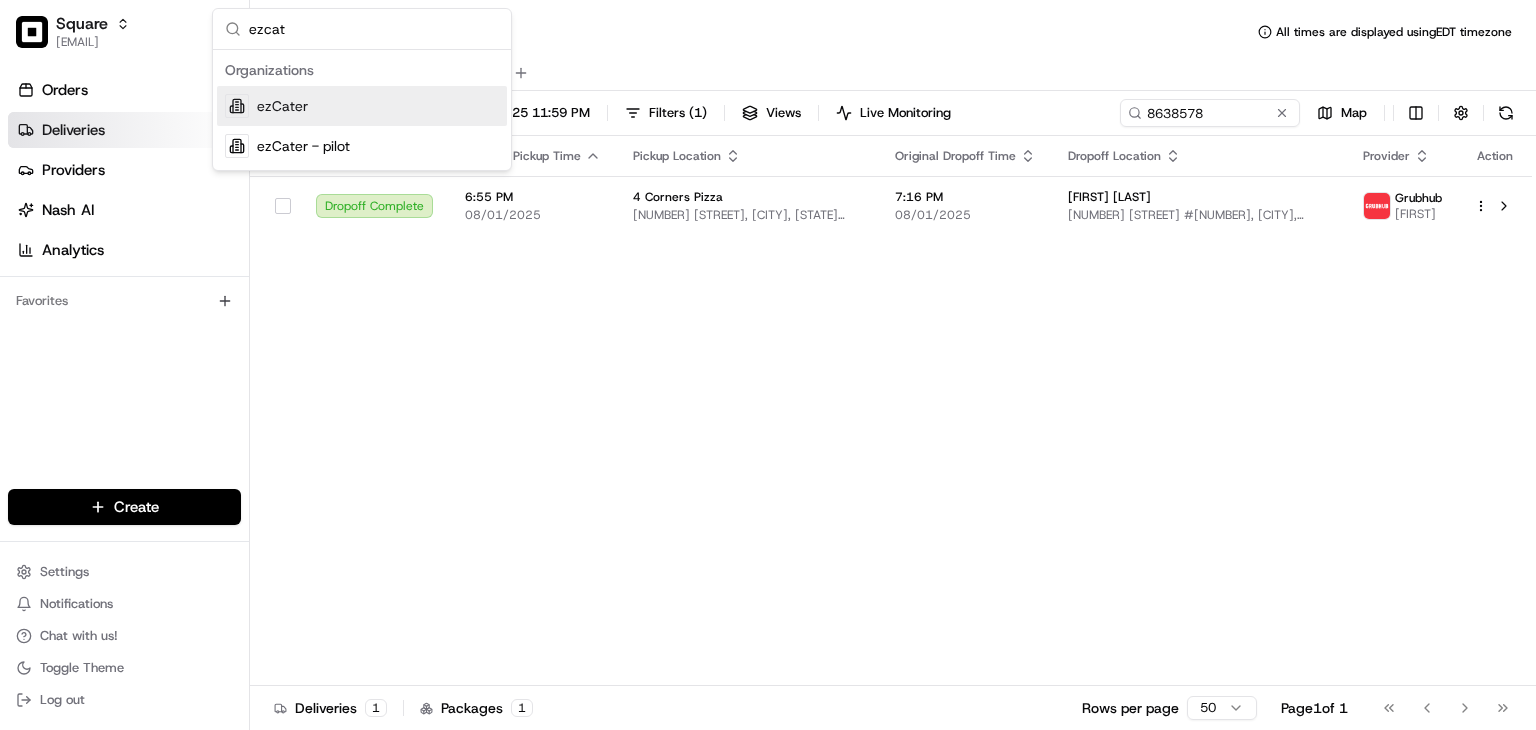 type on "ezcat" 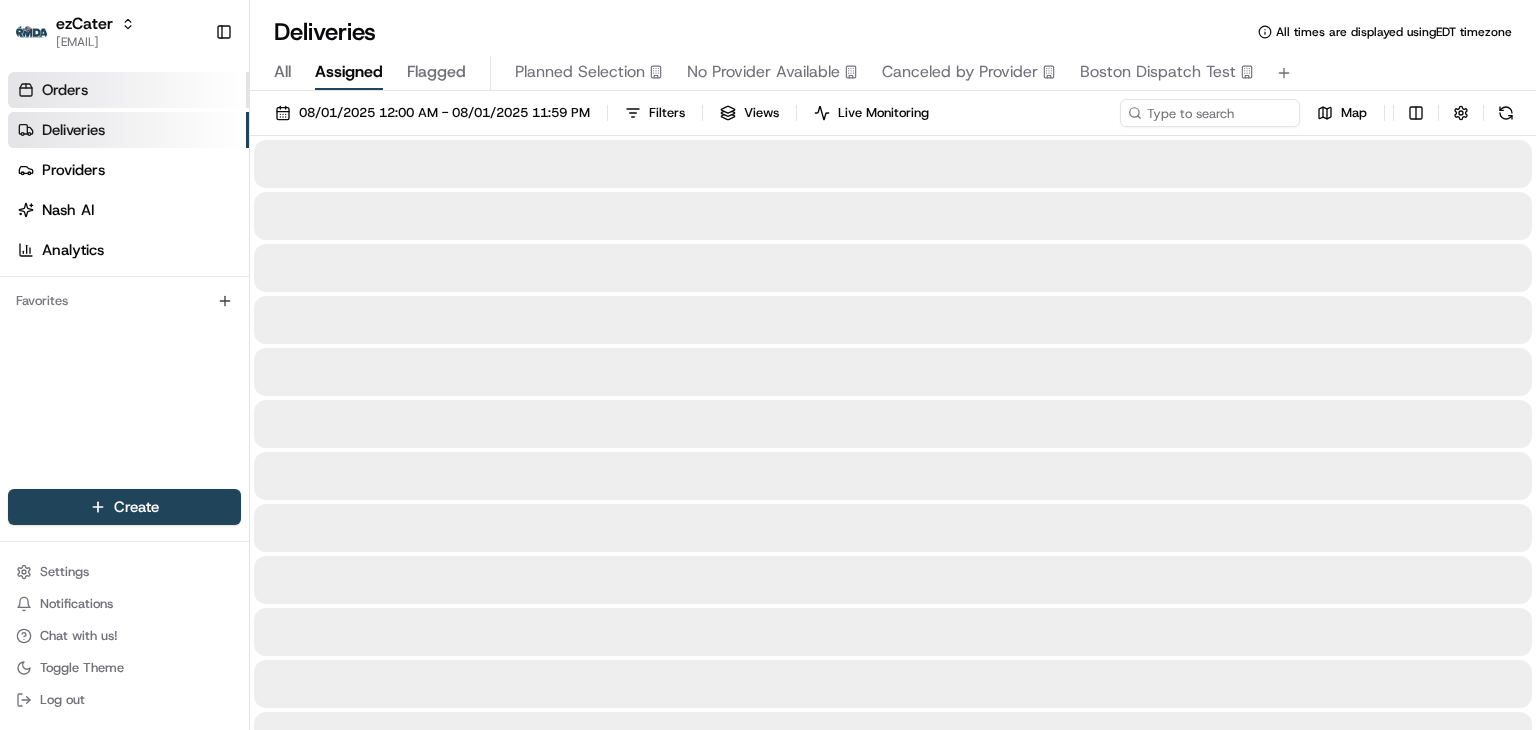 click on "Orders" at bounding box center (65, 90) 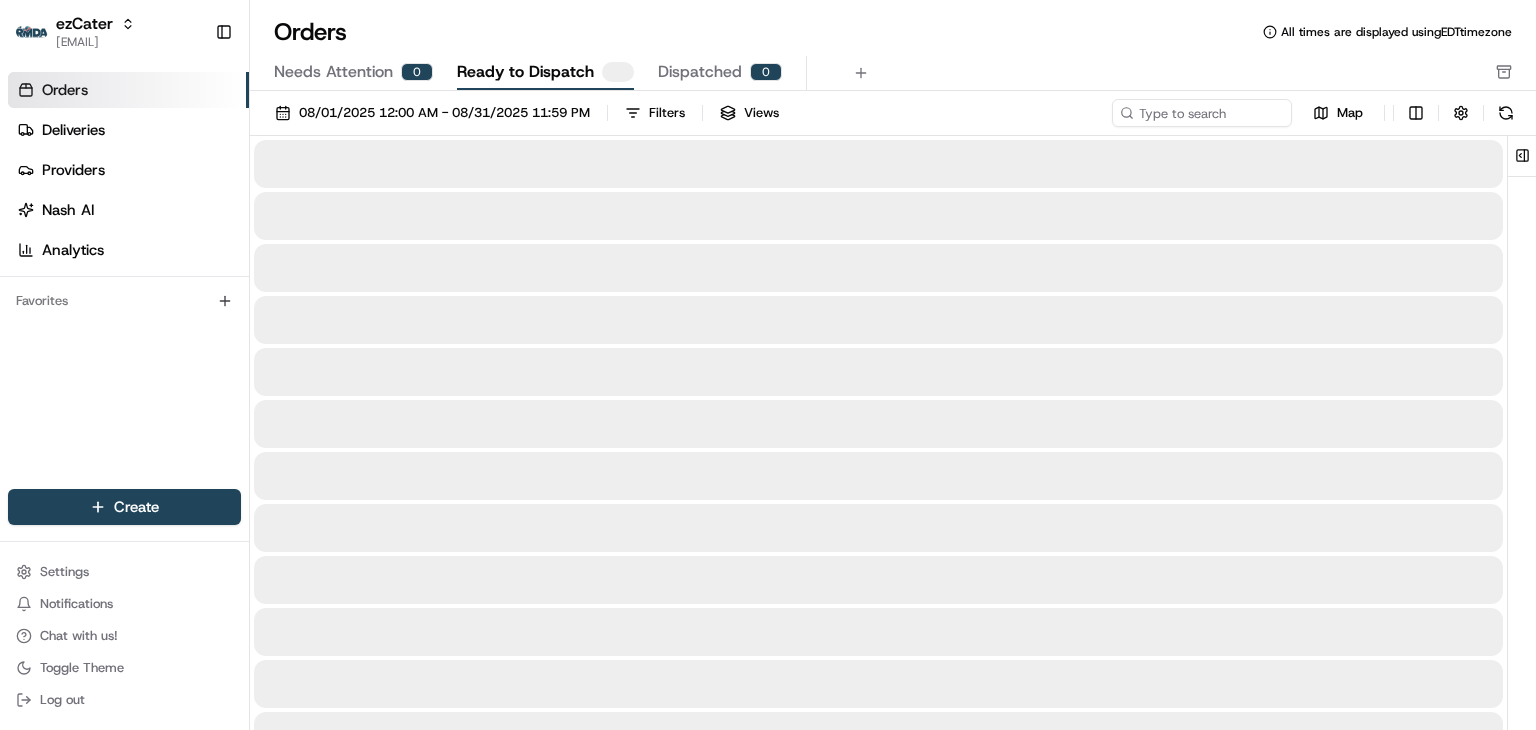 click on "Needs Attention" at bounding box center [333, 72] 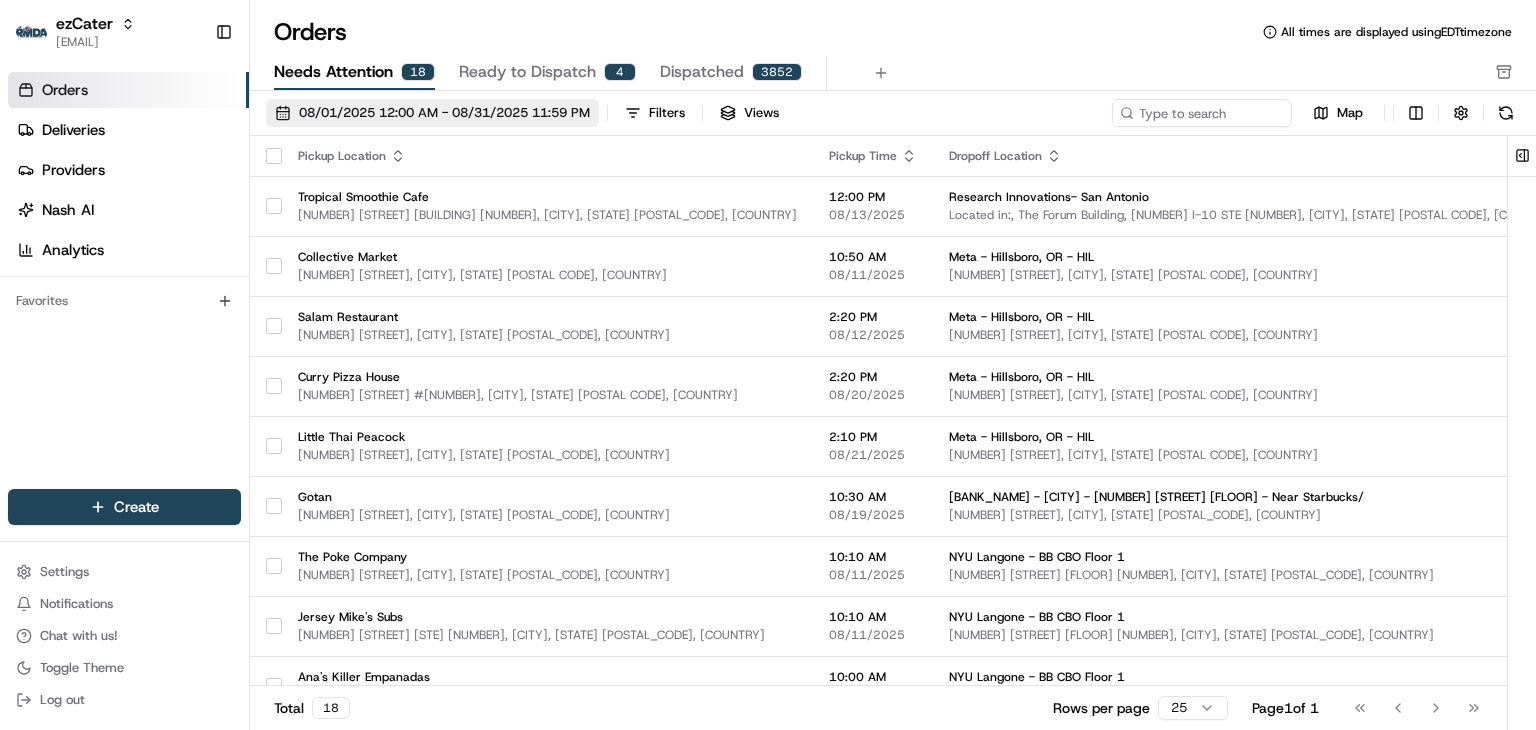 click on "08/01/2025 12:00 AM - 08/31/2025 11:59 PM" at bounding box center [444, 113] 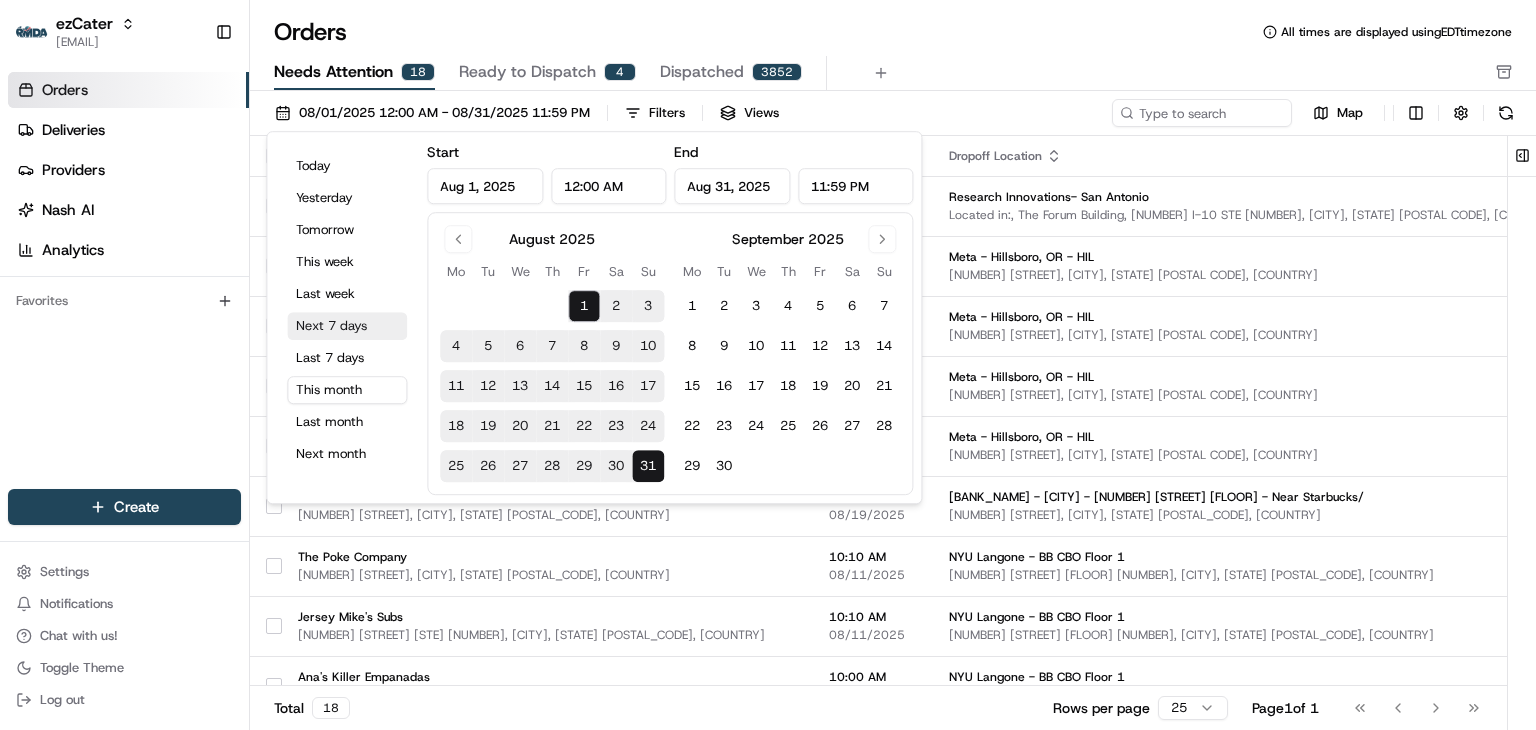 click on "Next 7 days" at bounding box center (347, 326) 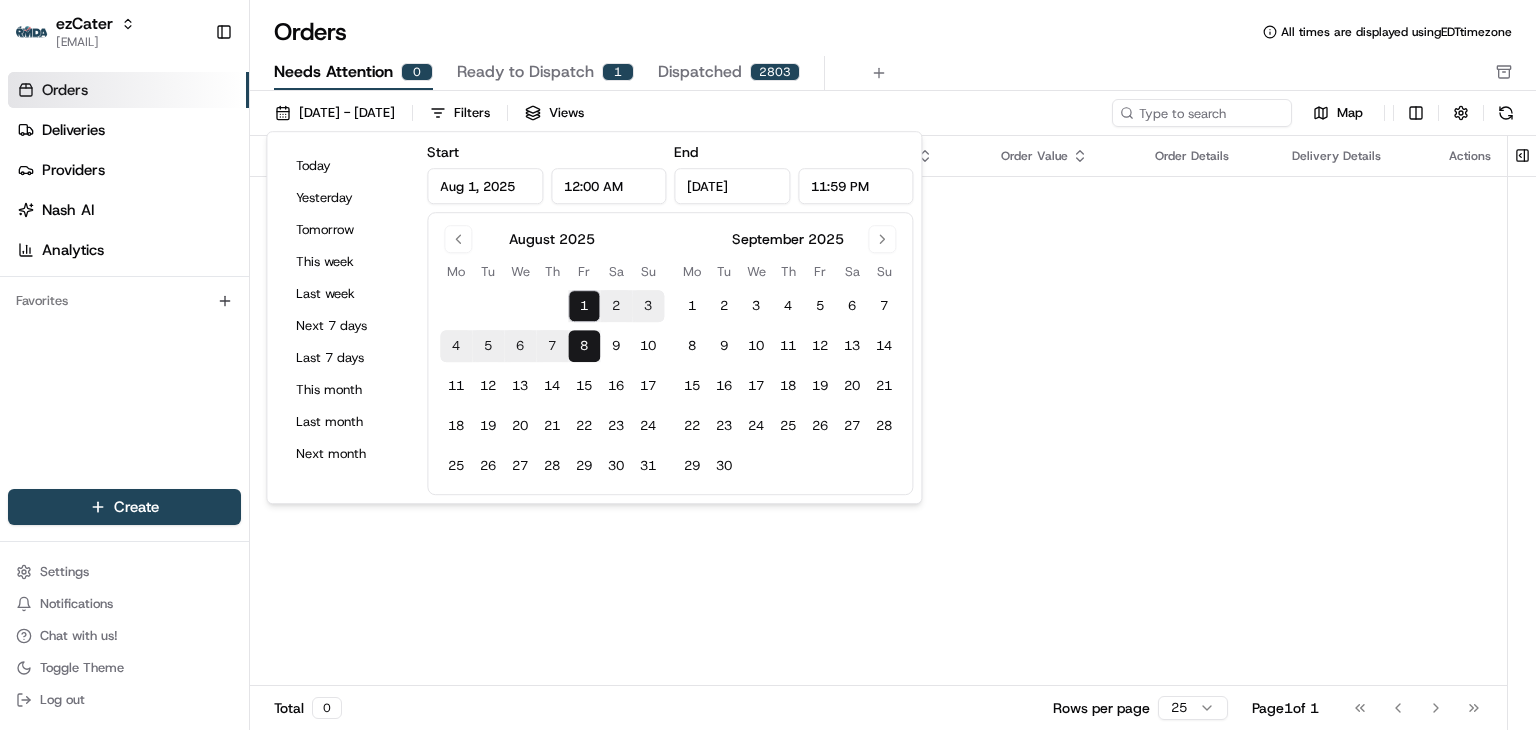 click on "Orders All times are displayed using  EDT  timezone Needs Attention 0 Ready to Dispatch 1 Dispatched 2803 08/01/2025 12:00 AM - 08/08/2025 11:59 PM Filters Views Map Pickup Location Pickup Time Dropoff Location Dropoff Time Order Value Order Details Delivery Details Actions No results. Total 0 Rows per page 25 Page  1  of   1 Go to first page Go to previous page Go to next page Go to last page" at bounding box center (893, 365) 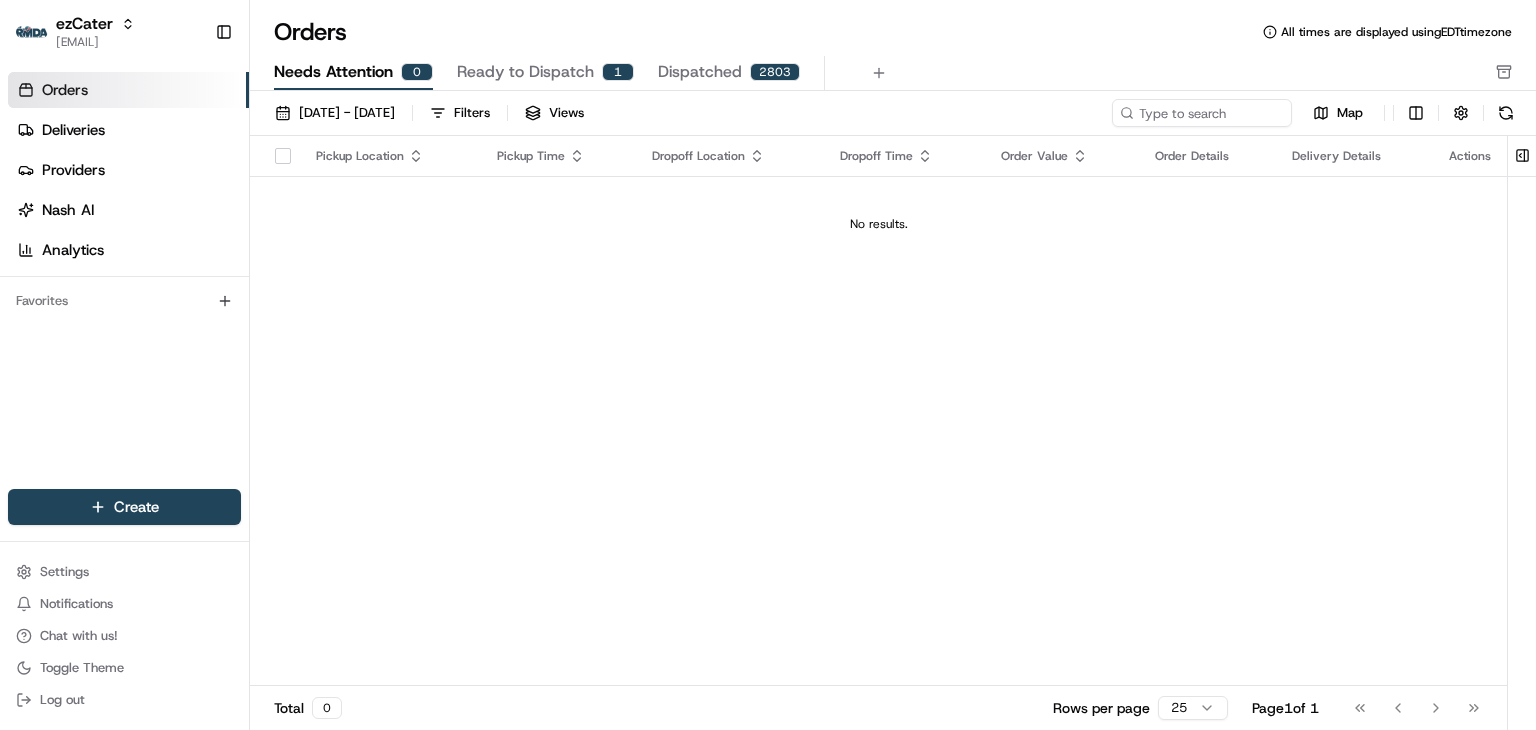 click on "Pickup Location Pickup Time Dropoff Location Dropoff Time Order Value Order Details Delivery Details Actions No results." at bounding box center (878, 411) 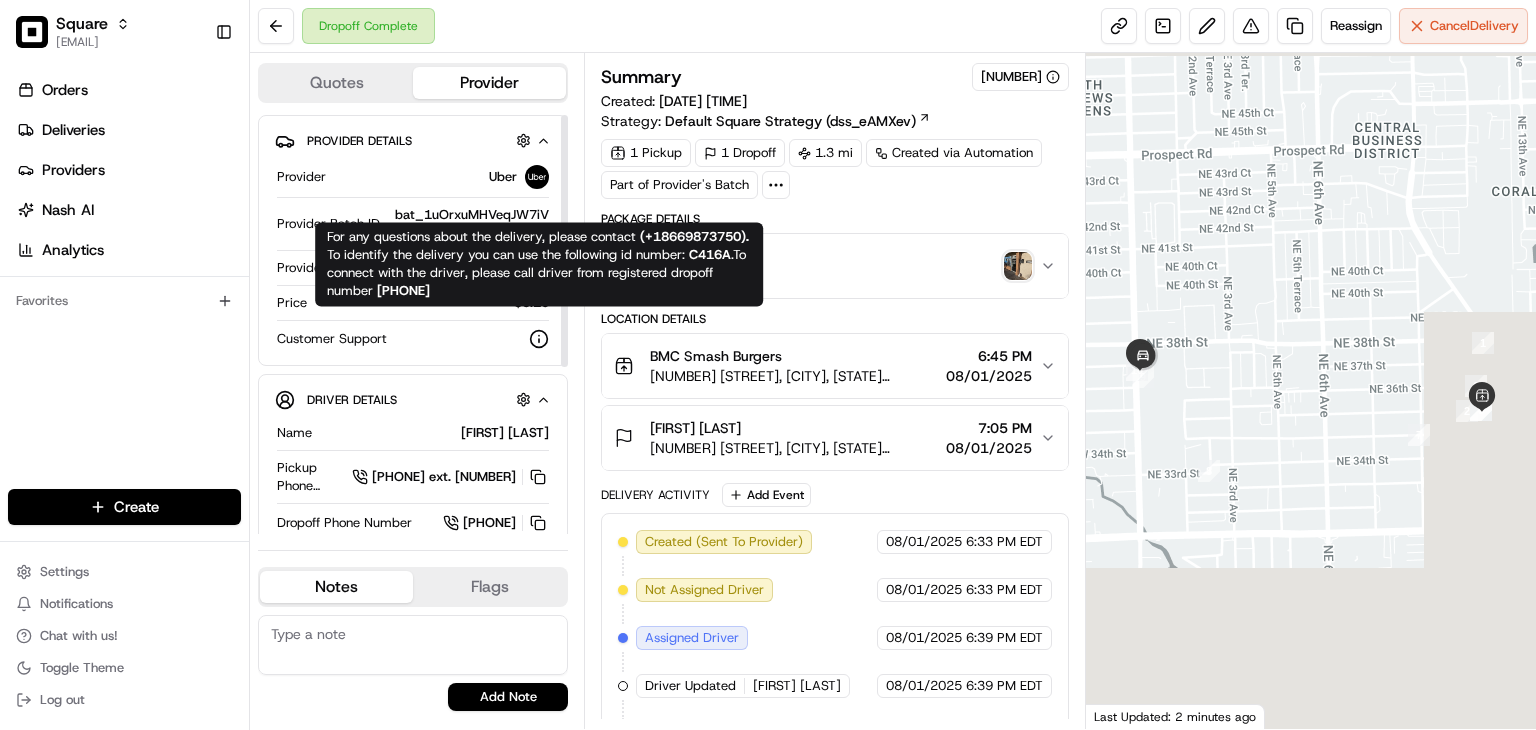 scroll, scrollTop: 0, scrollLeft: 0, axis: both 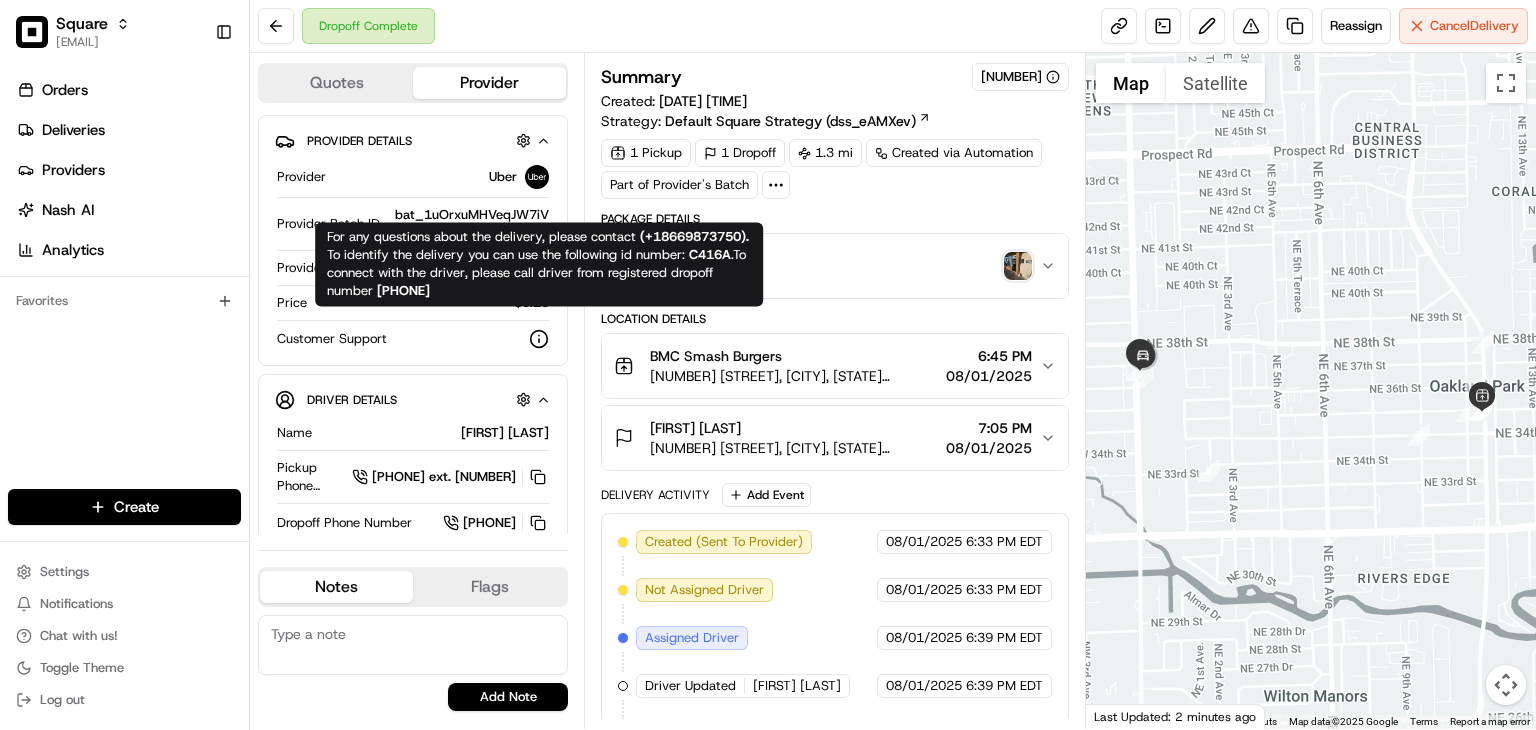 click at bounding box center (1018, 266) 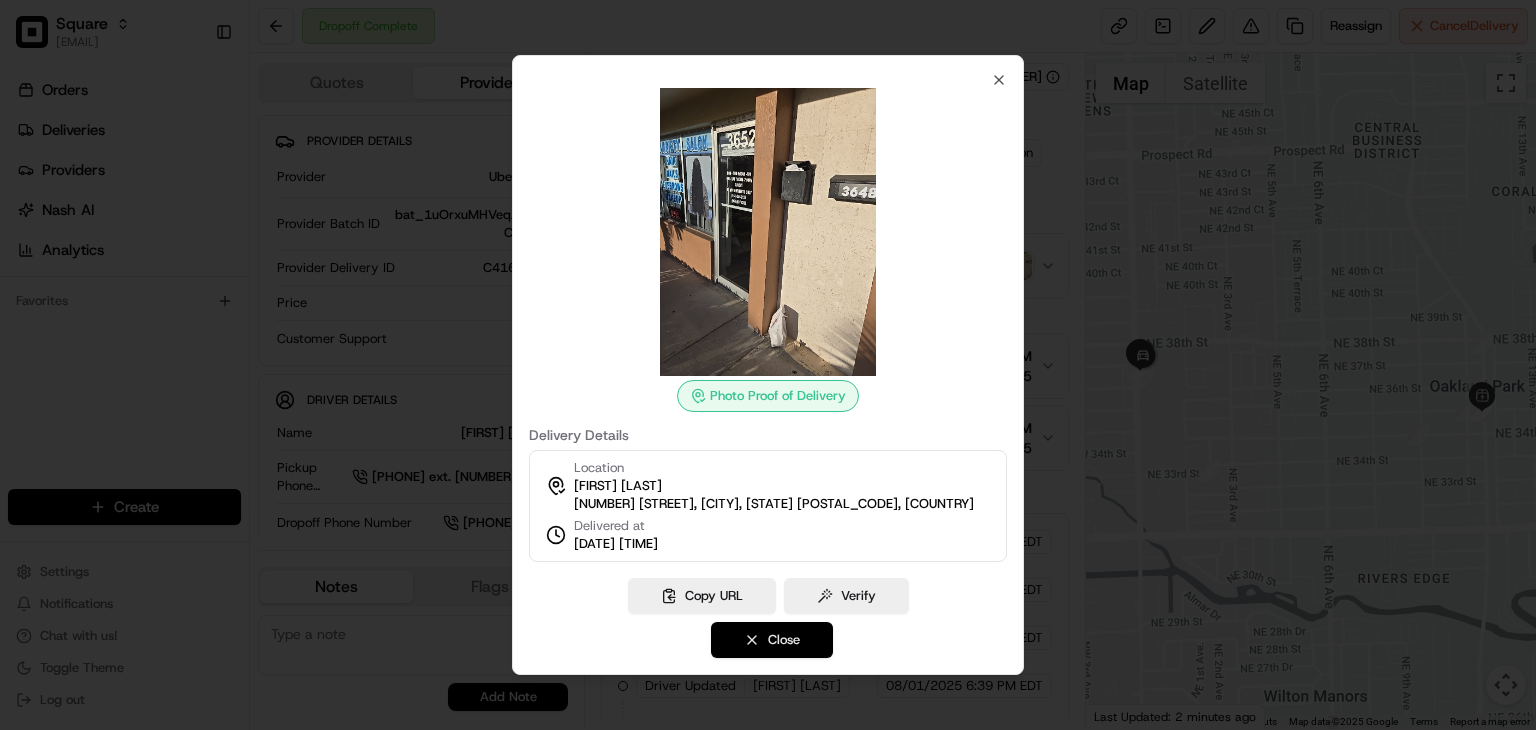 click on "Close" at bounding box center (772, 640) 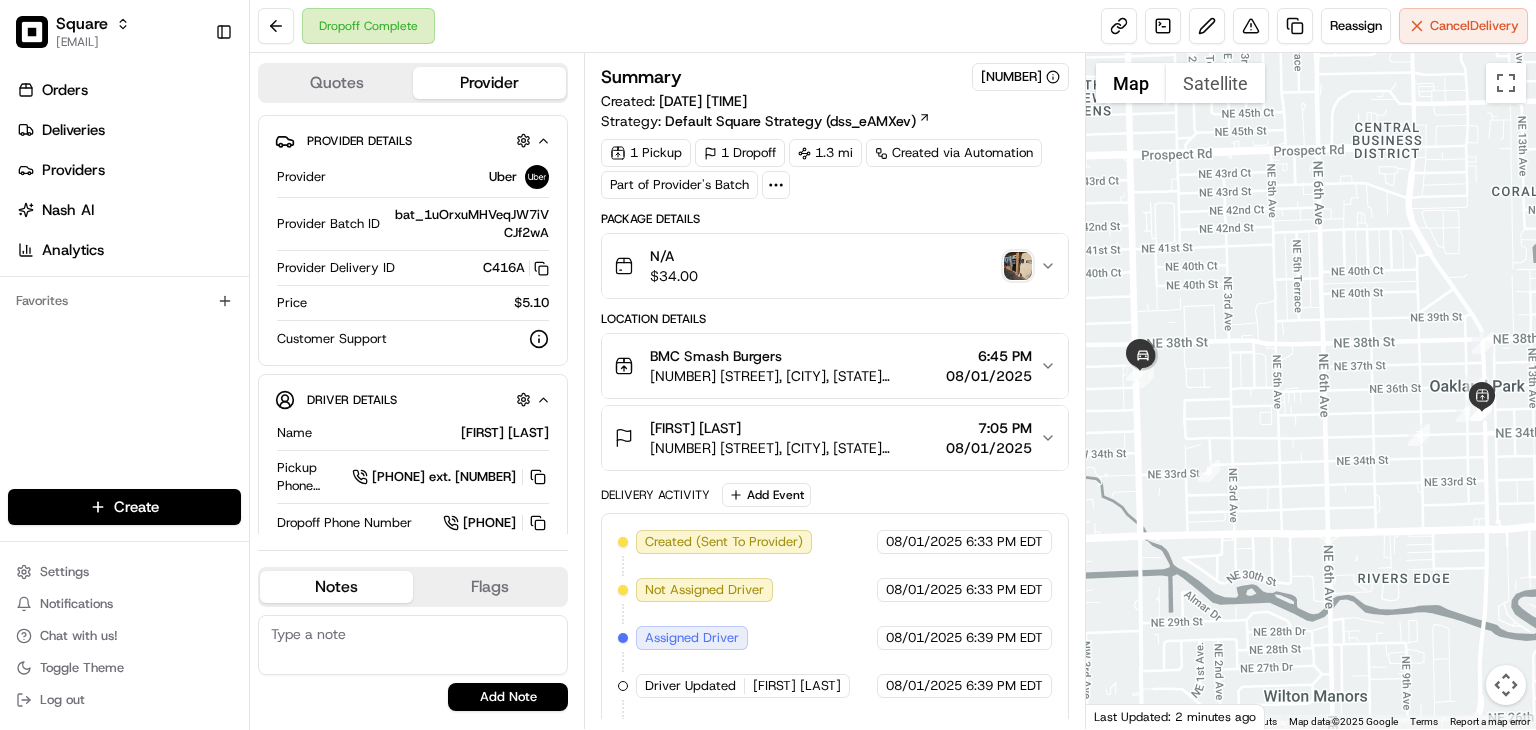 click at bounding box center (1018, 266) 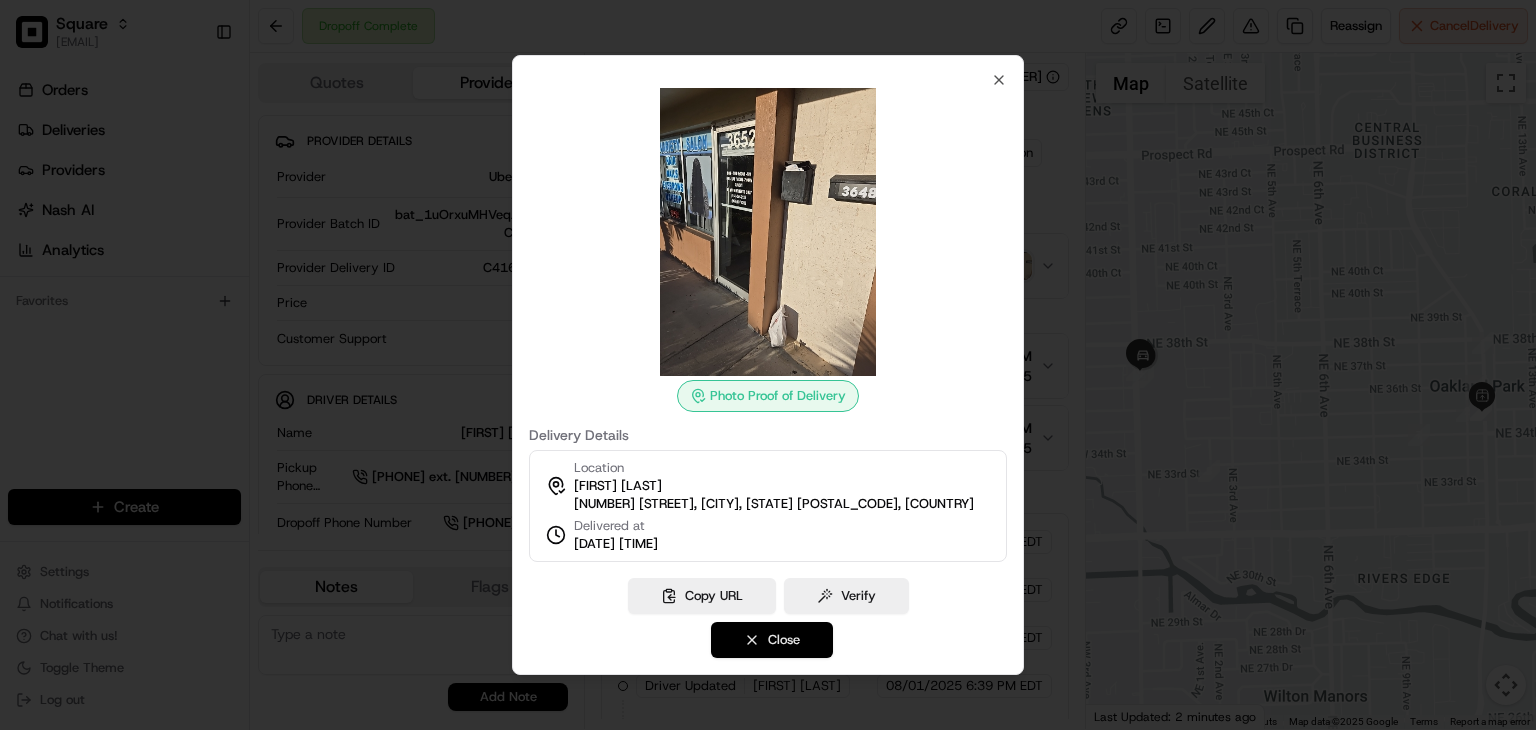 click on "Close" at bounding box center [772, 640] 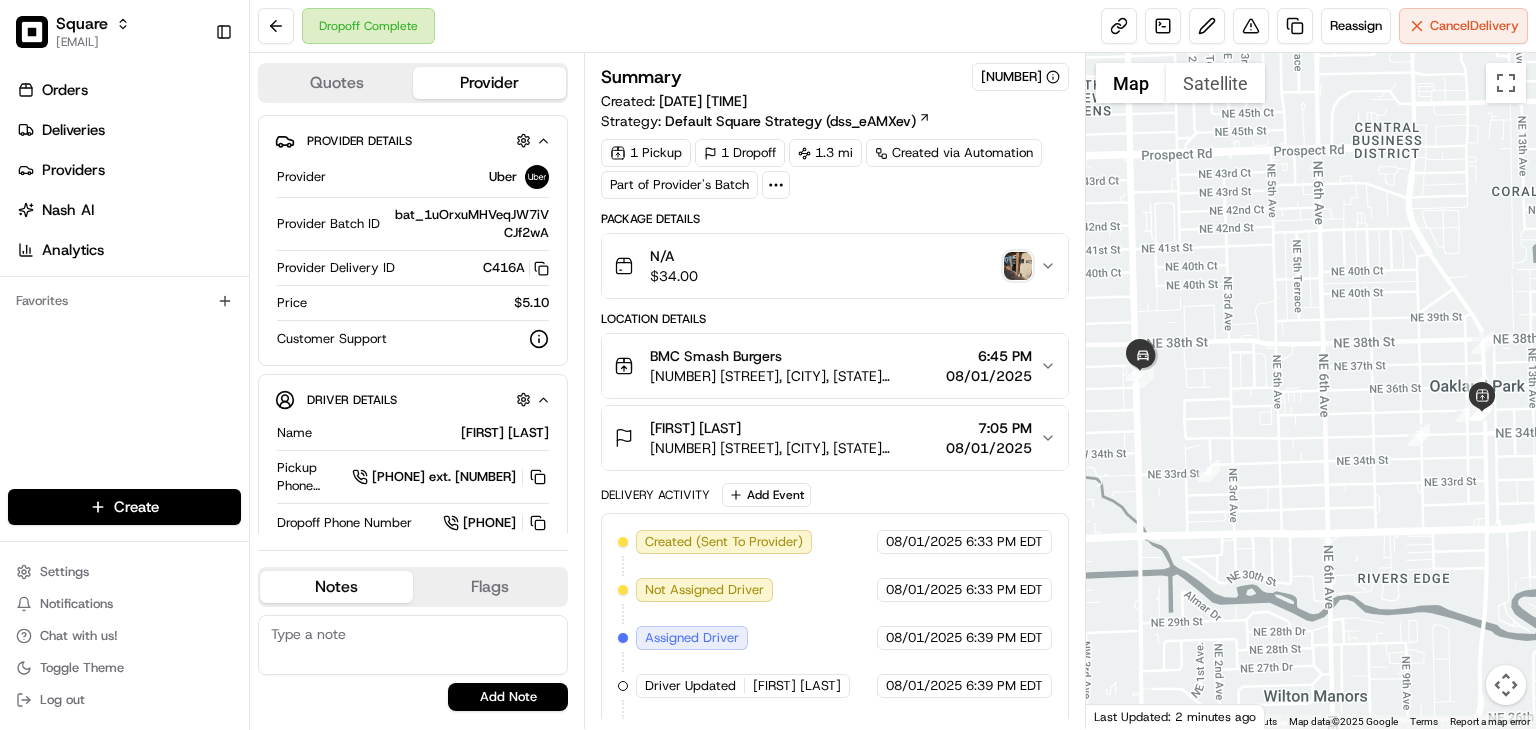 click at bounding box center [1018, 266] 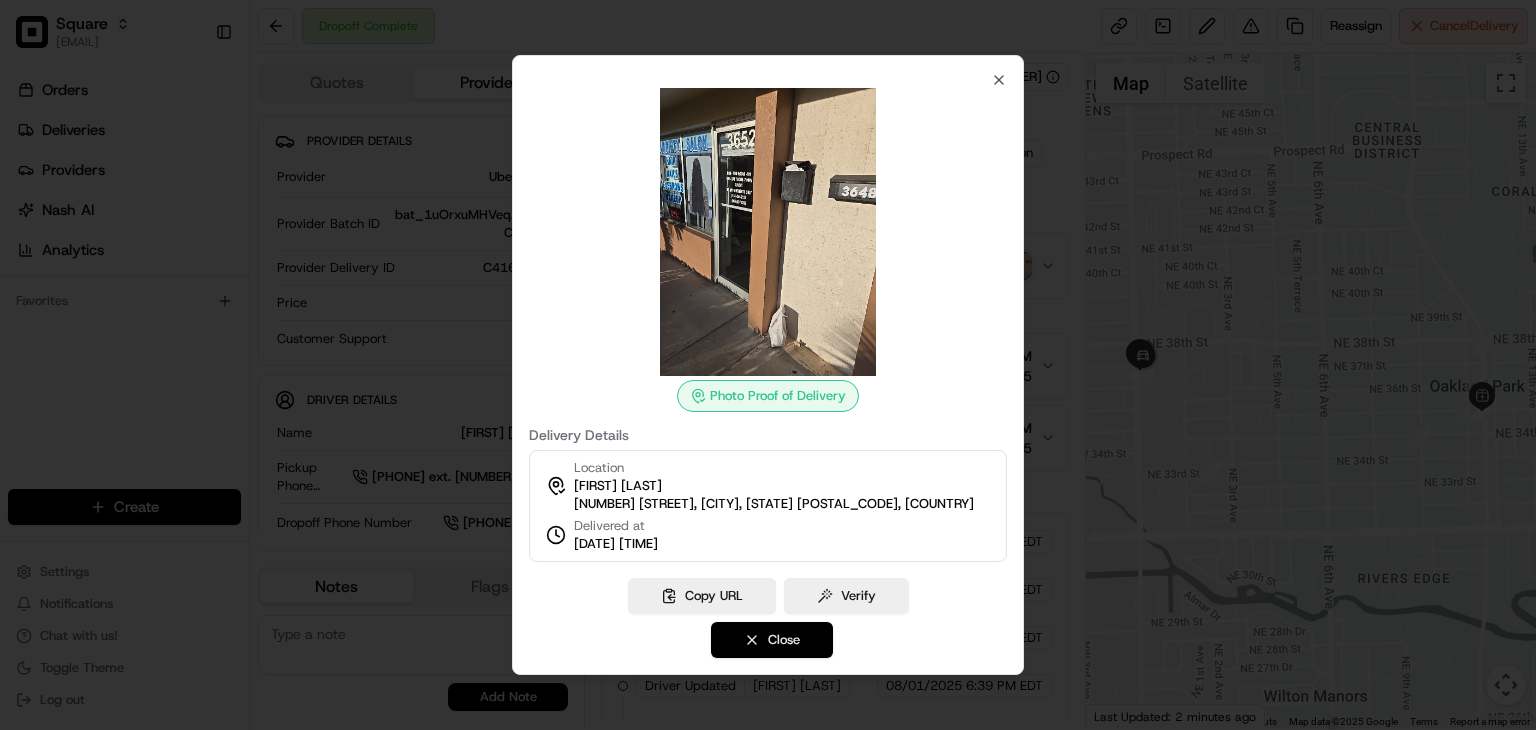 click on "Close" at bounding box center [772, 640] 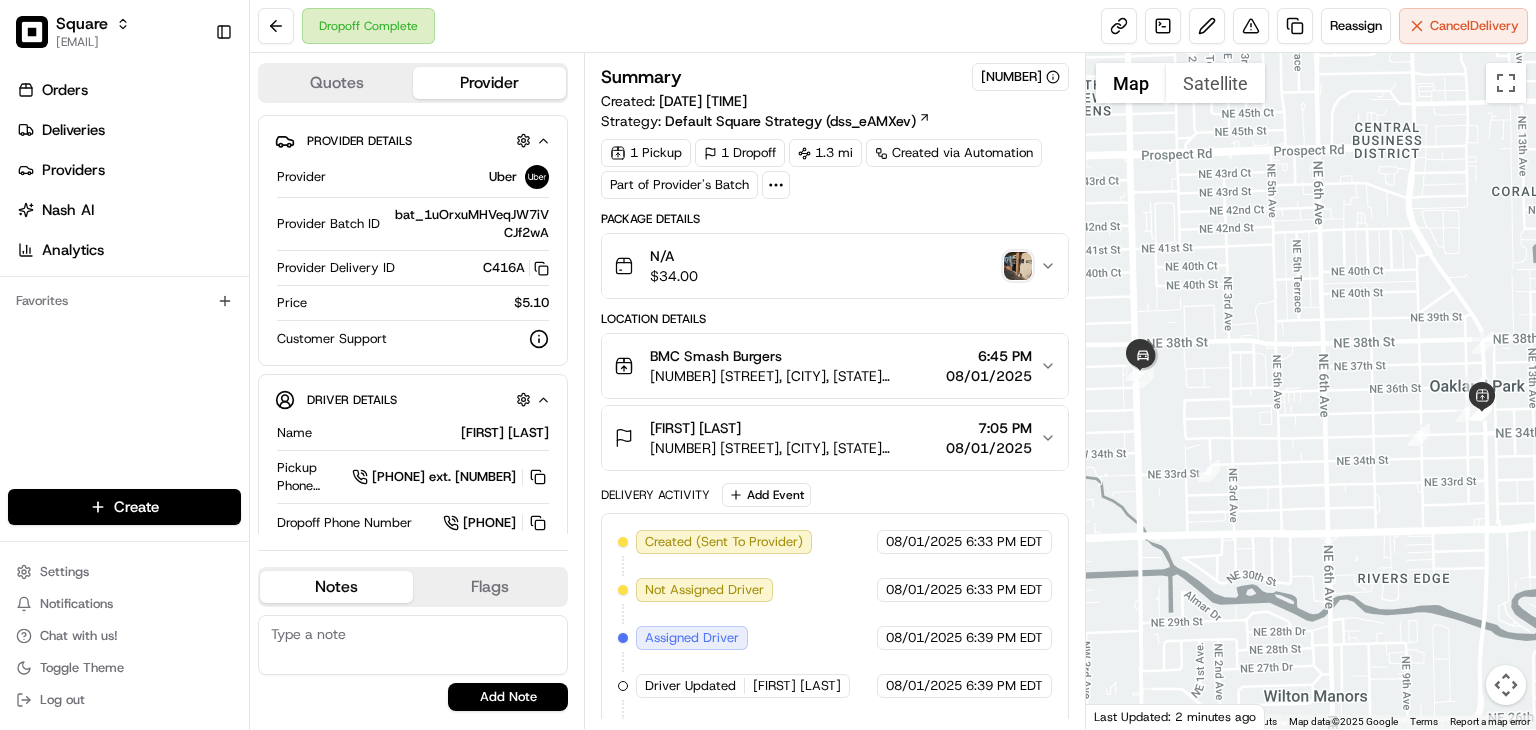 click on "[NUMBER] [STREET], [CITY], [STATE] [POSTAL_CODE], [COUNTRY]" at bounding box center [794, 376] 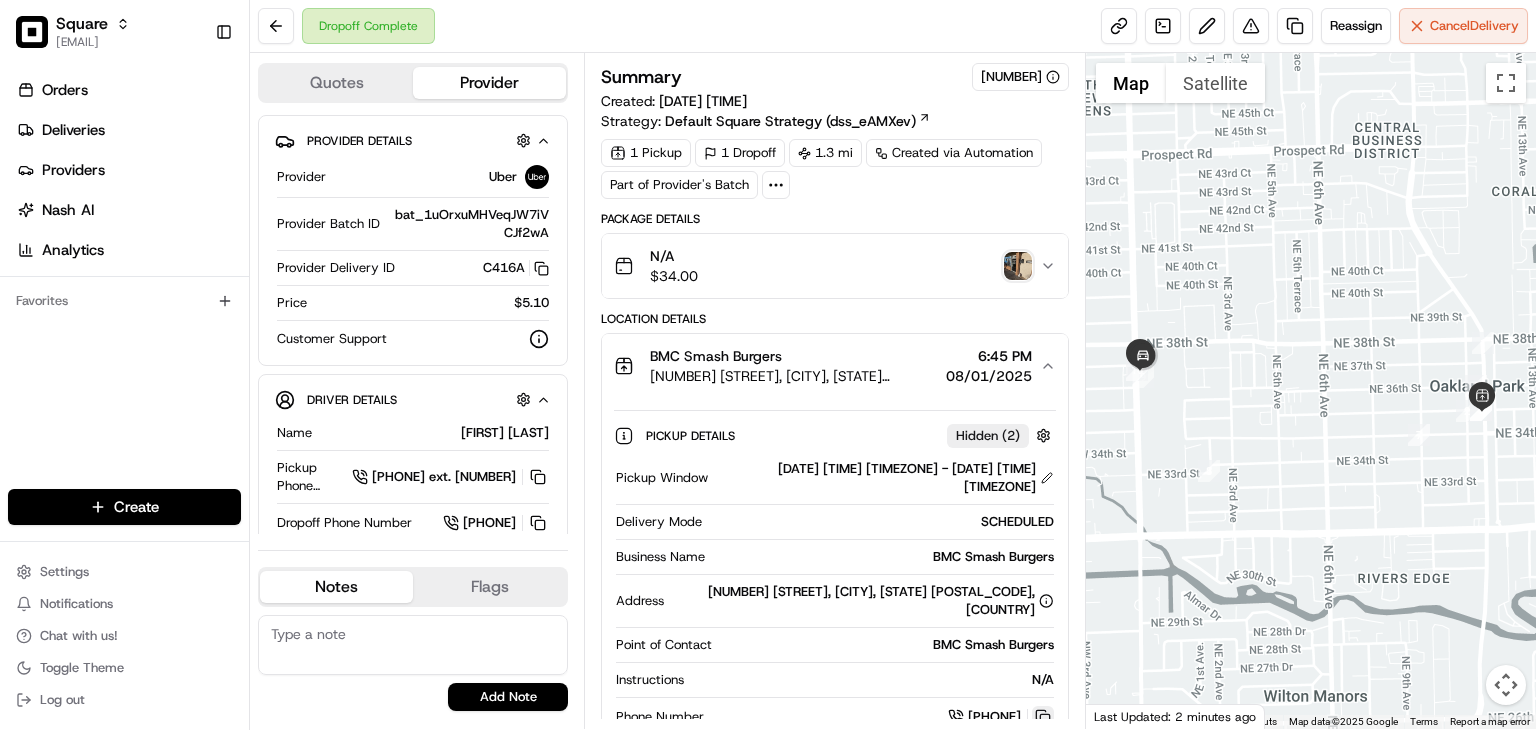 drag, startPoint x: 1045, startPoint y: 699, endPoint x: 1039, endPoint y: 690, distance: 10.816654 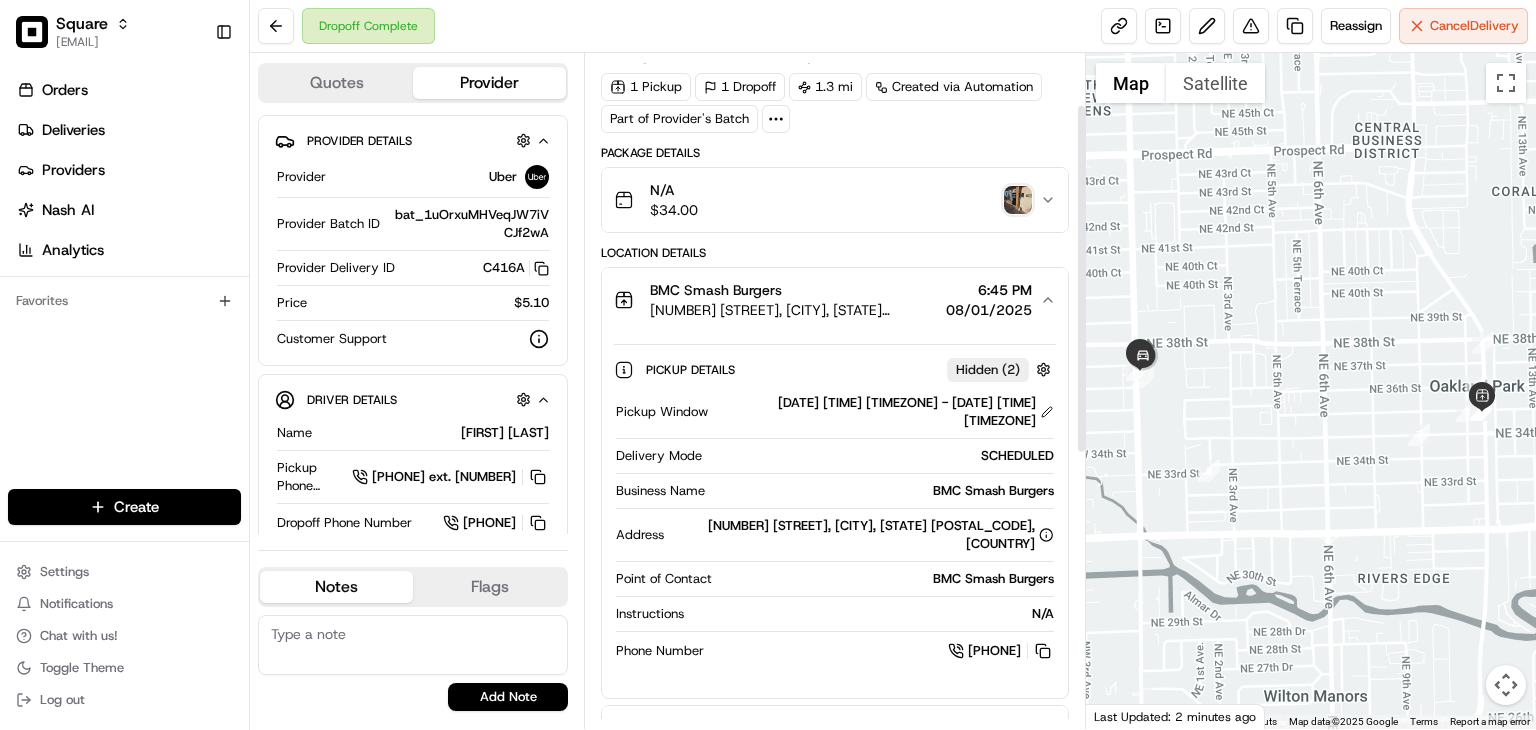 scroll, scrollTop: 100, scrollLeft: 0, axis: vertical 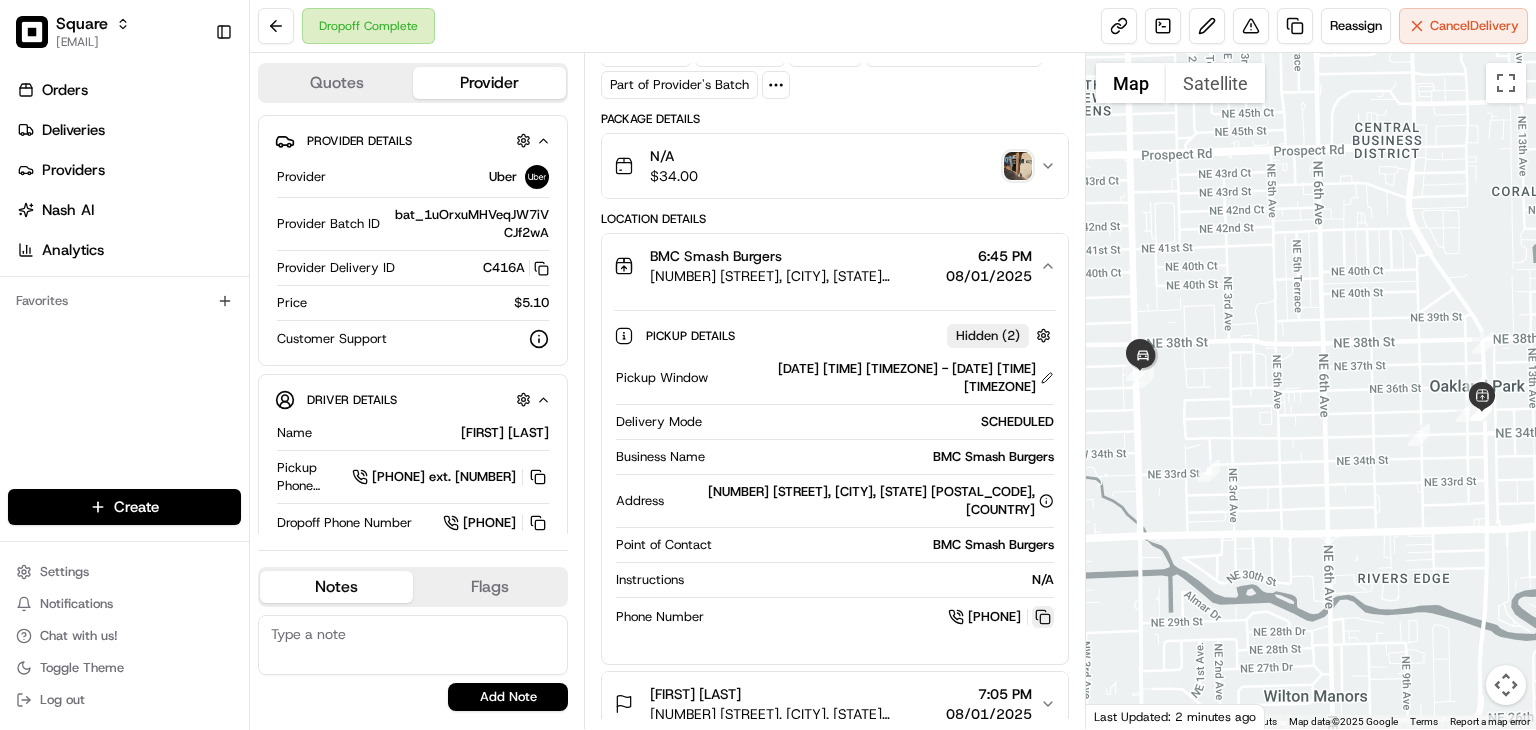 click at bounding box center [1043, 617] 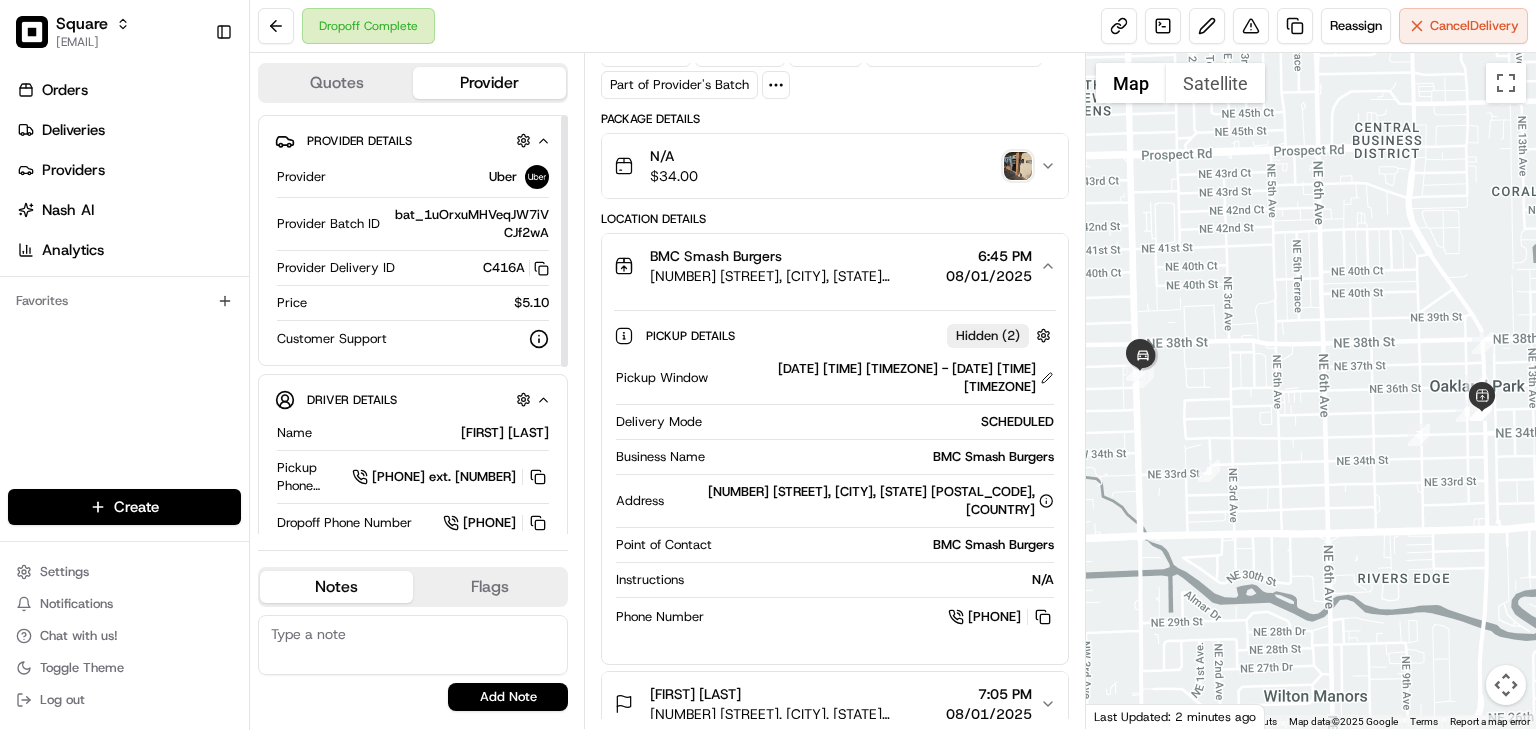 click at bounding box center (413, 645) 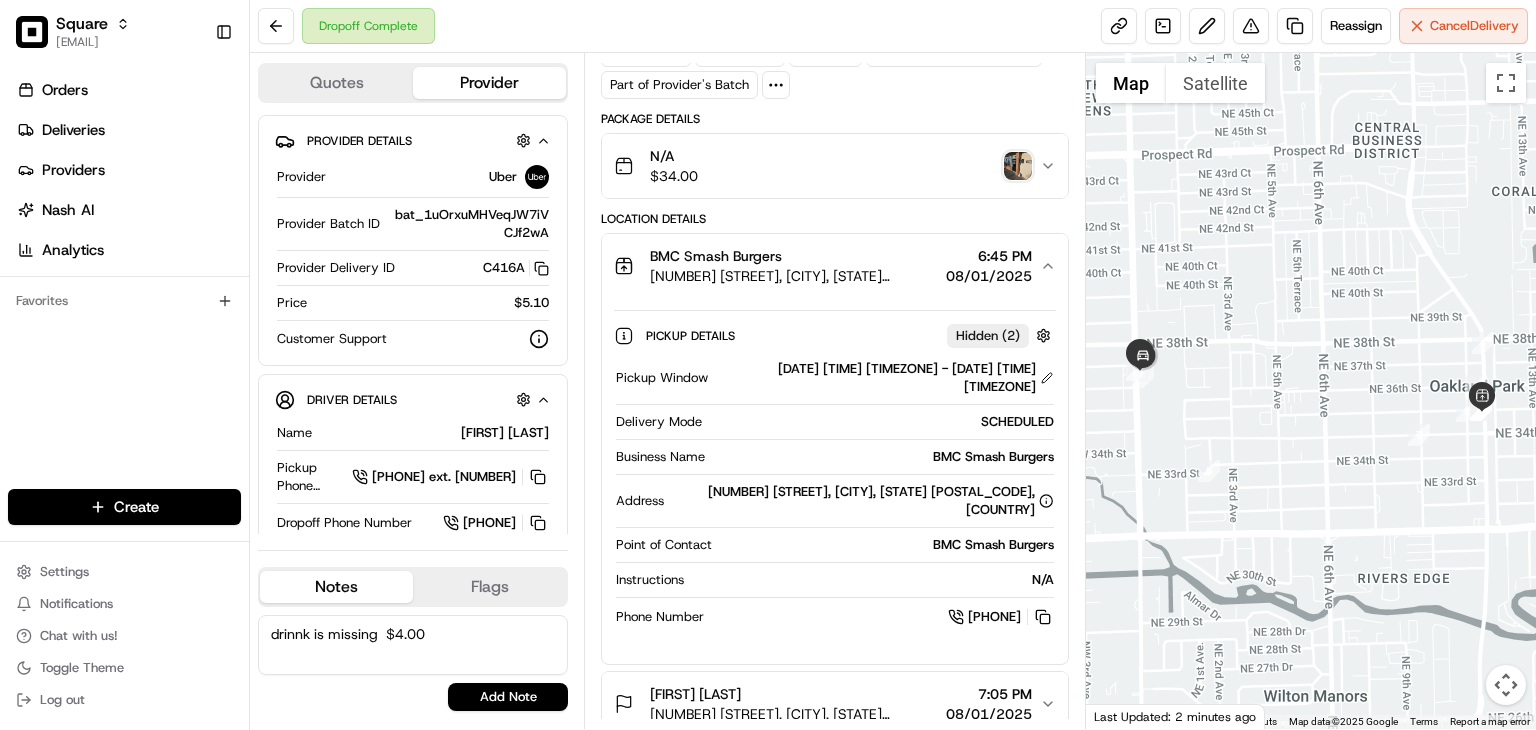 type on "drinnk is missing  $4.00" 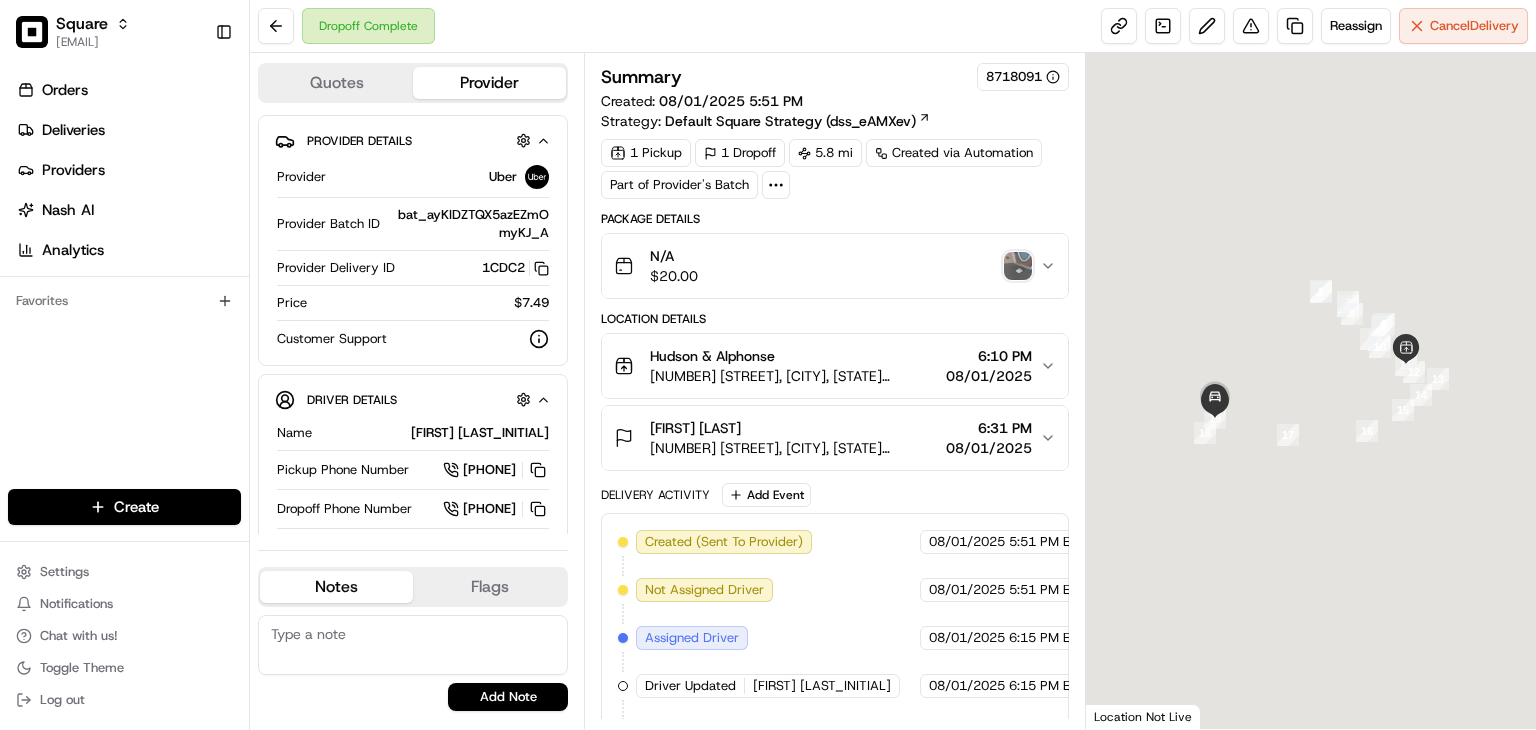 scroll, scrollTop: 0, scrollLeft: 0, axis: both 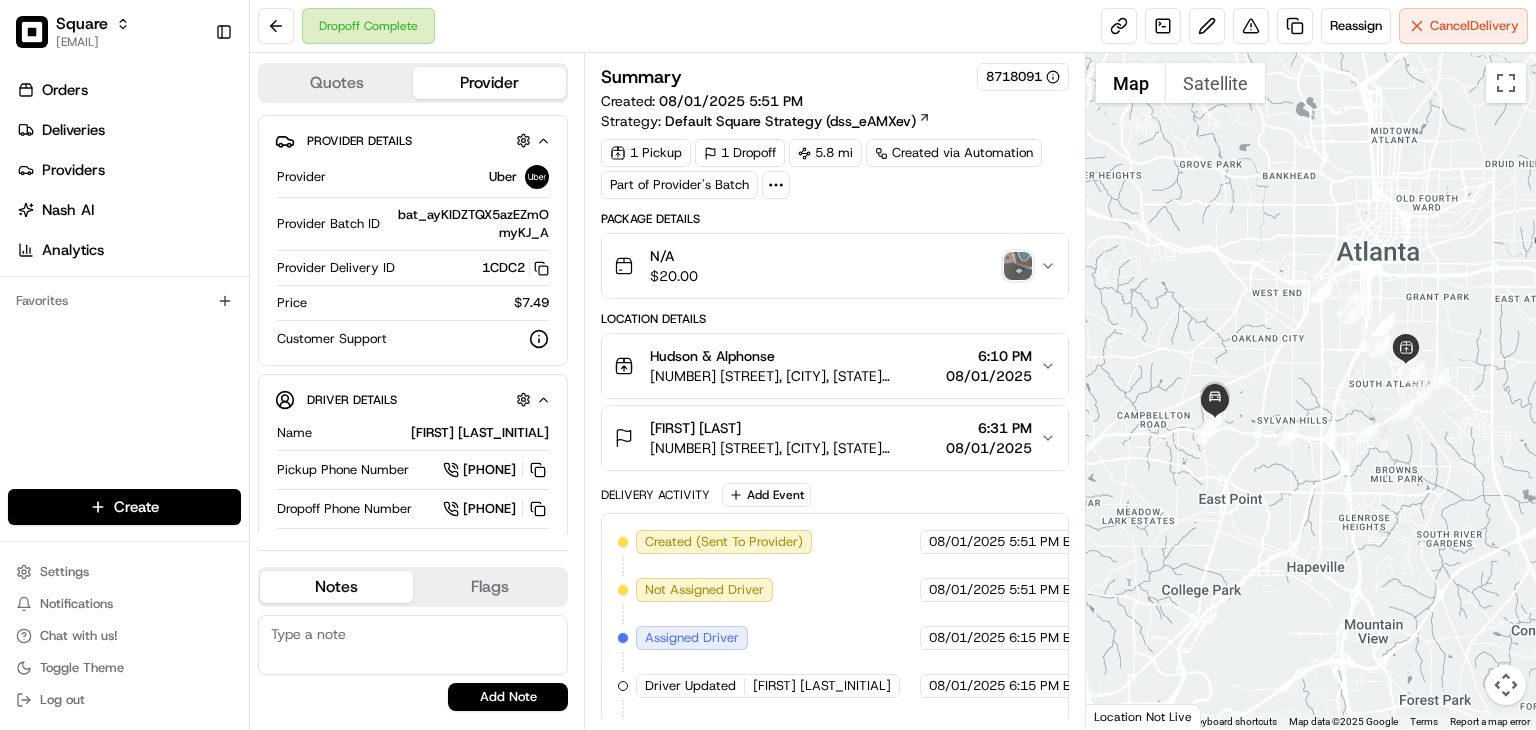 click at bounding box center [1018, 266] 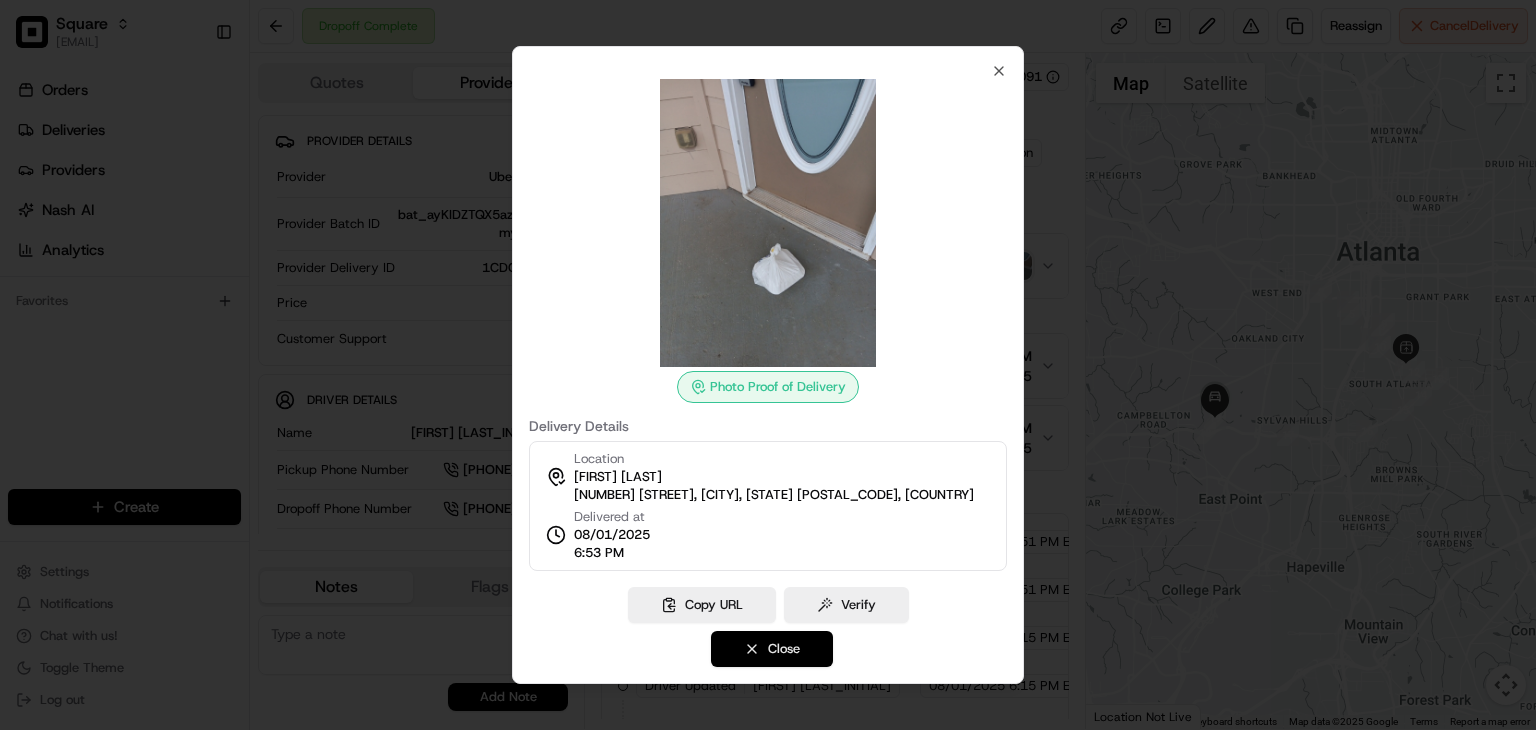 click on "Close" at bounding box center [772, 649] 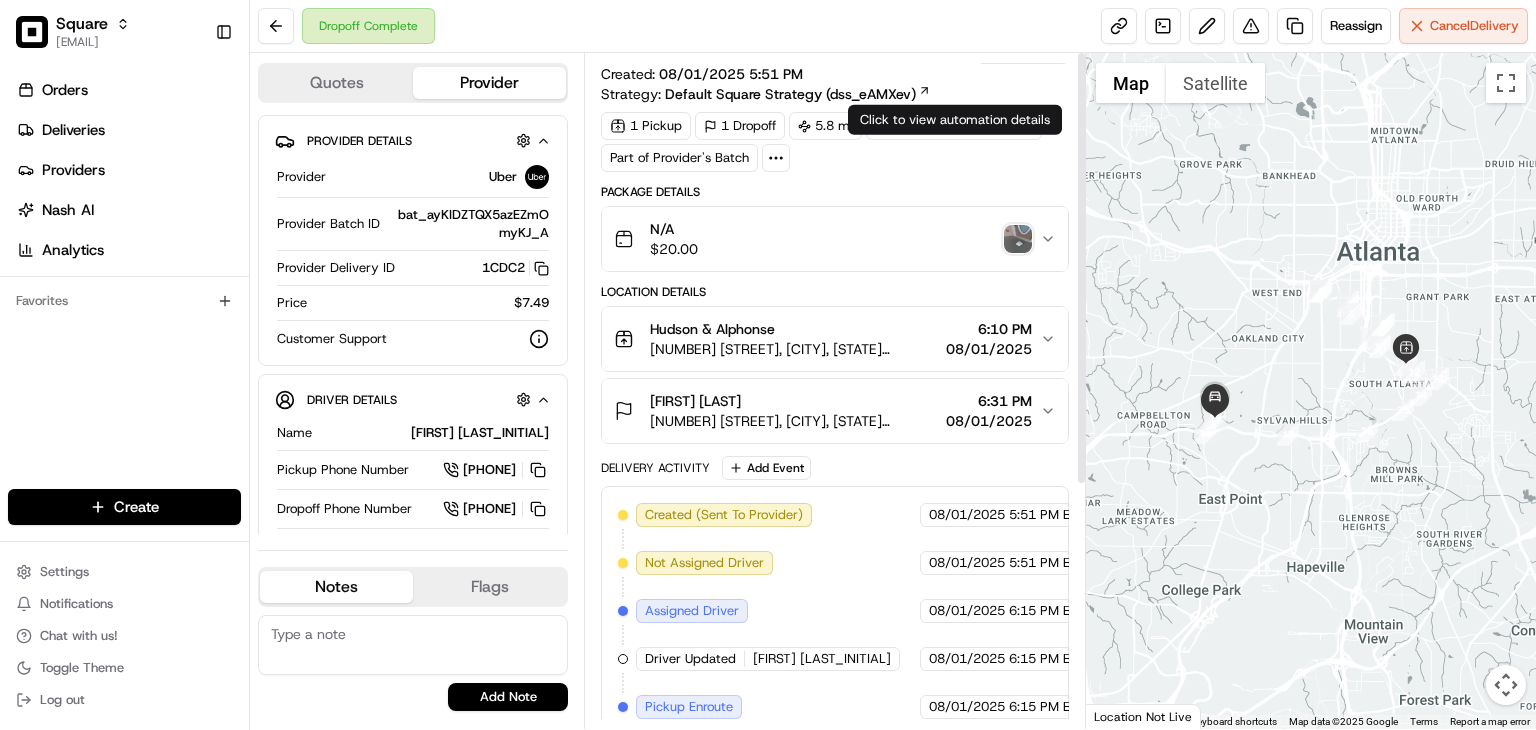 scroll, scrollTop: 0, scrollLeft: 0, axis: both 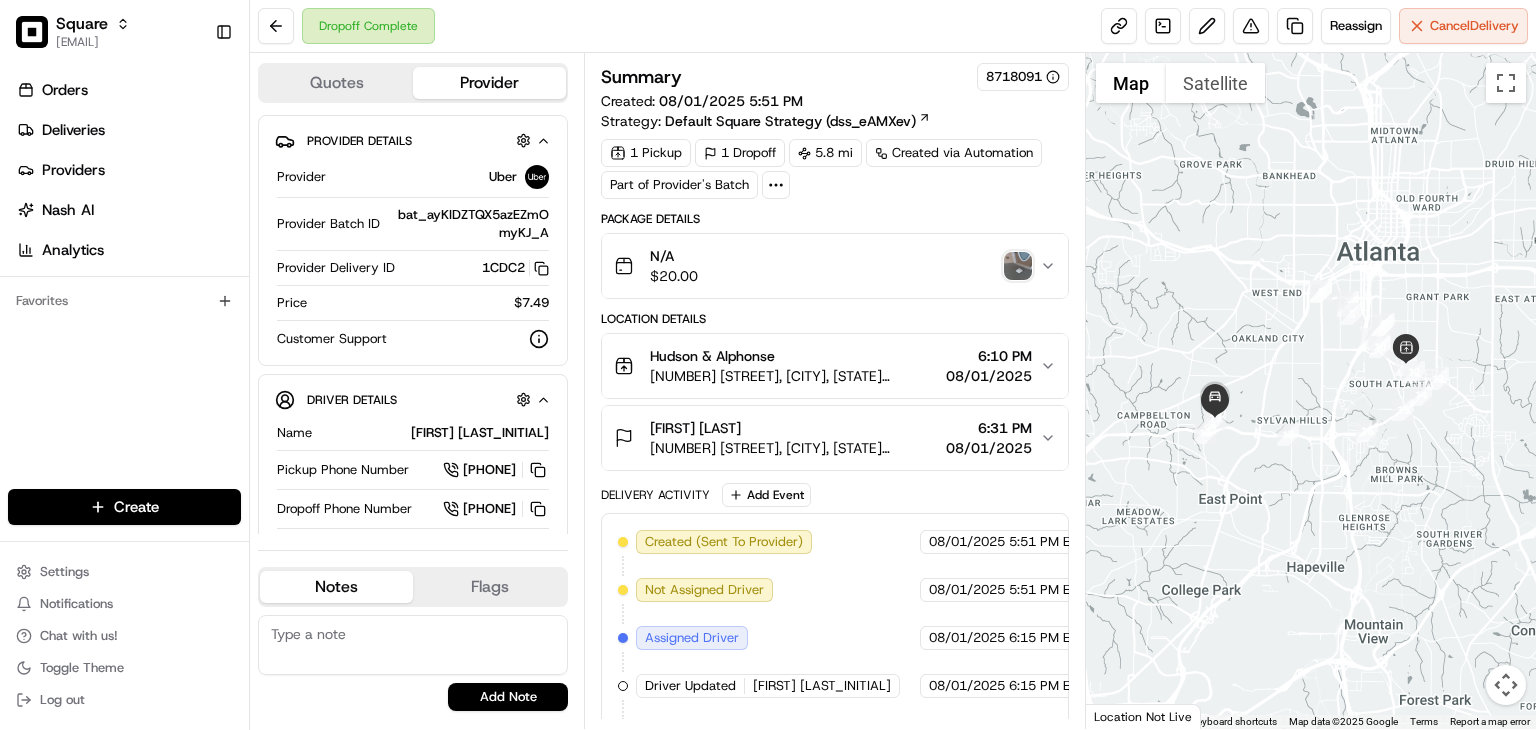 click at bounding box center [1018, 266] 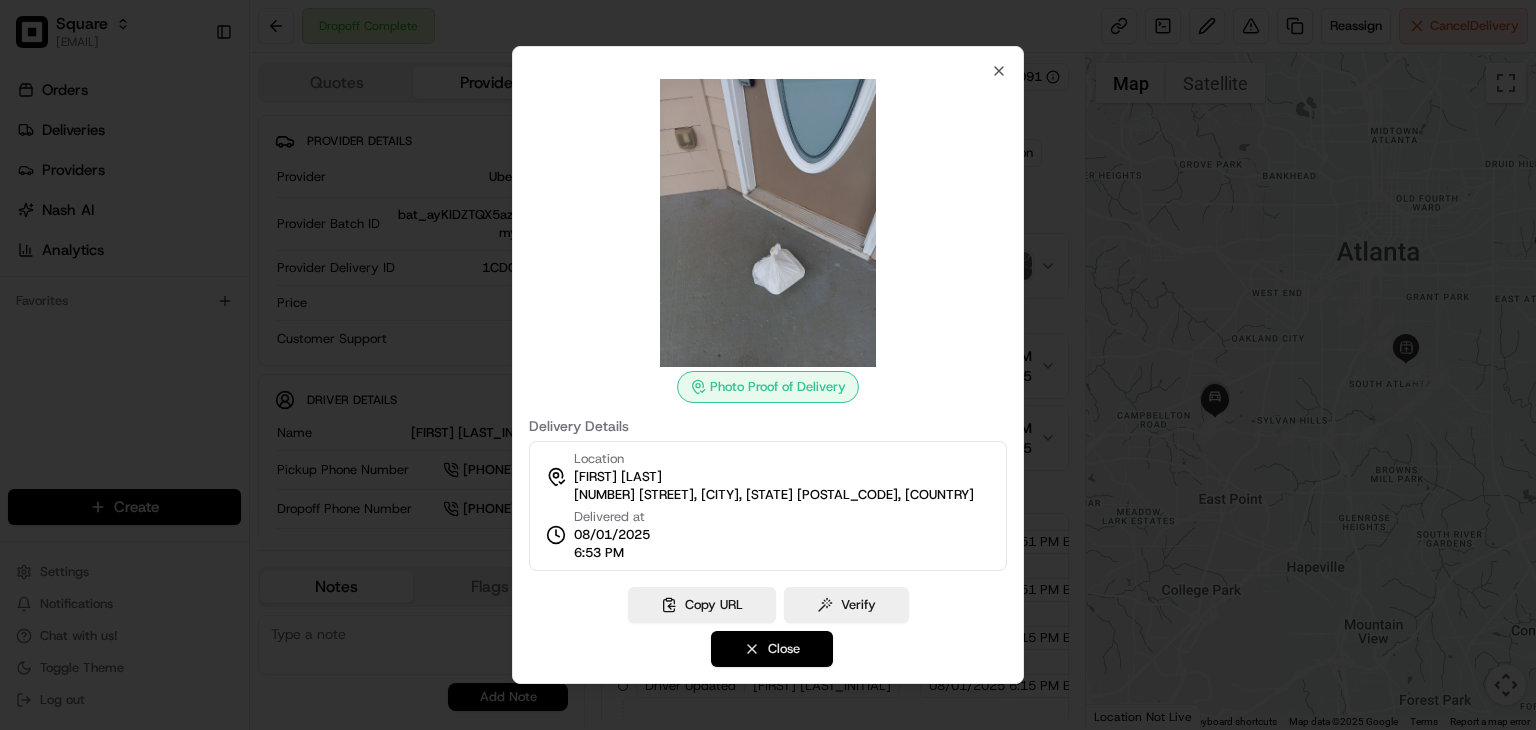 click on "Close" at bounding box center (772, 649) 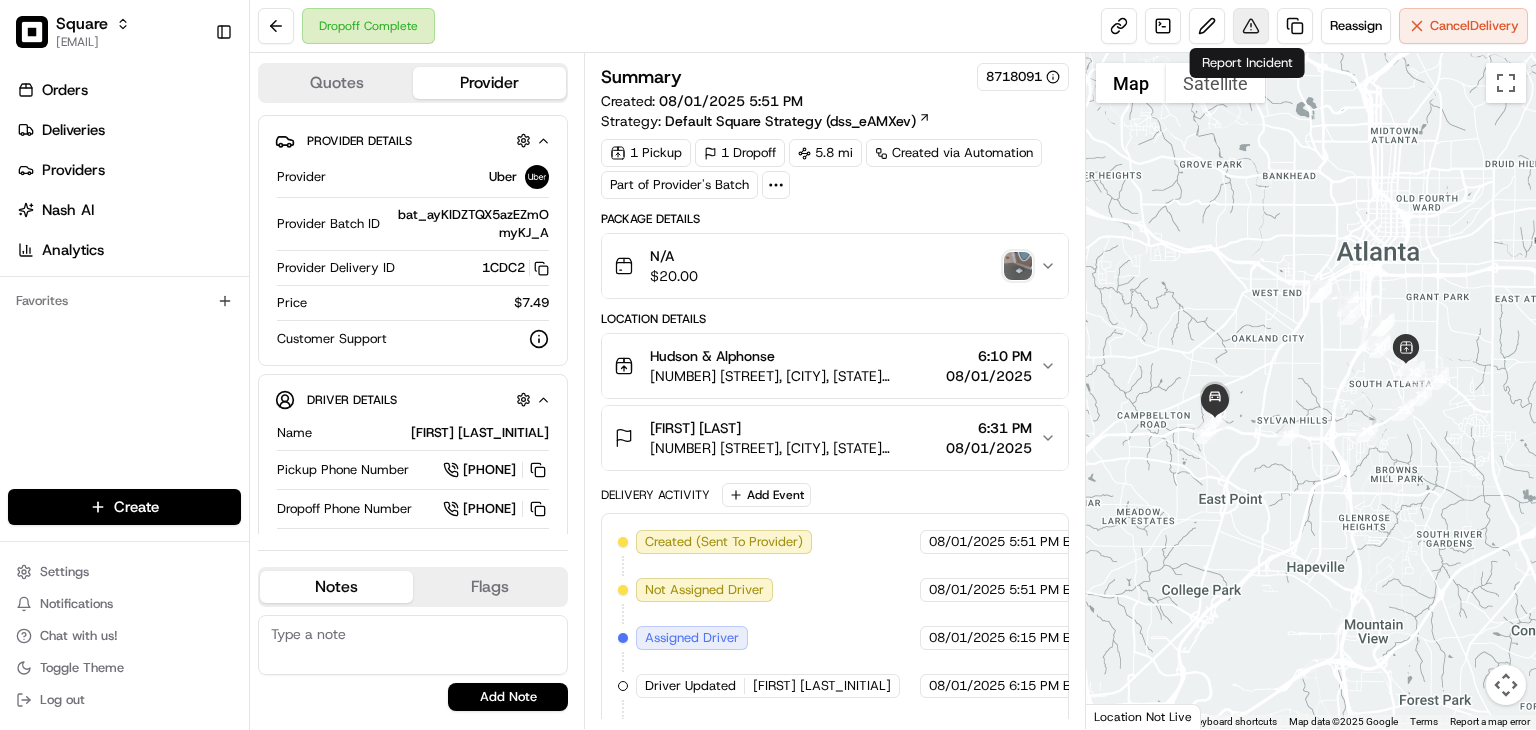 click at bounding box center [1251, 26] 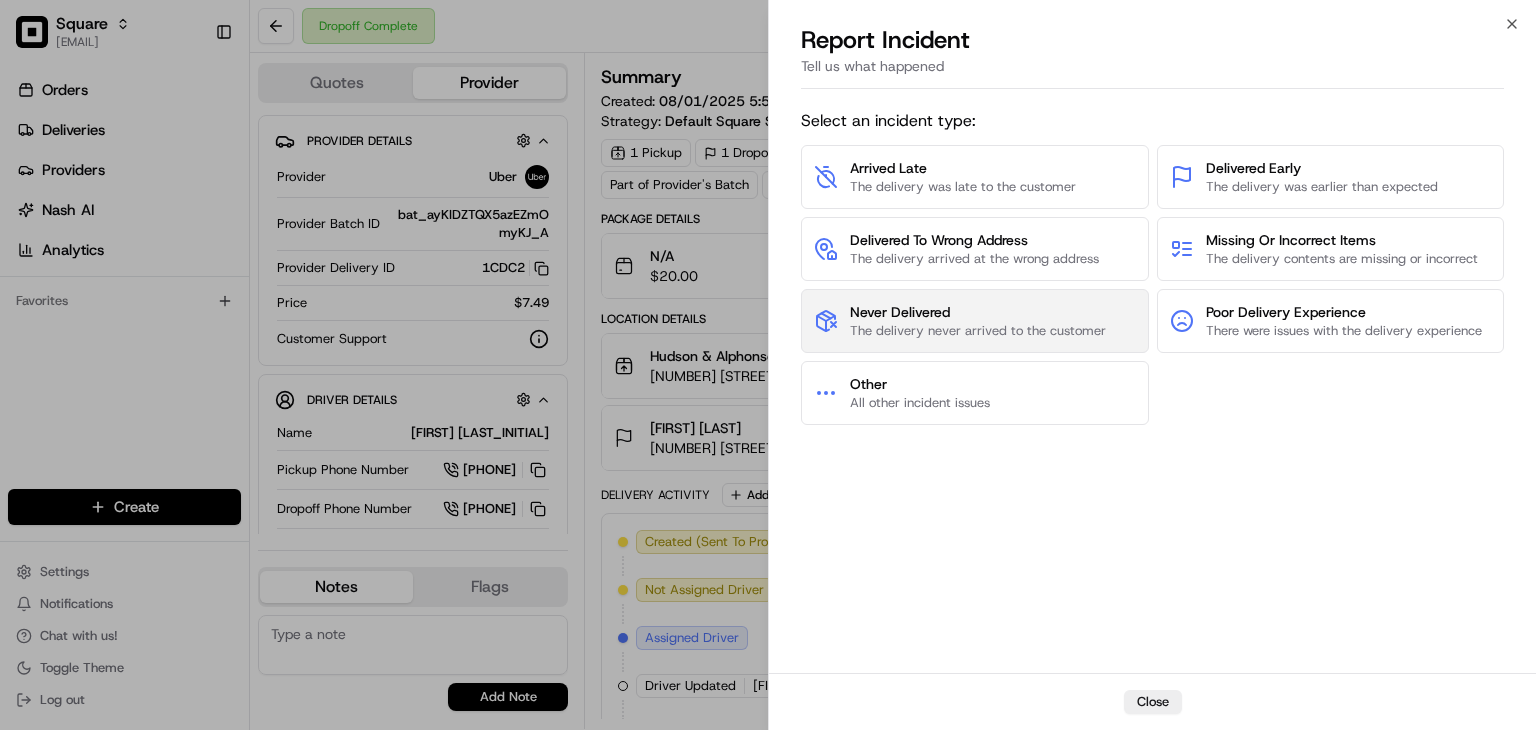 click on "Never Delivered" at bounding box center (978, 312) 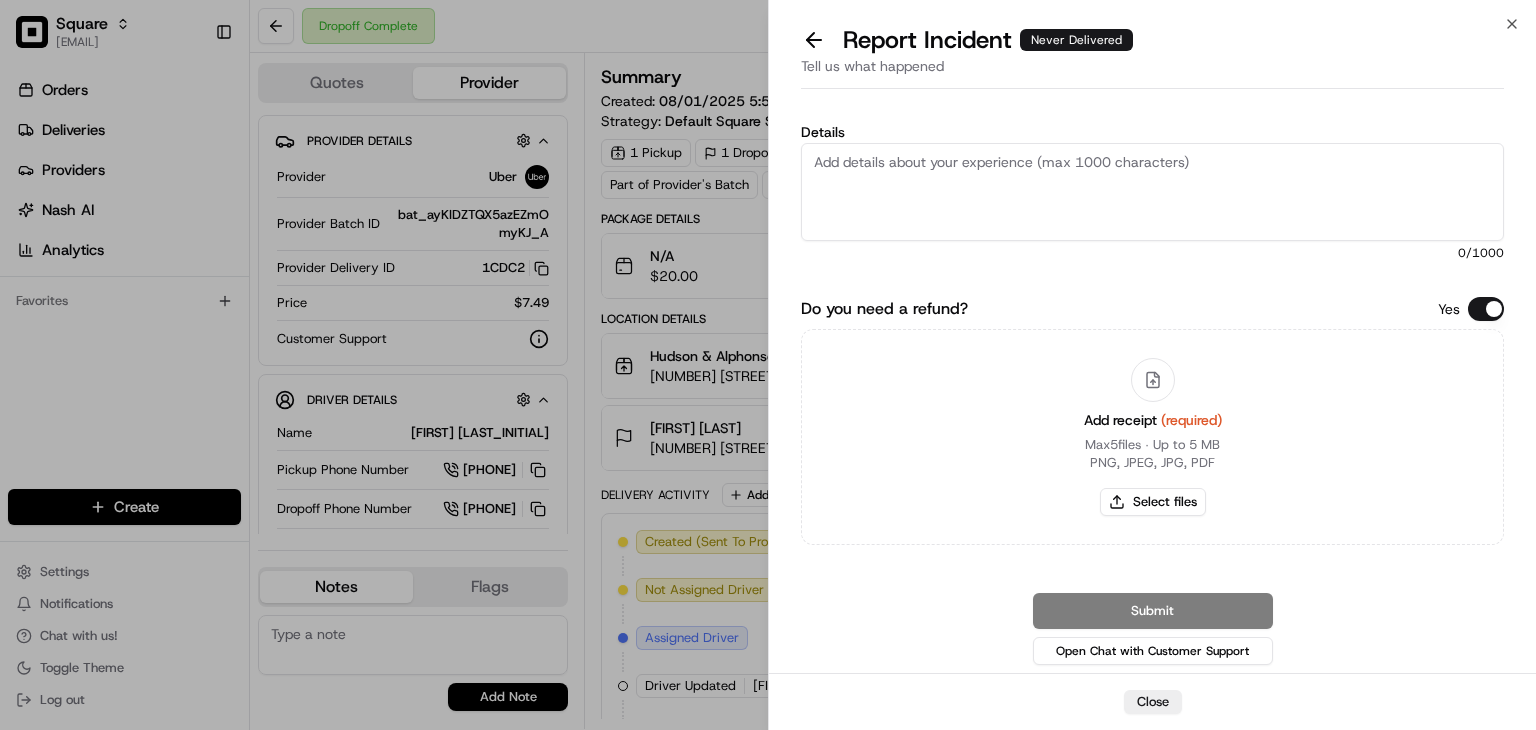 drag, startPoint x: 1501, startPoint y: 313, endPoint x: 1262, endPoint y: 208, distance: 261.04788 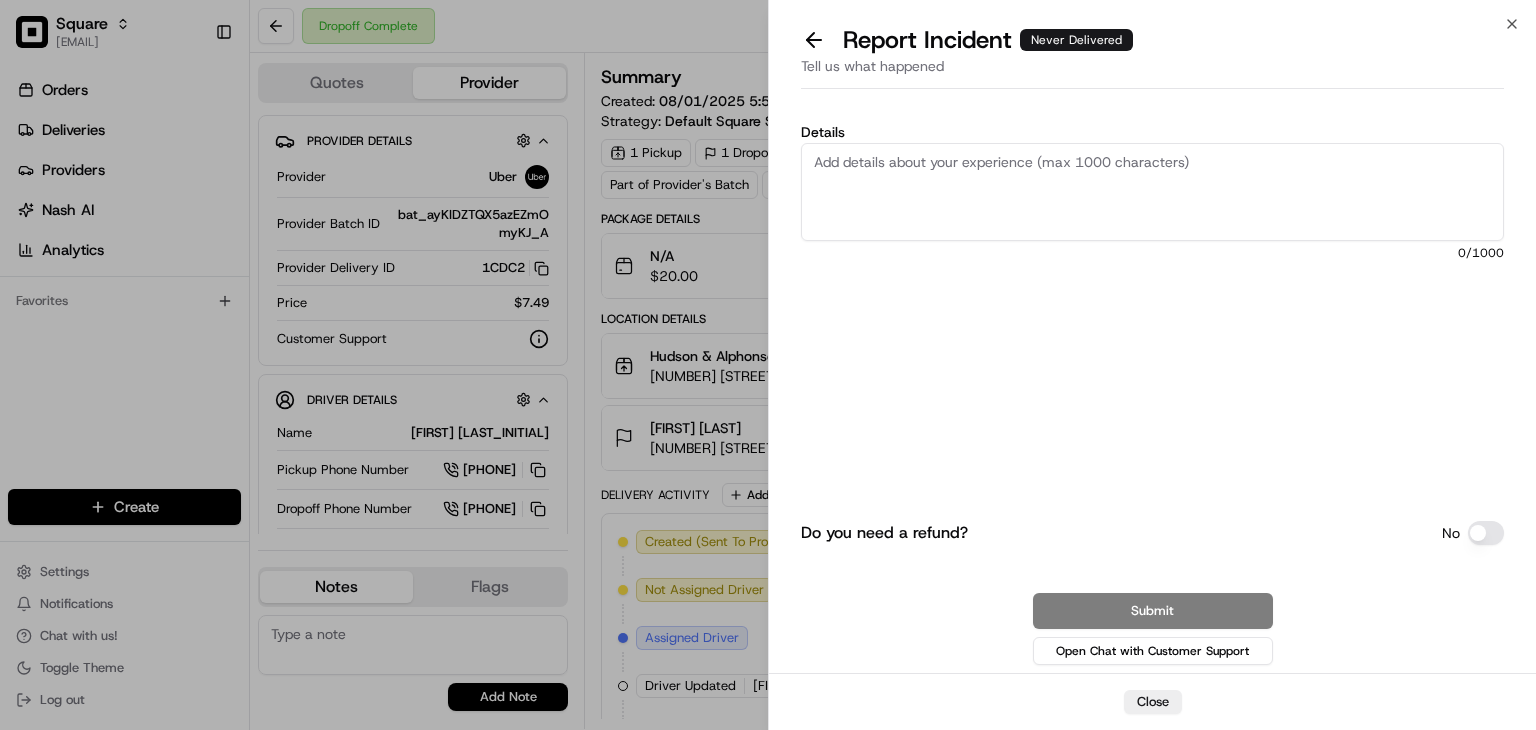 click on "Details" at bounding box center (1152, 192) 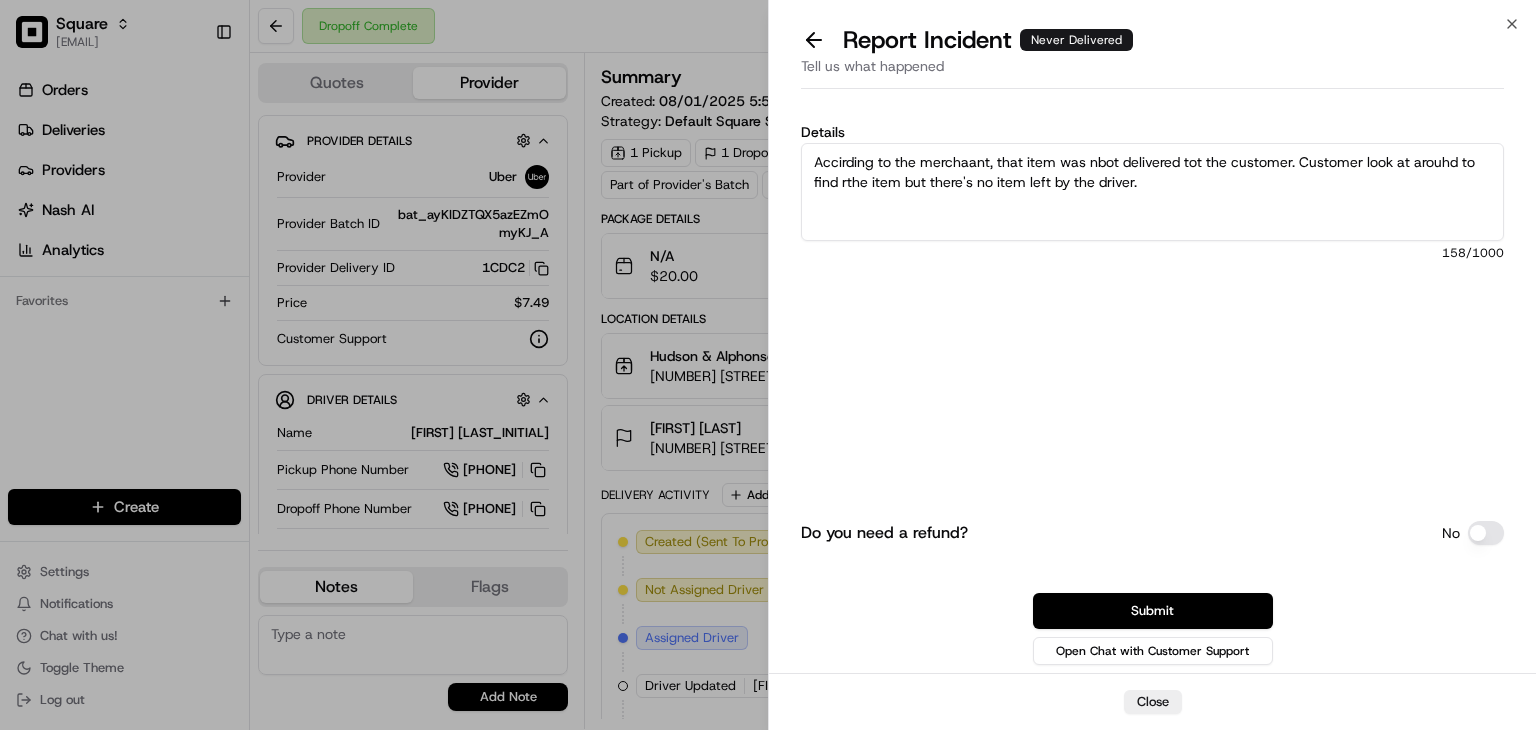 click on "Accirding to the merchaant, that item was nbot delivered tot the customer. Customer look at arouhd to find rthe item  but there's no item left  by the driver." at bounding box center (1152, 192) 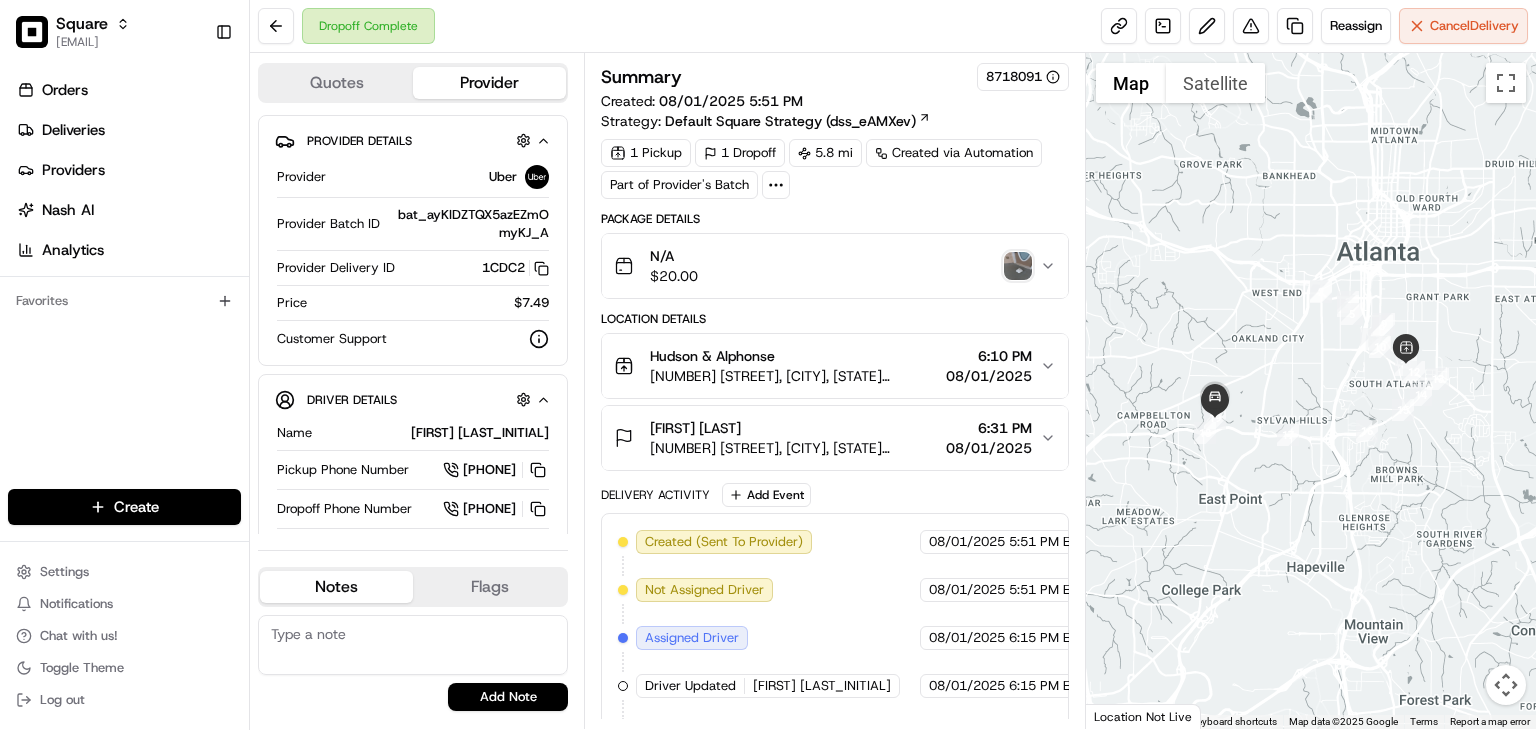 paste on "“According to the merchant, the item was not delivered to the customer. The customer looked around for it, but found no item left behind by the driver" 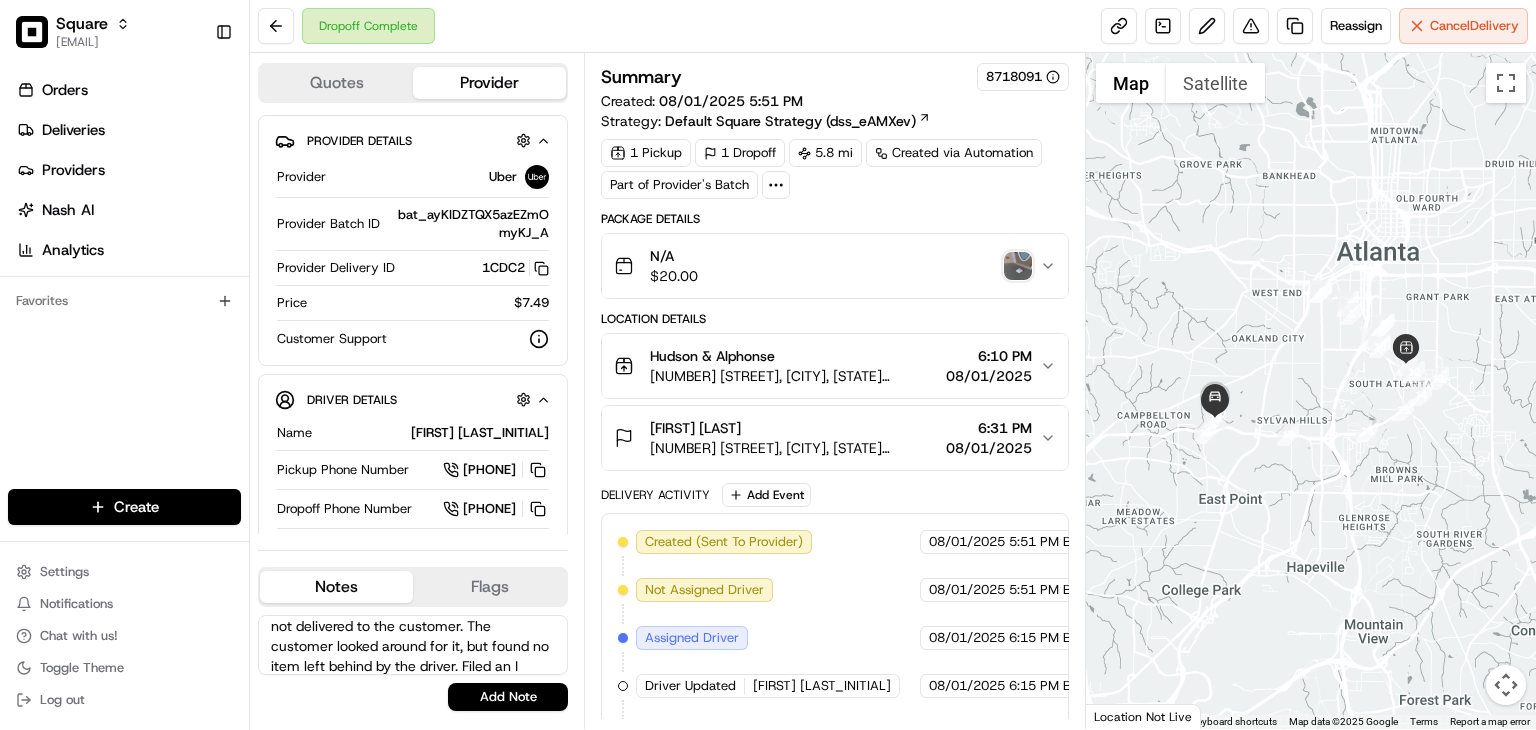 scroll, scrollTop: 48, scrollLeft: 0, axis: vertical 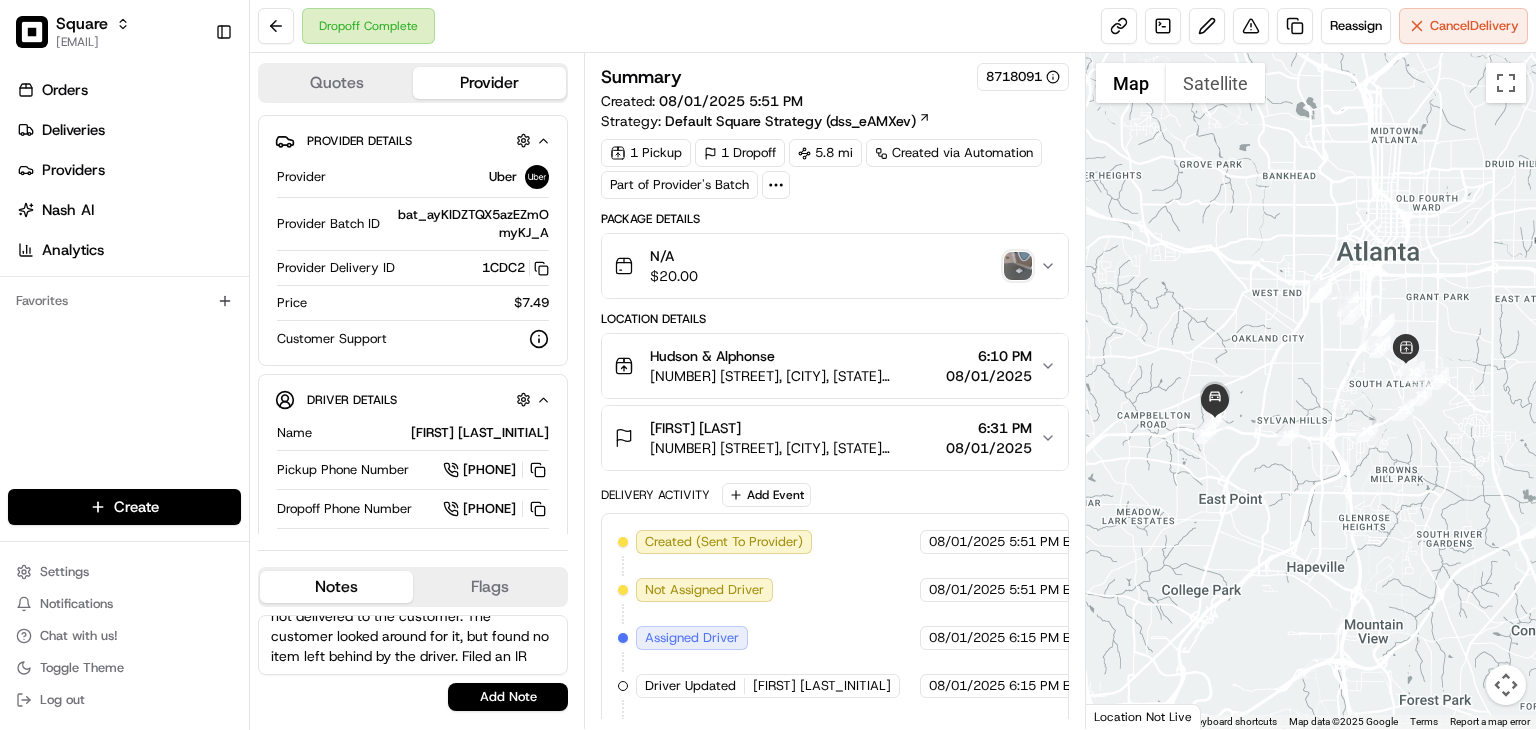 type on "“According to the merchant, the item was not delivered to the customer. The customer looked around for it, but found no item left behind by the driver. Filed an IR" 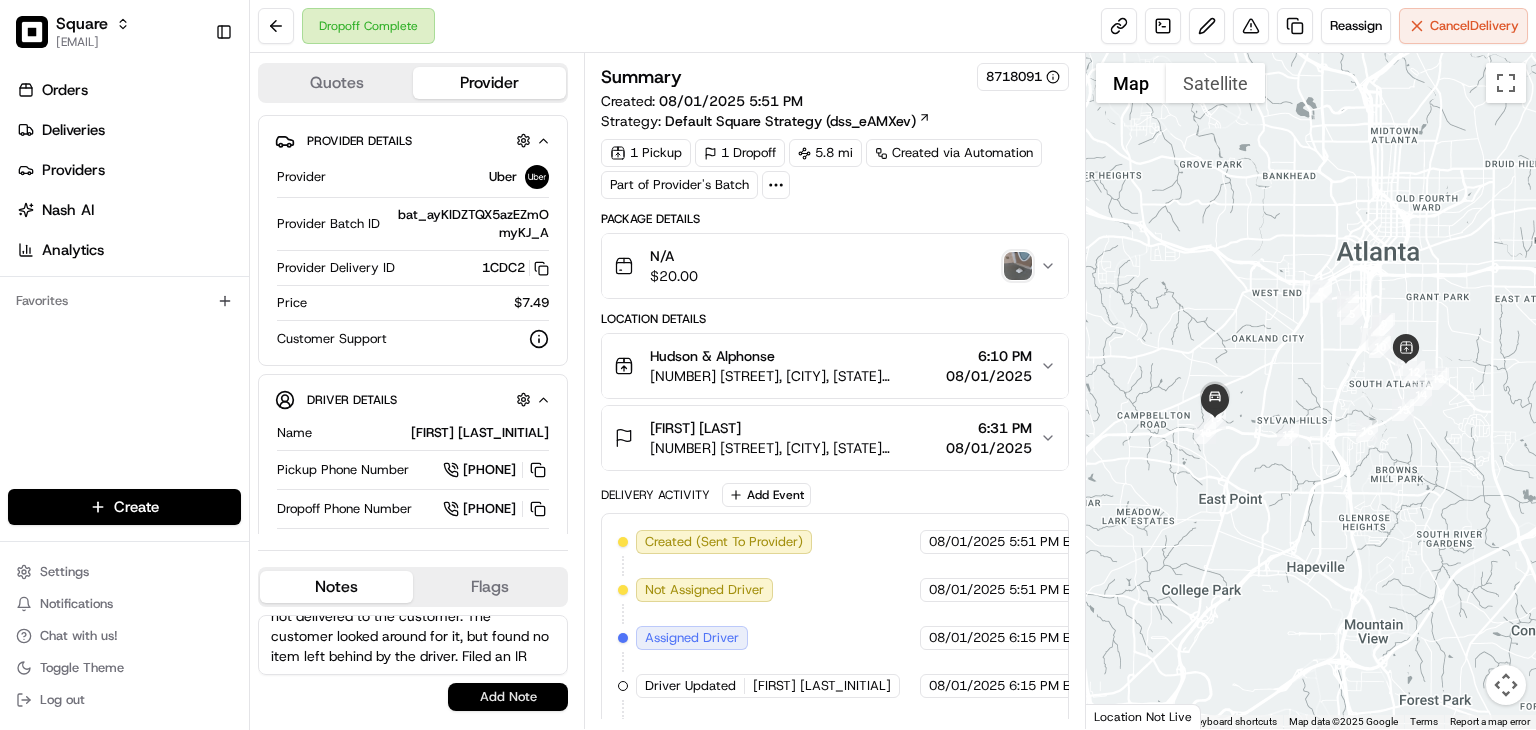 click on "Add Note" at bounding box center [508, 697] 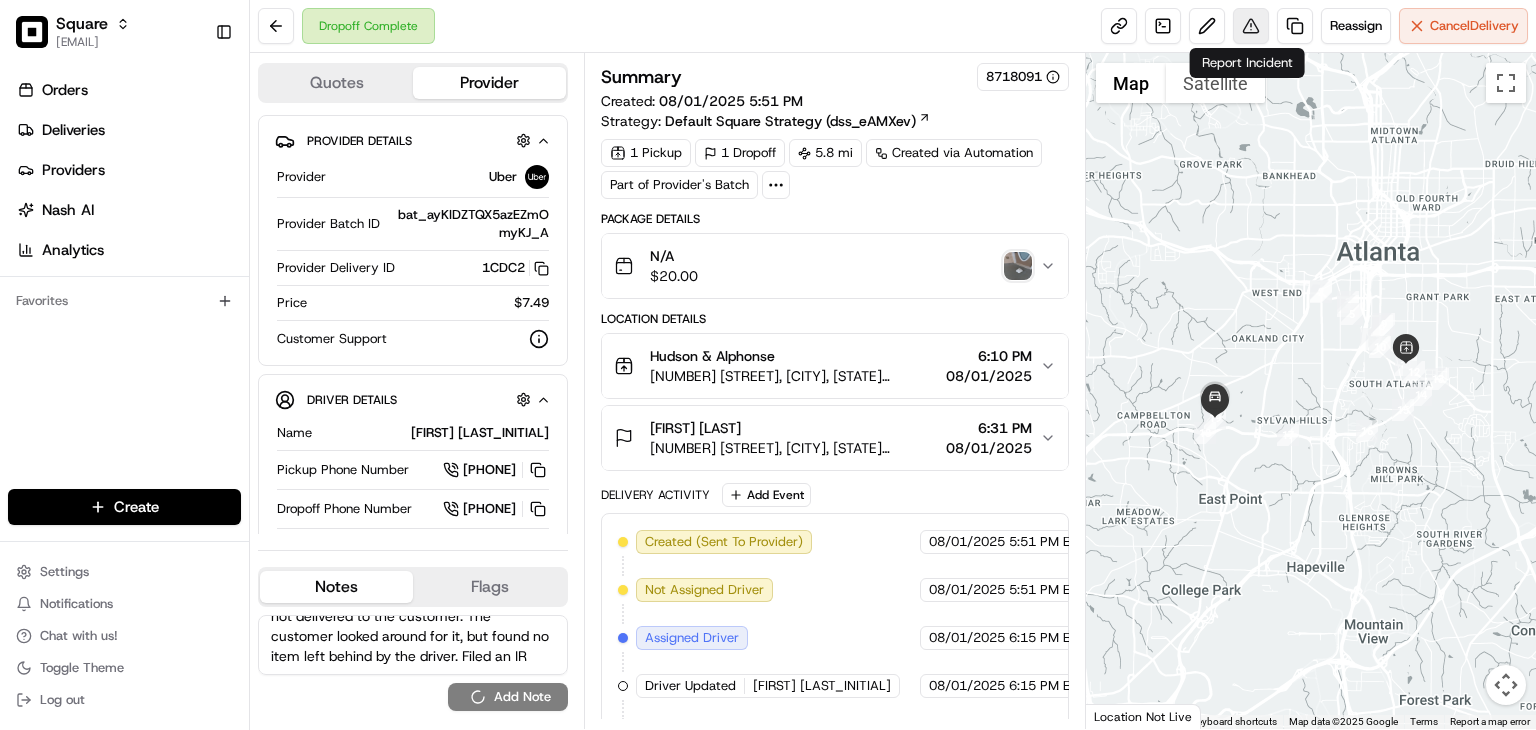 type 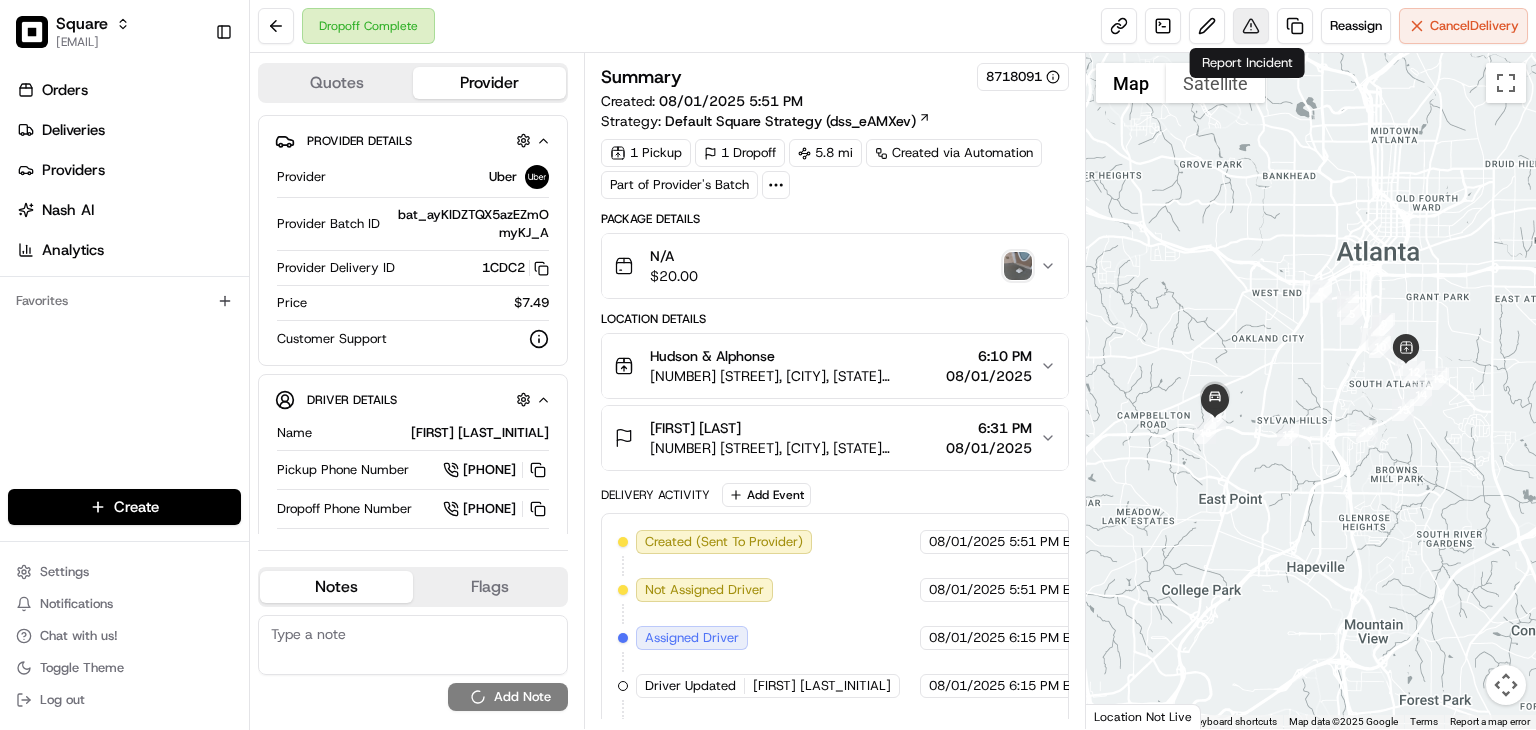 scroll, scrollTop: 0, scrollLeft: 0, axis: both 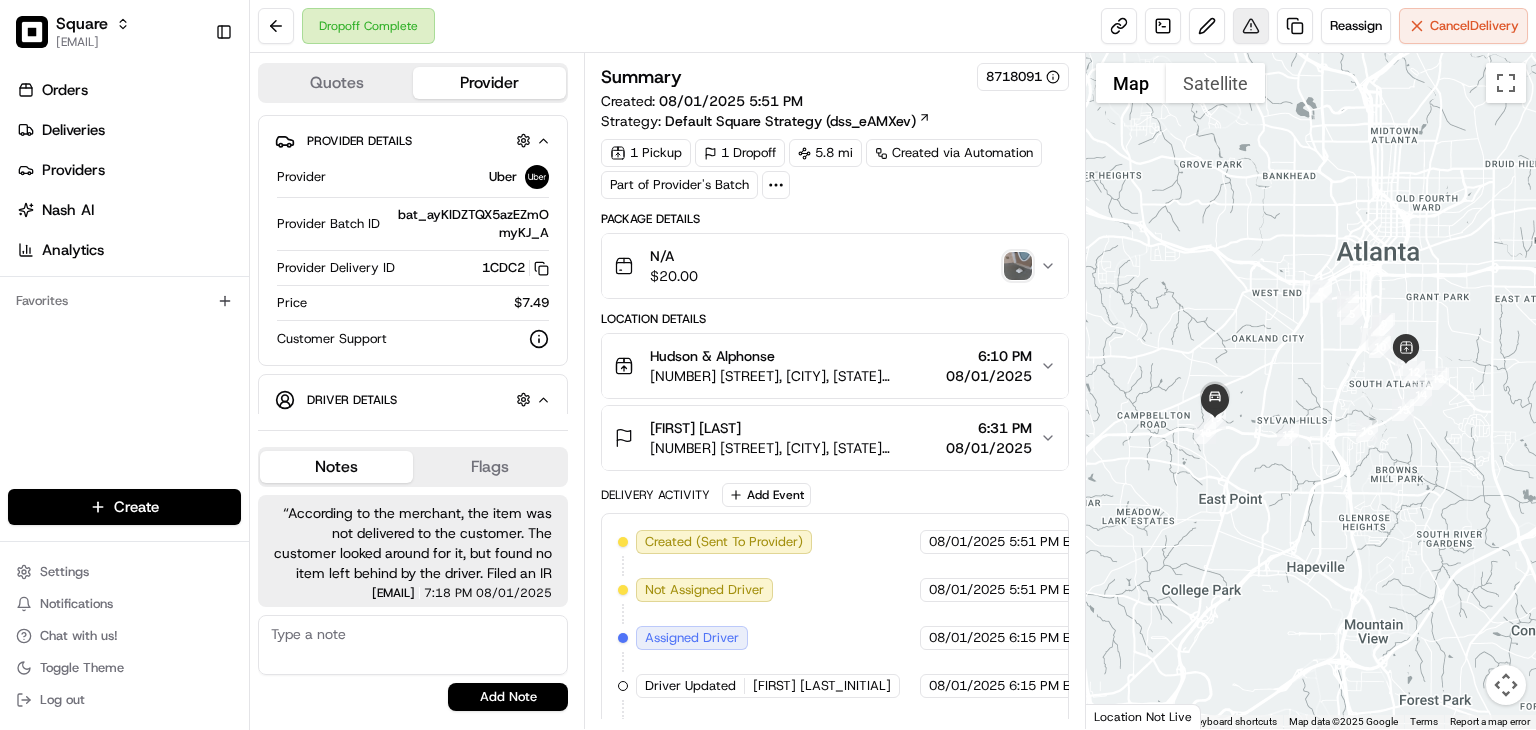 click at bounding box center (1251, 26) 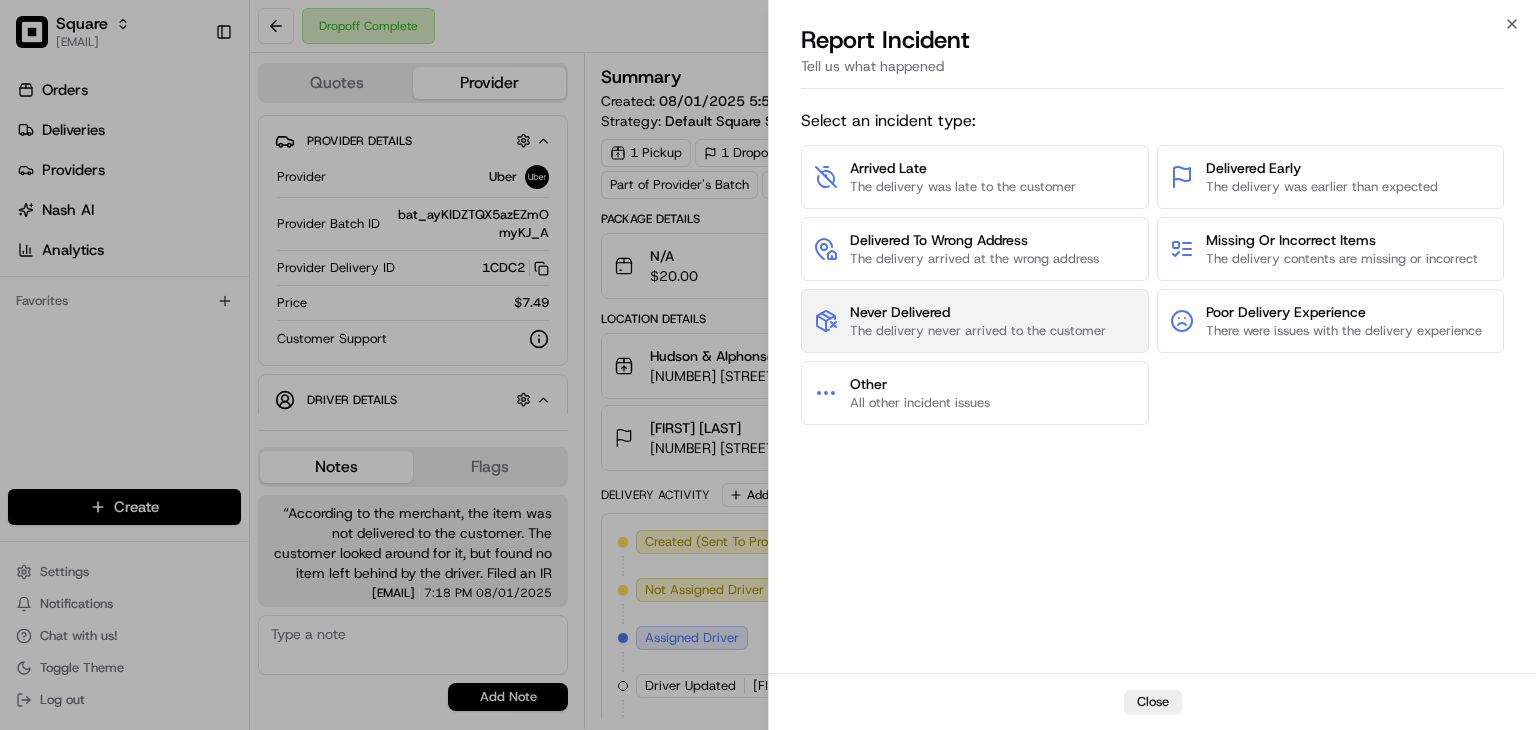 click on "The delivery never arrived to the customer" at bounding box center [978, 331] 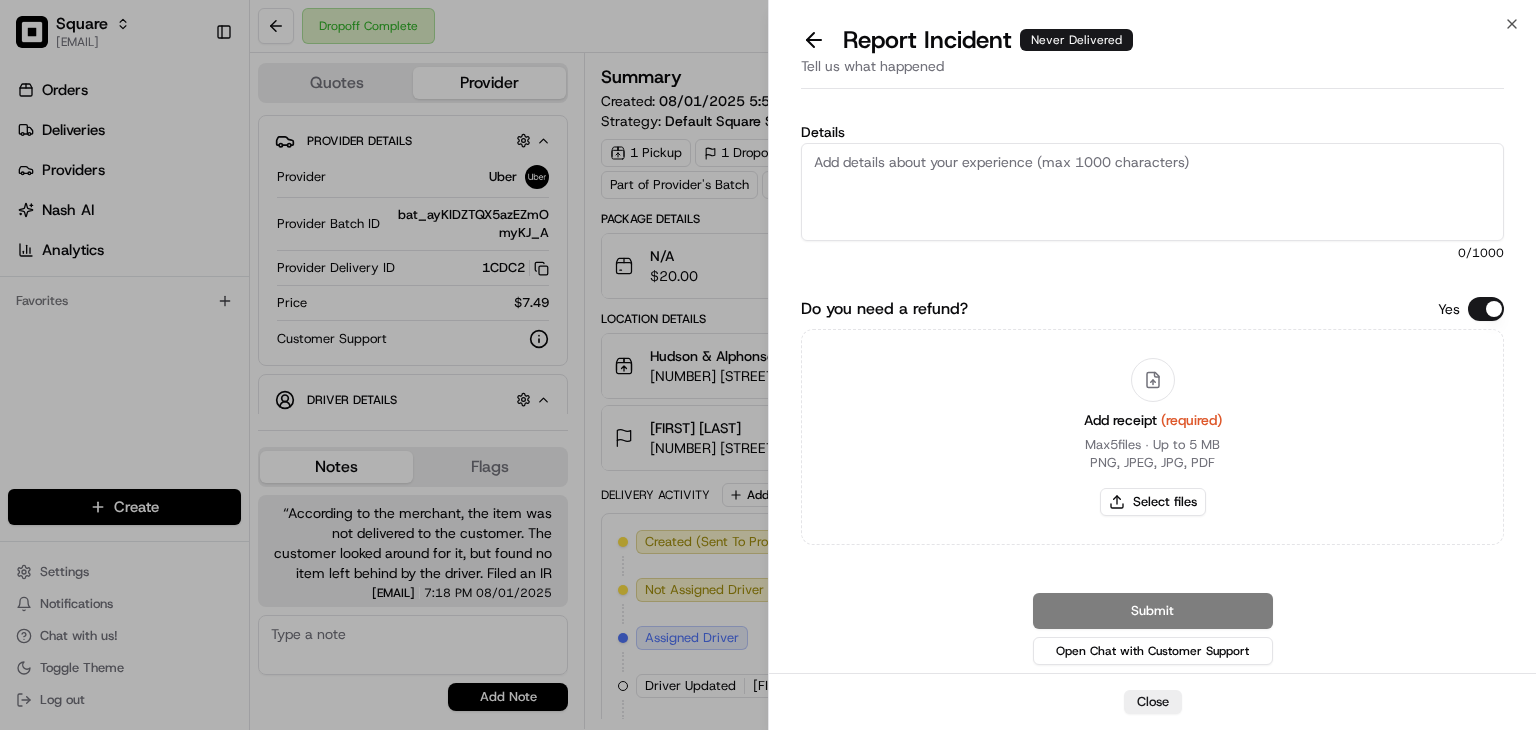 click on "Do you need a refund?" at bounding box center (1486, 309) 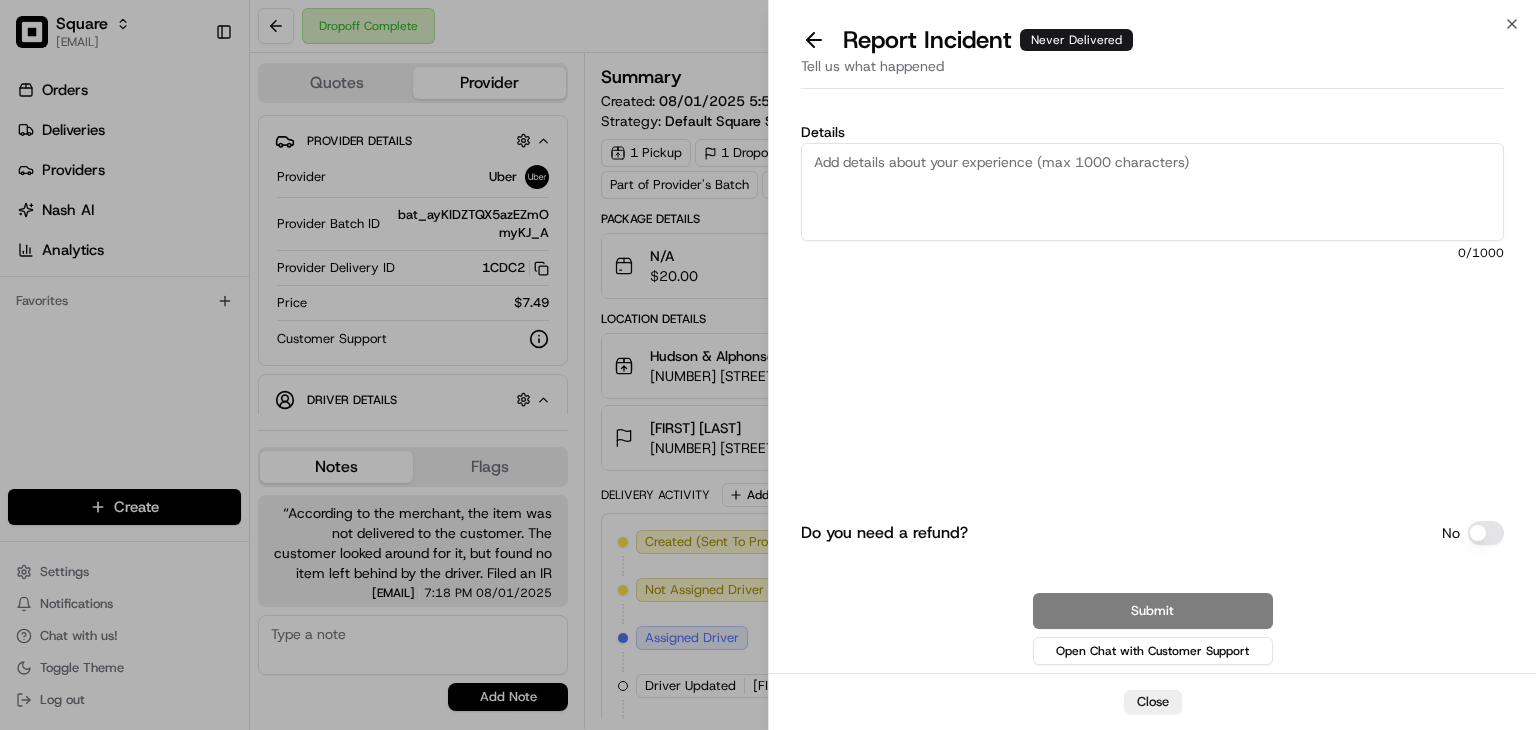 click on "Details" at bounding box center [1152, 192] 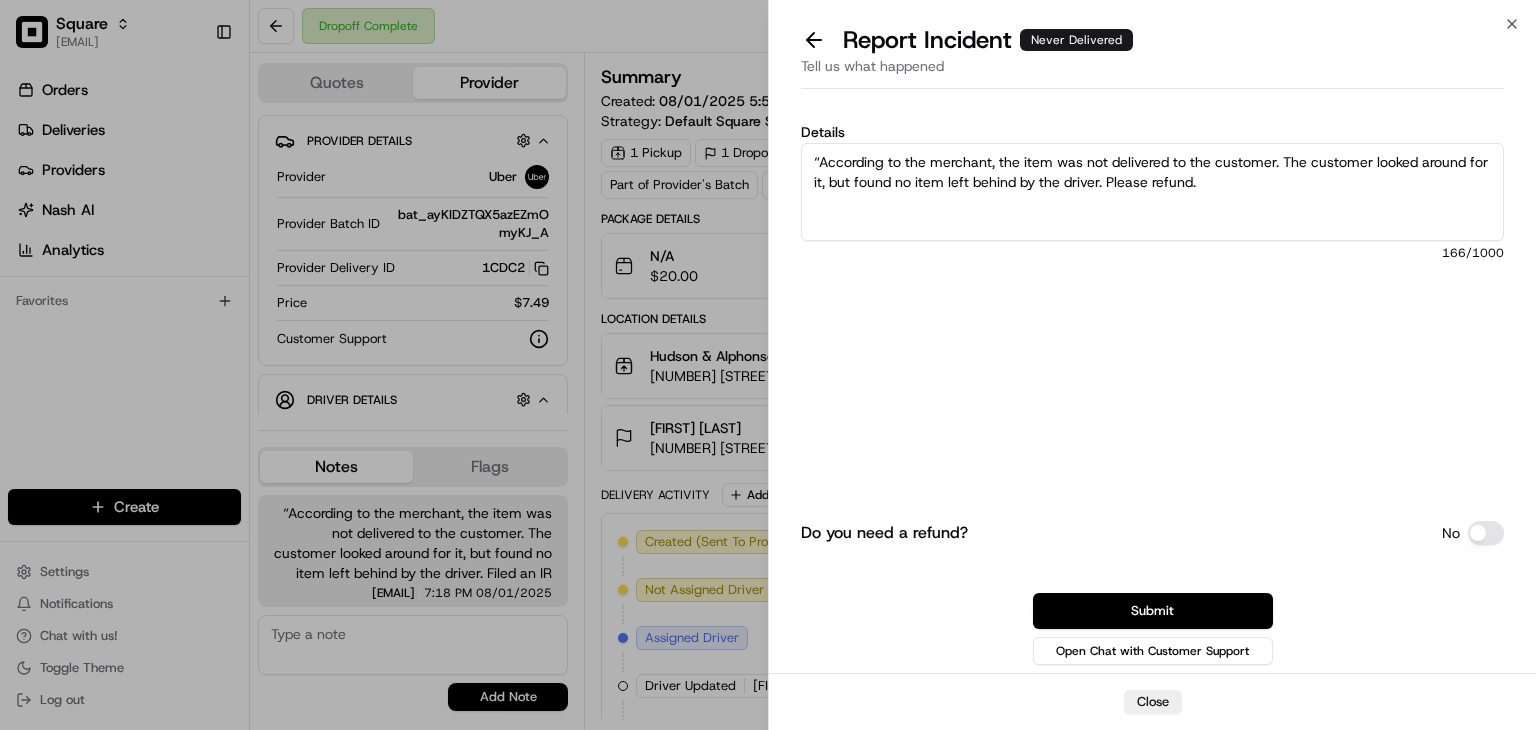 click on "“According to the merchant, the item was not delivered to the customer. The customer looked around for it, but found no item left behind by the driver. Please refund." at bounding box center (1152, 192) 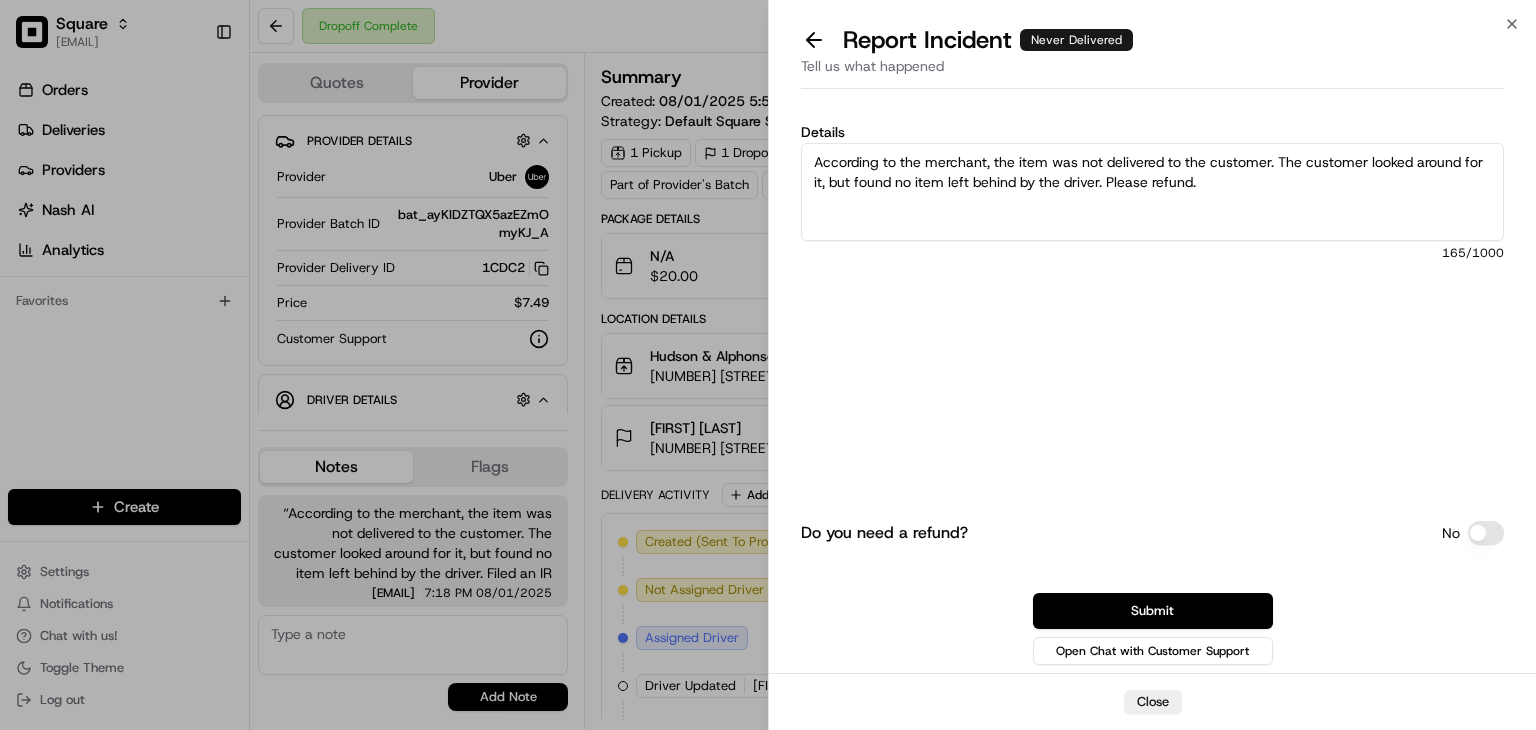 click on "According to the merchant, the item was not delivered to the customer. The customer looked around for it, but found no item left behind by the driver. Please refund." at bounding box center (1152, 192) 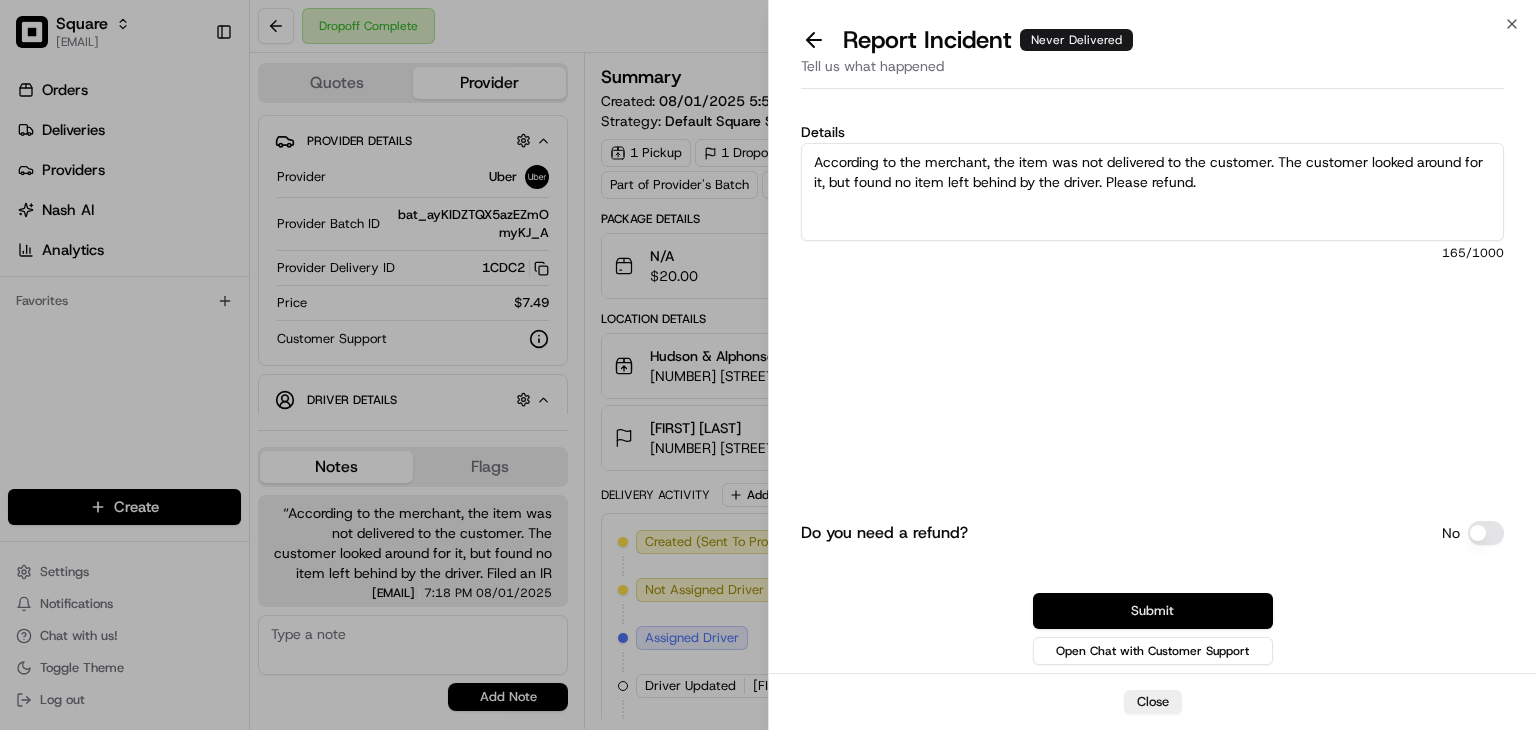 type on "According to the merchant, the item was not delivered to the customer. The customer looked around for it, but found no item left behind by the driver. Please refund." 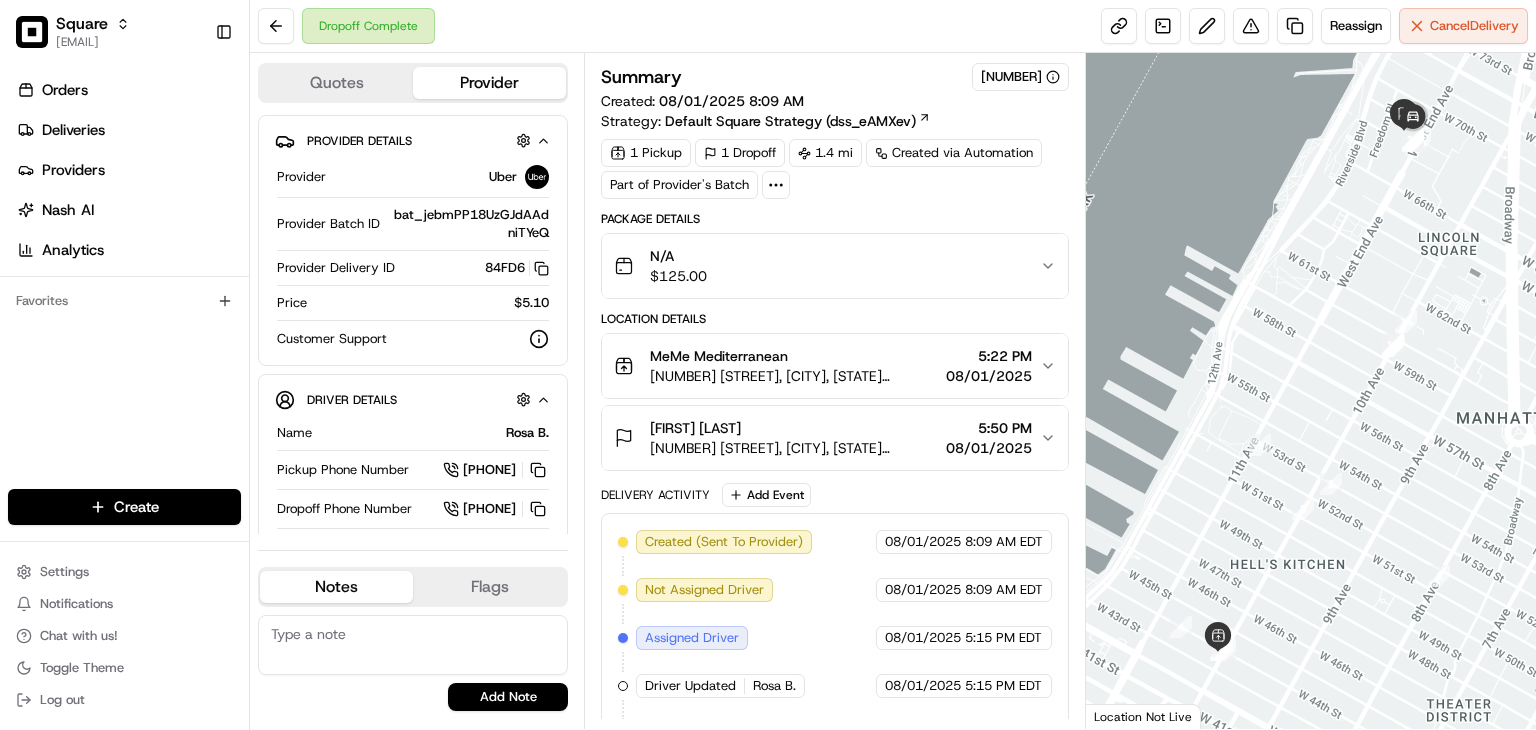 scroll, scrollTop: 0, scrollLeft: 0, axis: both 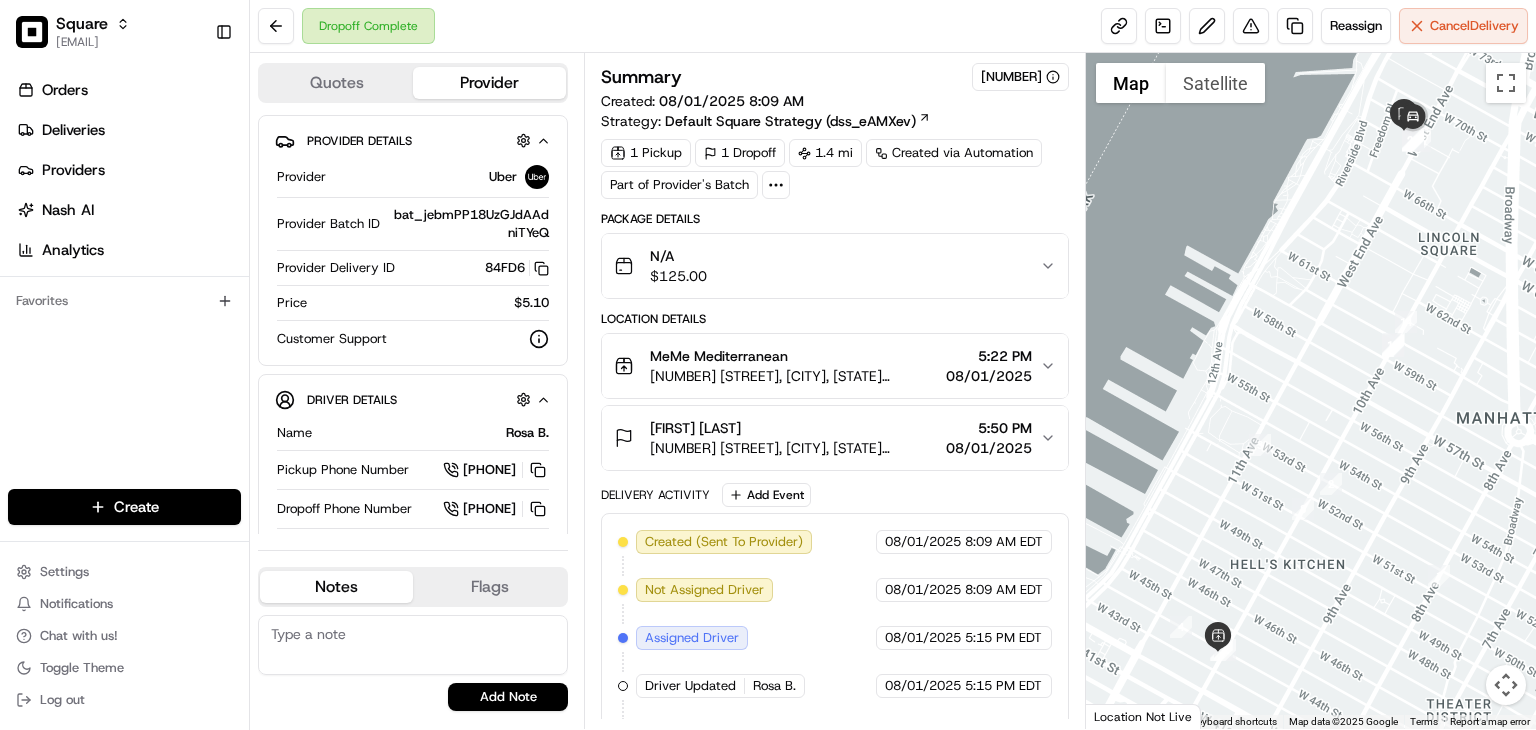 click on "N/A $ 125.00" at bounding box center (827, 266) 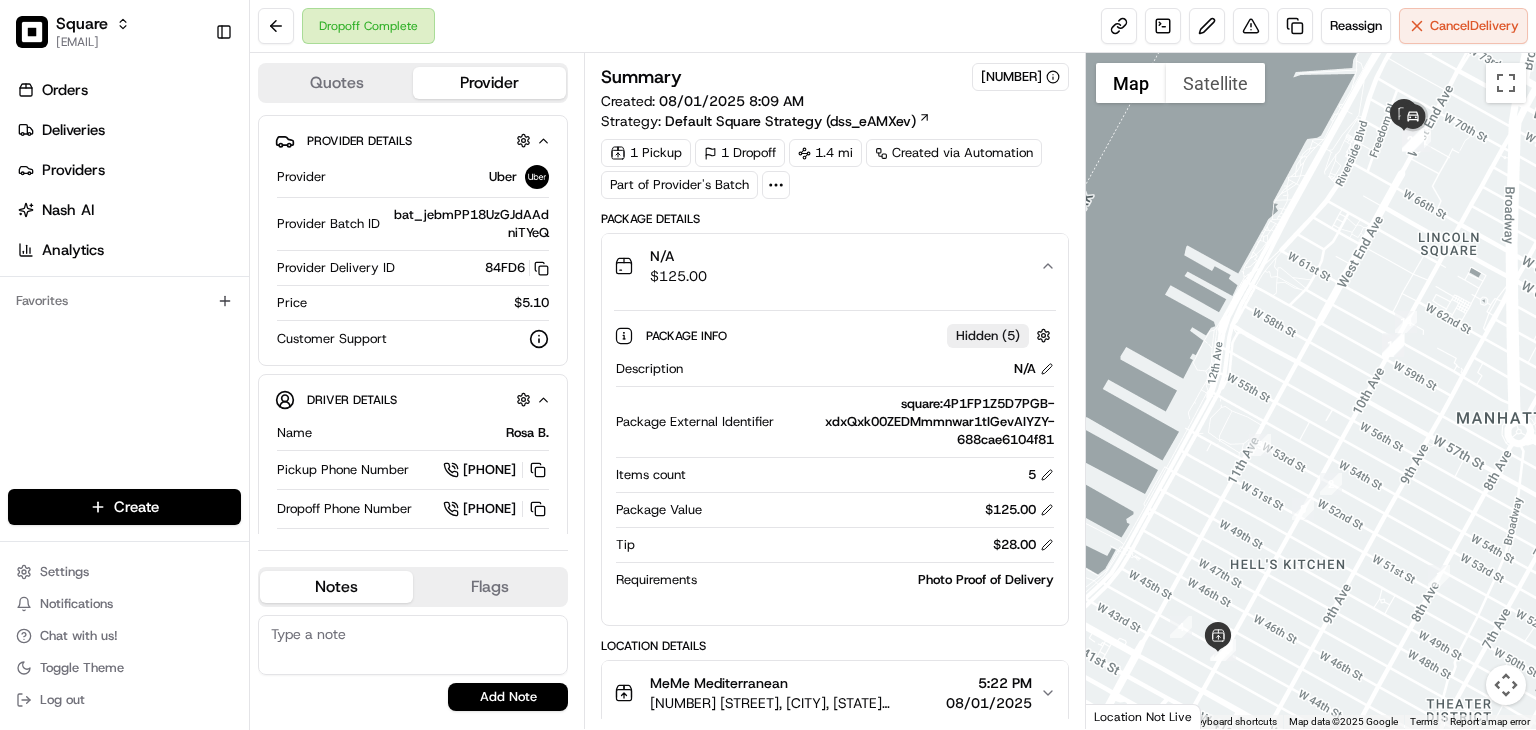 click on "N/A $ 125.00" at bounding box center (827, 266) 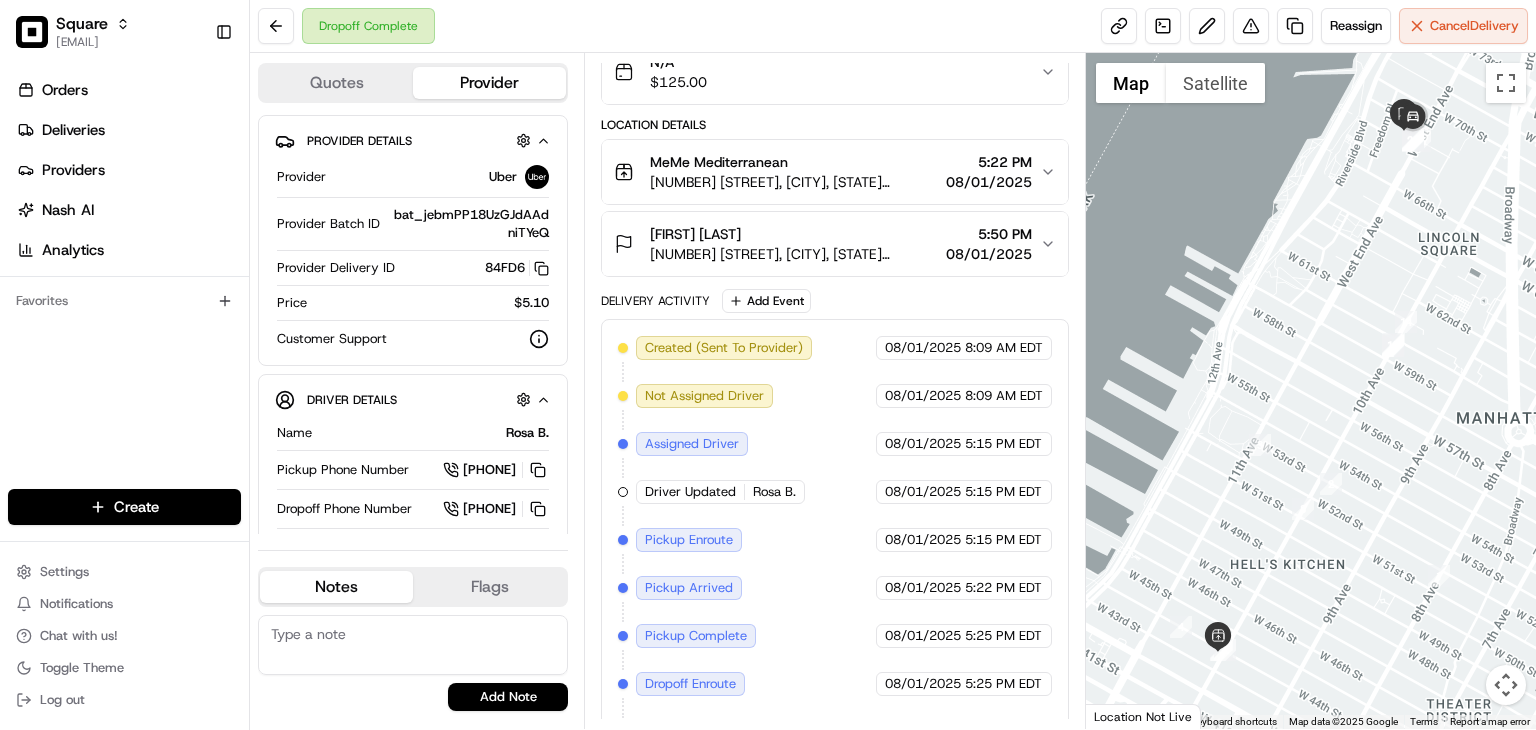 scroll, scrollTop: 277, scrollLeft: 0, axis: vertical 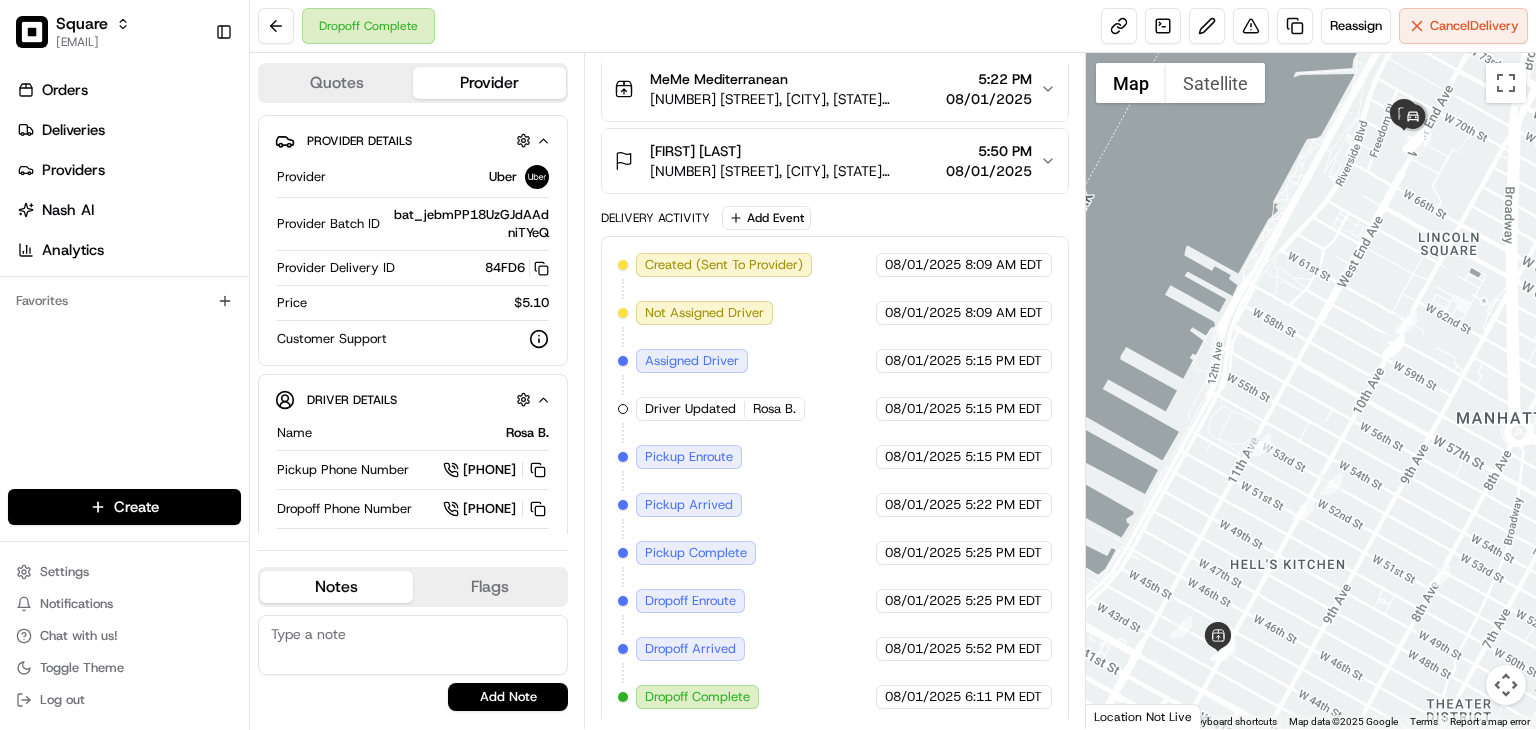drag, startPoint x: 804, startPoint y: 45, endPoint x: 827, endPoint y: 53, distance: 24.351591 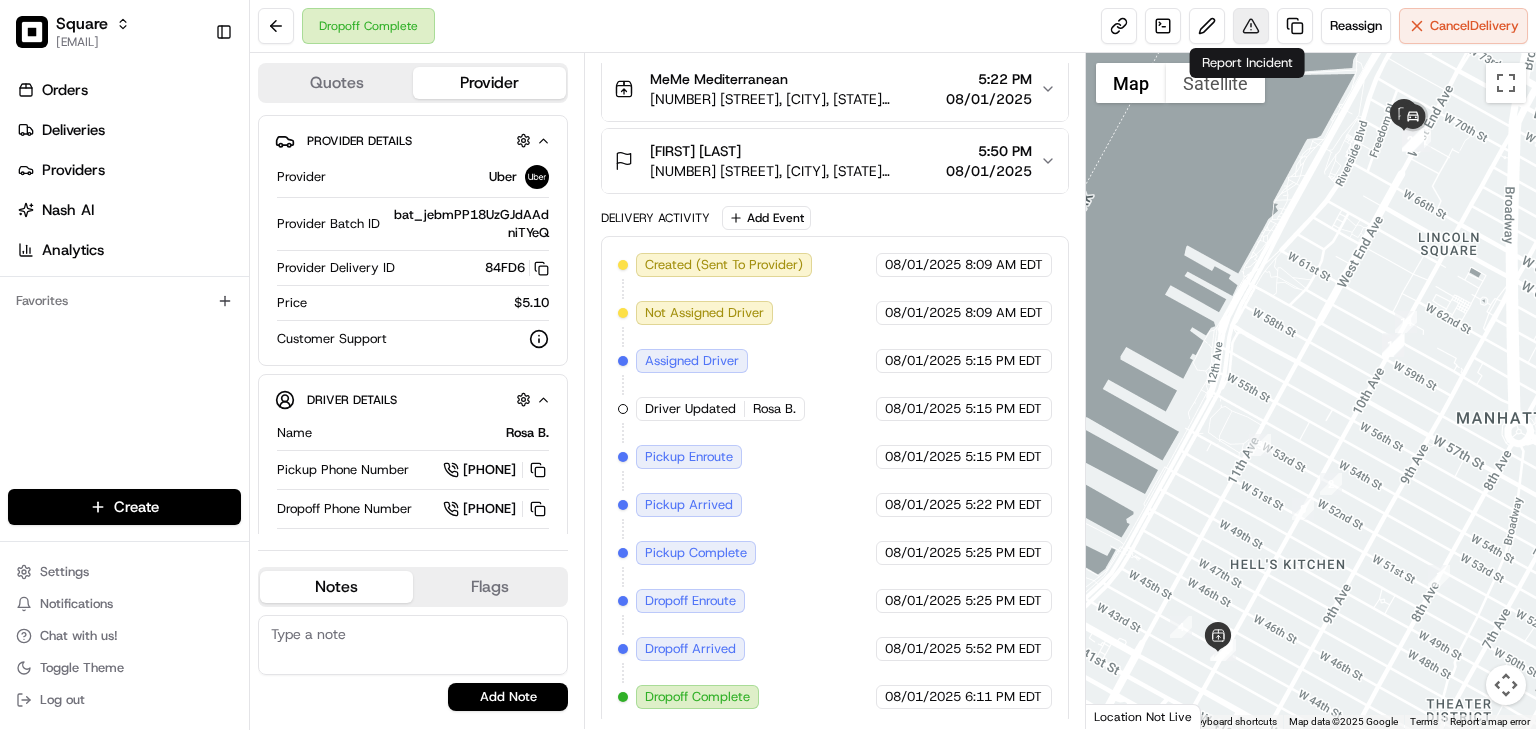 click at bounding box center [1251, 26] 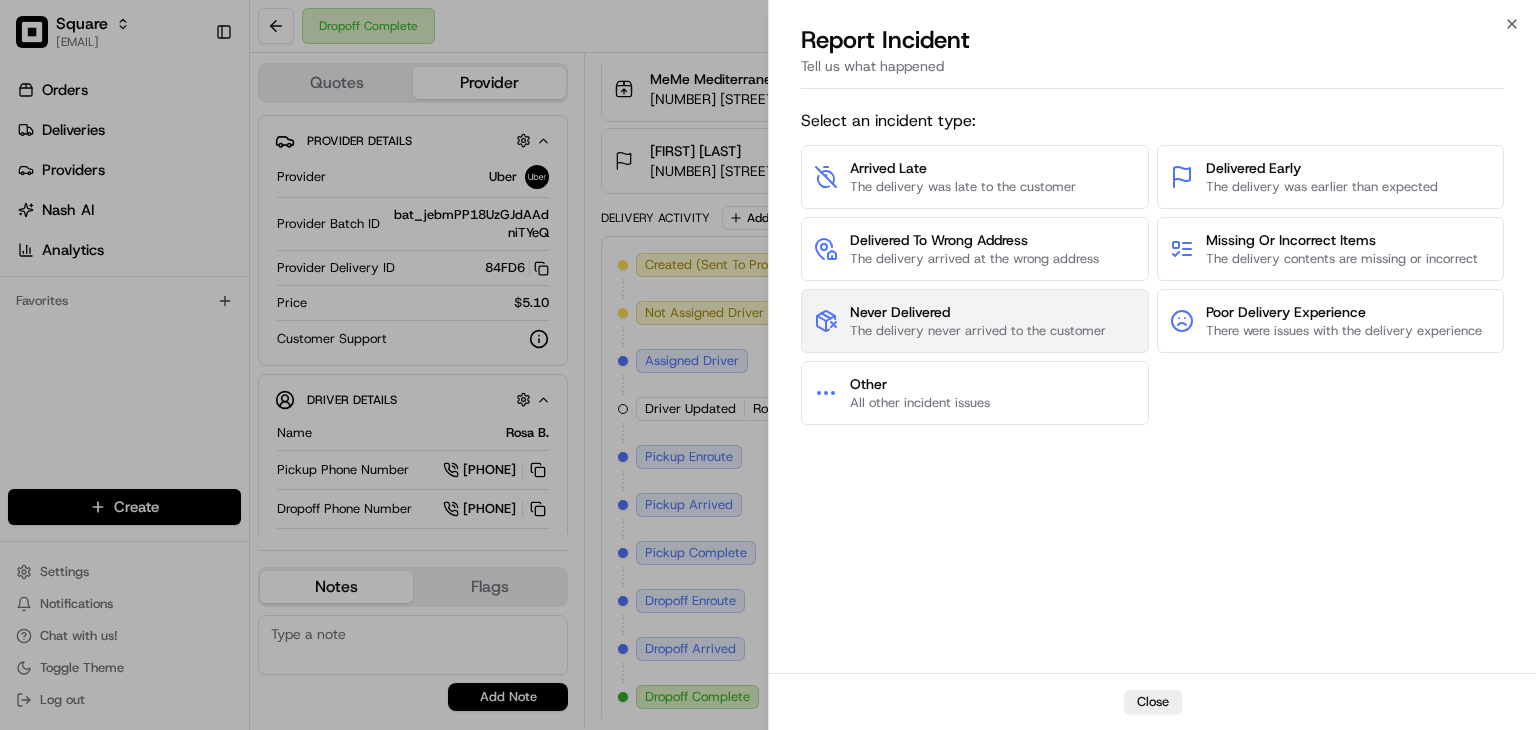 drag, startPoint x: 1233, startPoint y: 322, endPoint x: 1004, endPoint y: 322, distance: 229 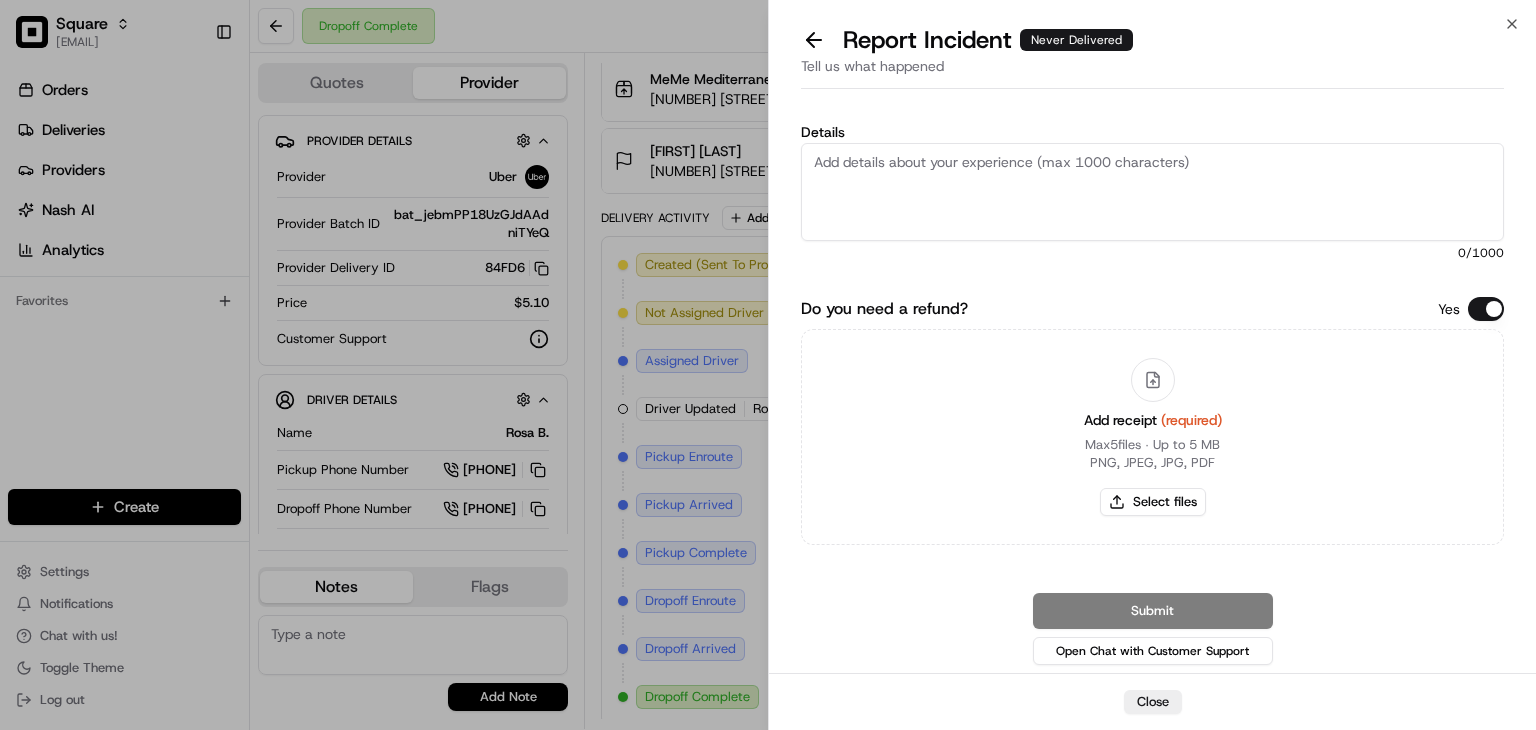 click on "Do you need a refund?" at bounding box center (1486, 309) 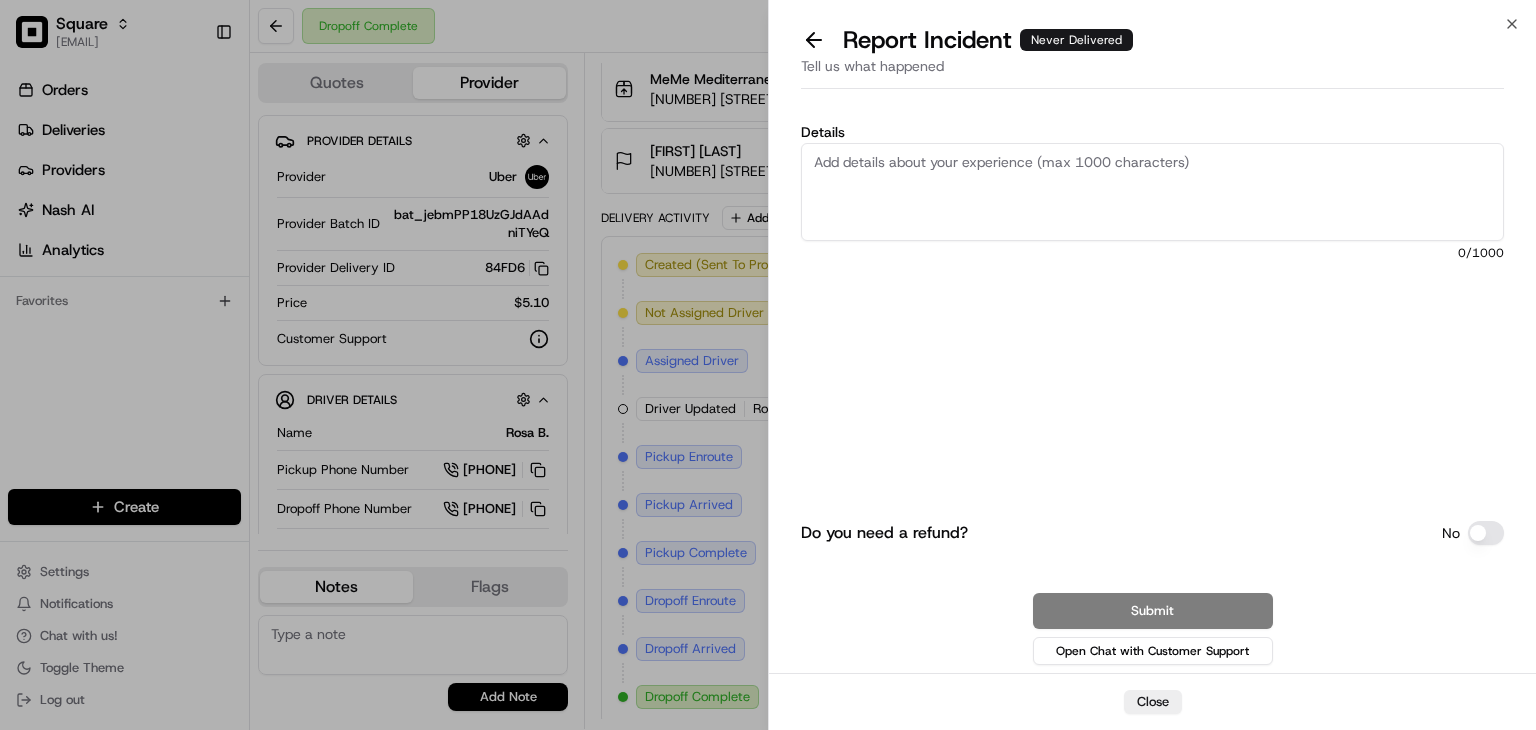 click on "Details" at bounding box center (1152, 192) 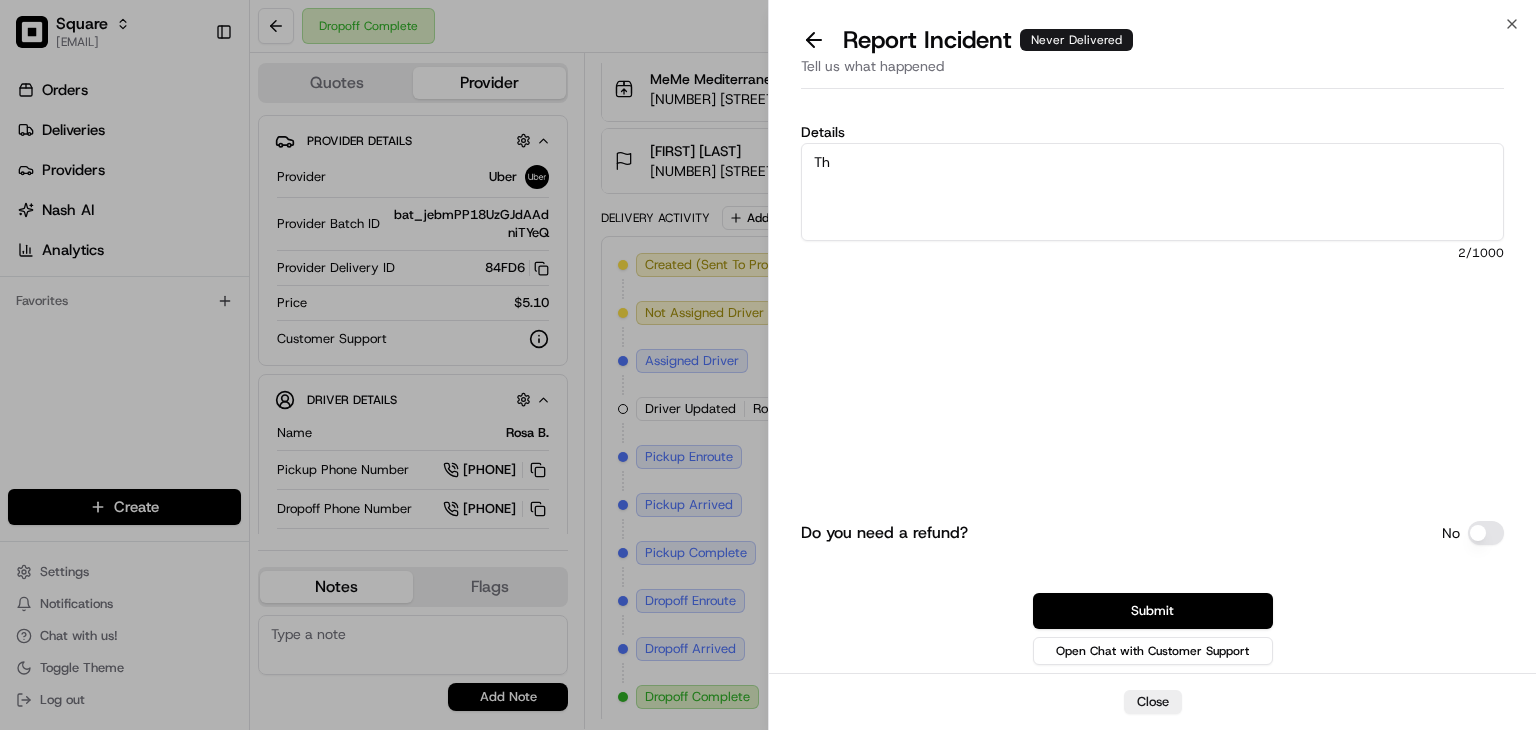 type on "T" 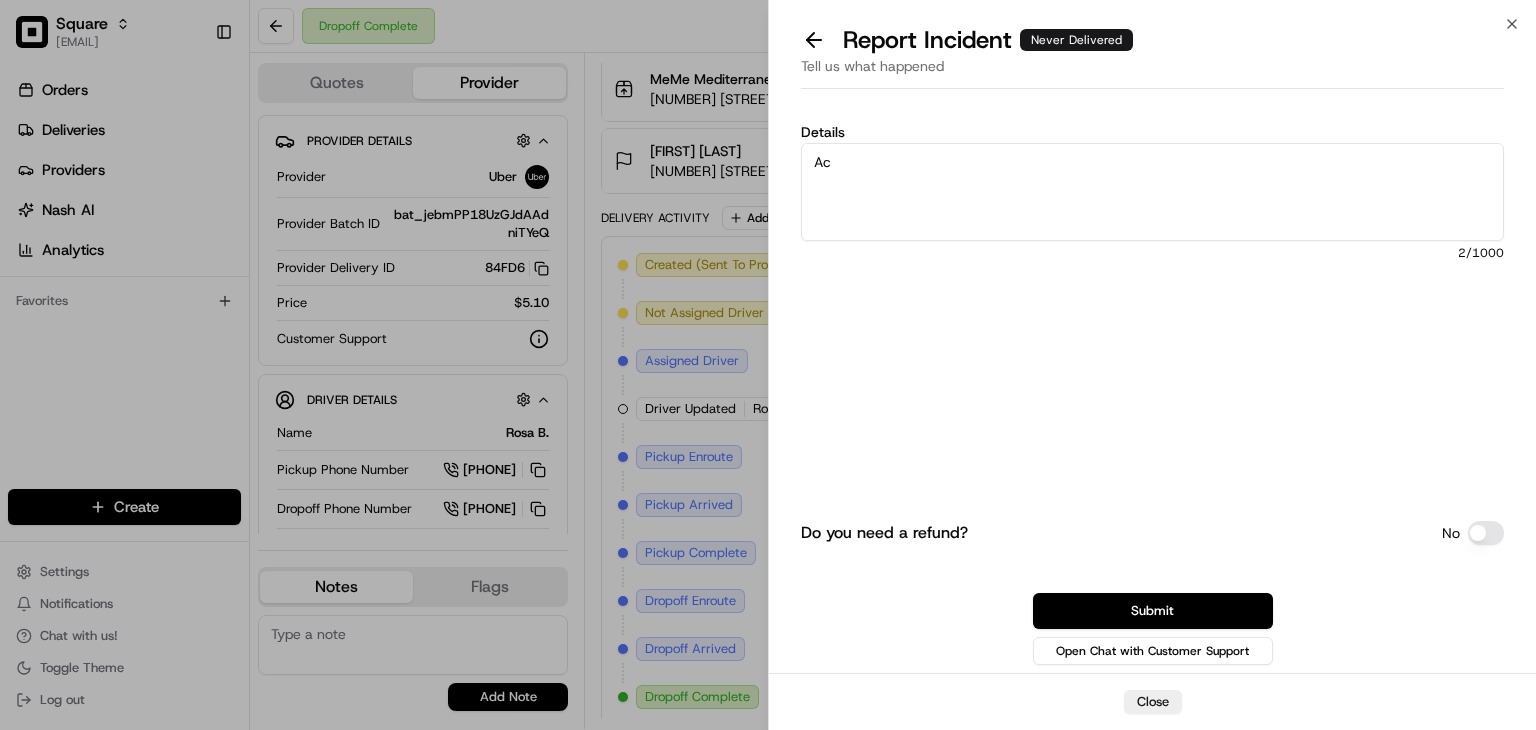 type on "A" 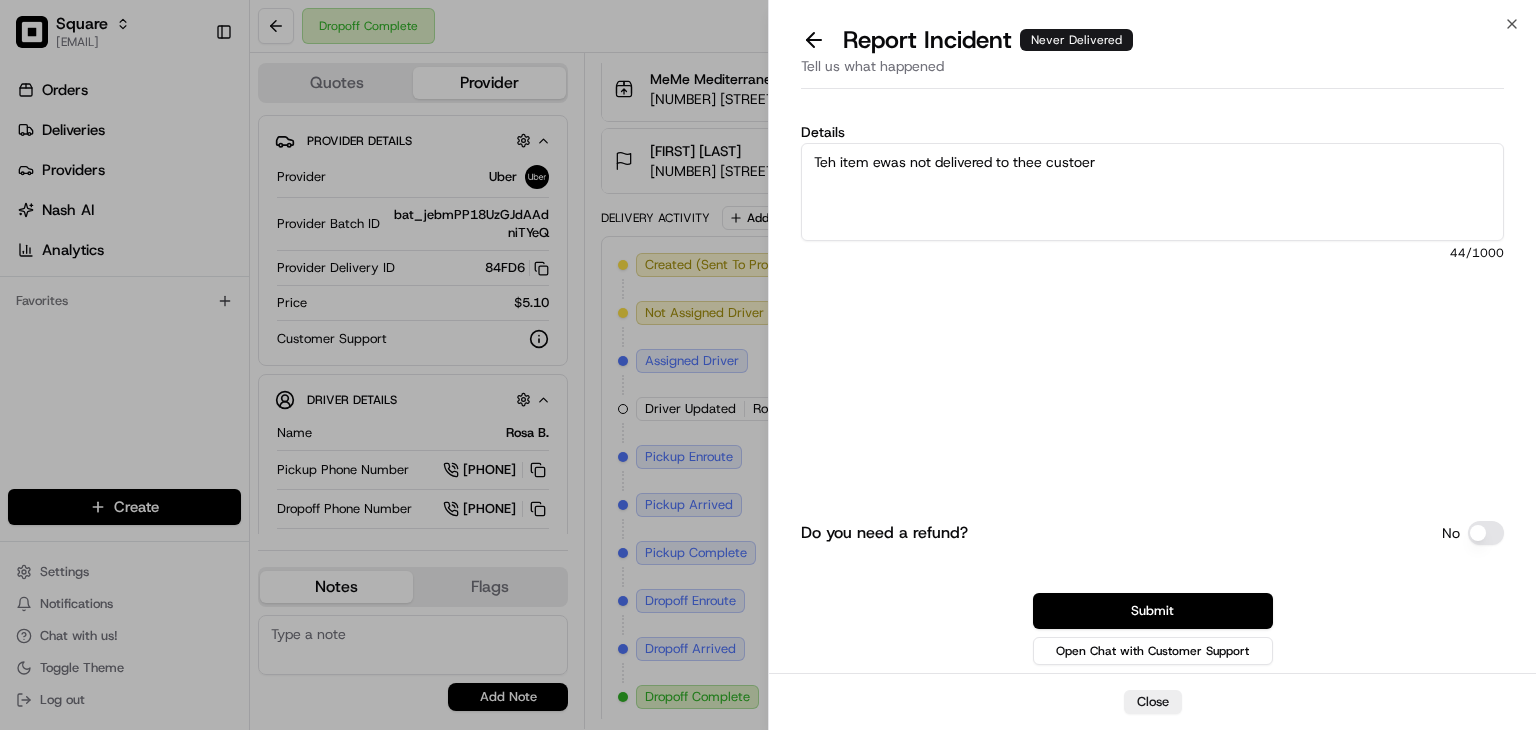 click on "Teh item ewas not delivered to thee custoer" at bounding box center [1152, 192] 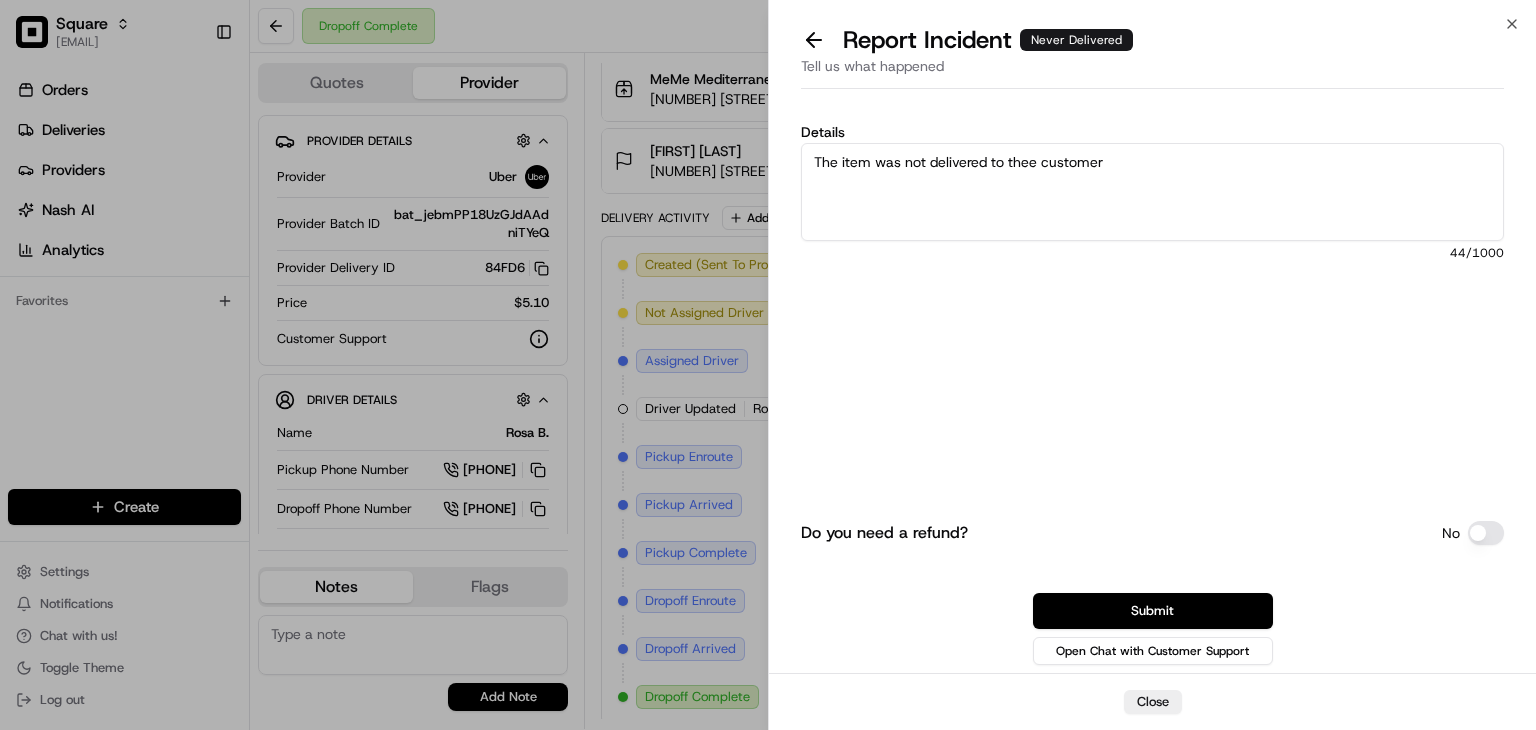 click on "The item was not delivered to thee customer" at bounding box center (1152, 192) 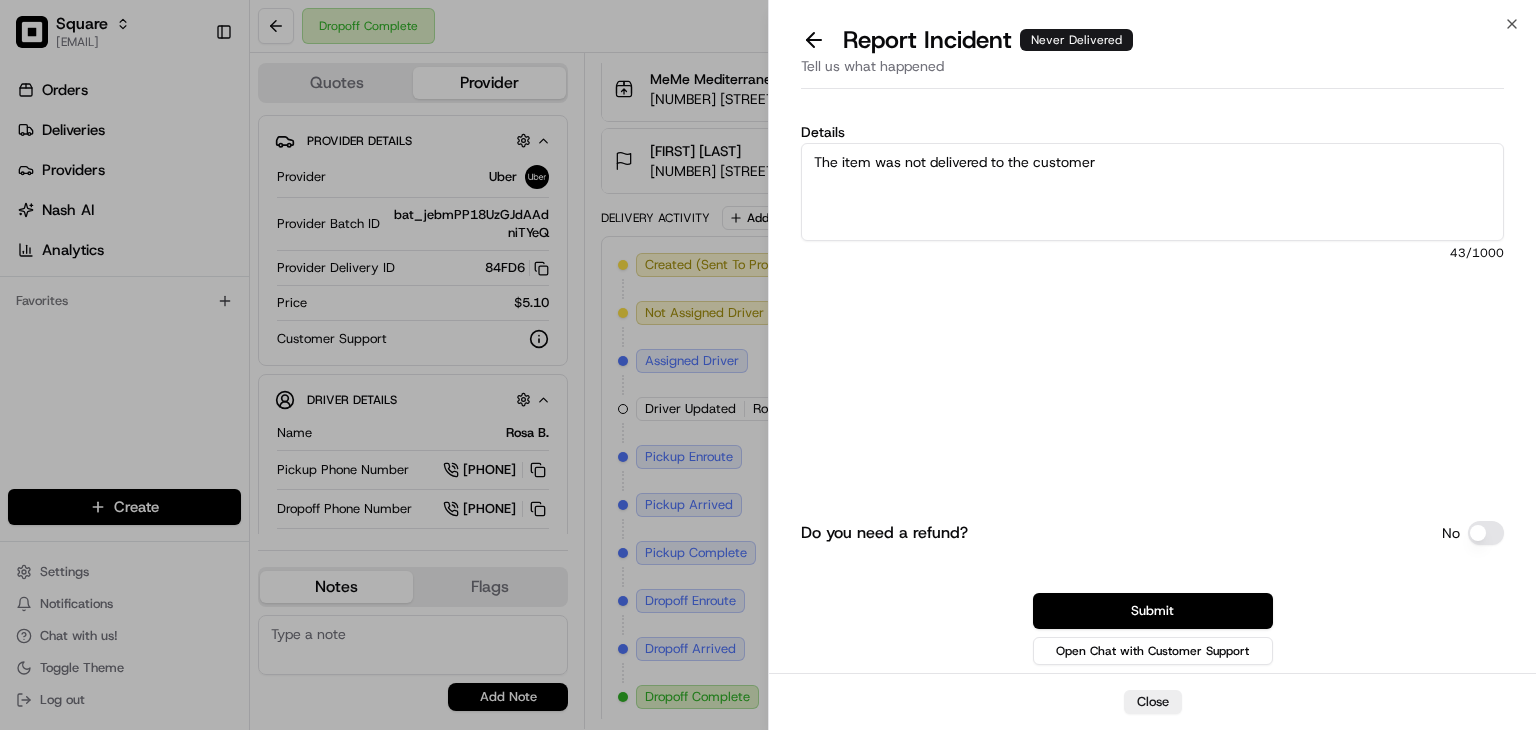 drag, startPoint x: 1117, startPoint y: 172, endPoint x: 1113, endPoint y: 154, distance: 18.439089 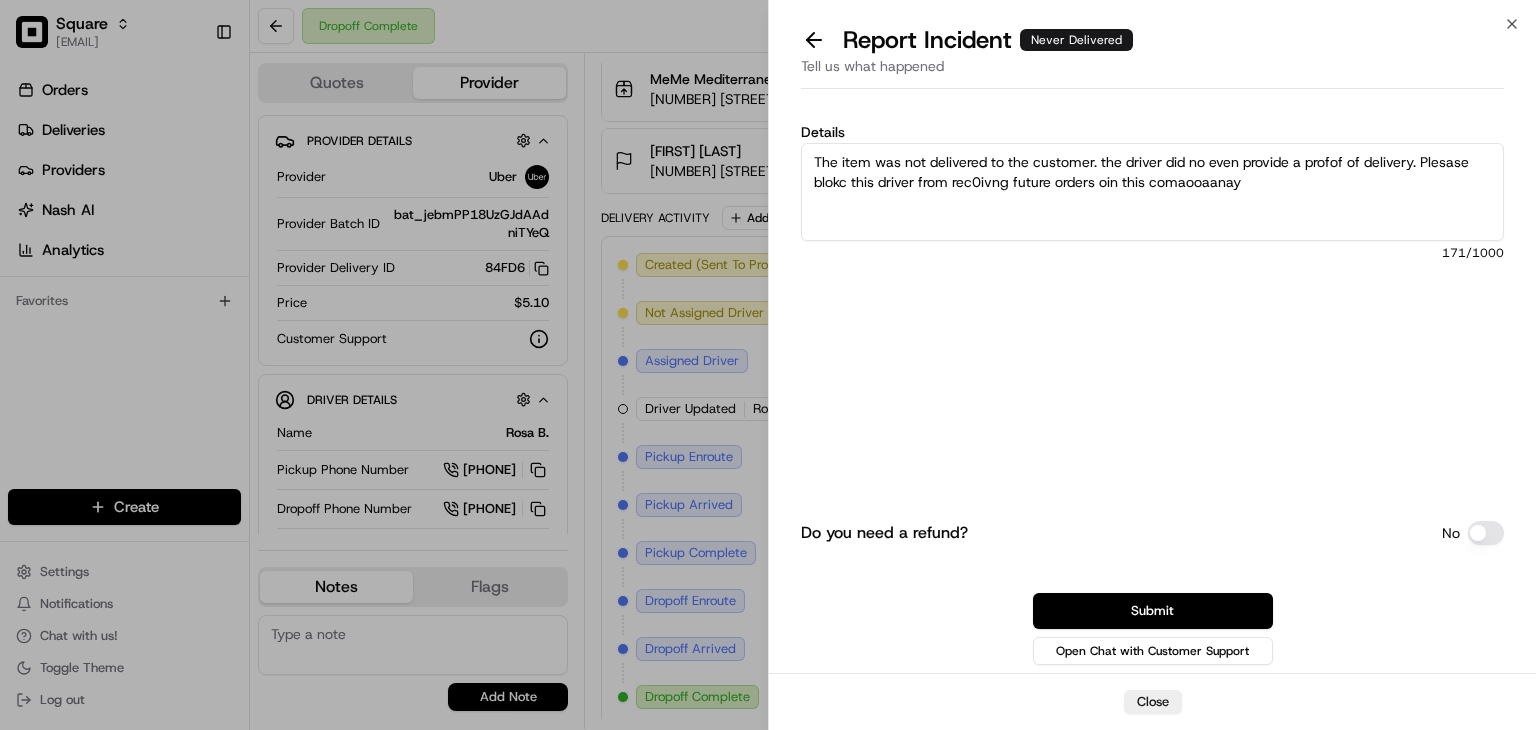 click on "The item was not delivered to the customer. the driver did no even provide a profof of delivery. Plesase blokc this driver from rec0ivng future orders oin this comaooaanay" at bounding box center (1152, 192) 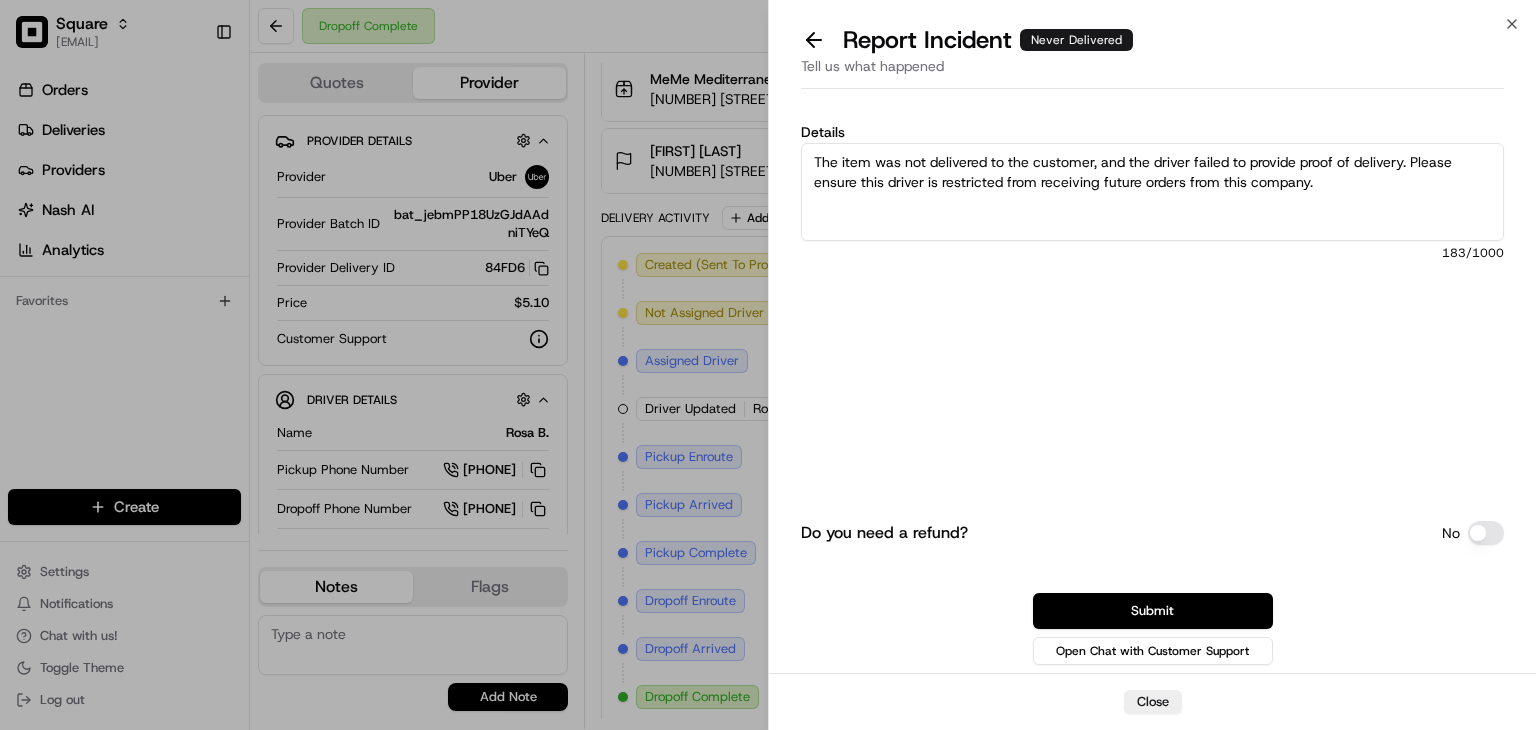 click on "The item was not delivered to the customer, and the driver failed to provide proof of delivery. Please ensure this driver is restricted from receiving future orders from this company." at bounding box center (1152, 192) 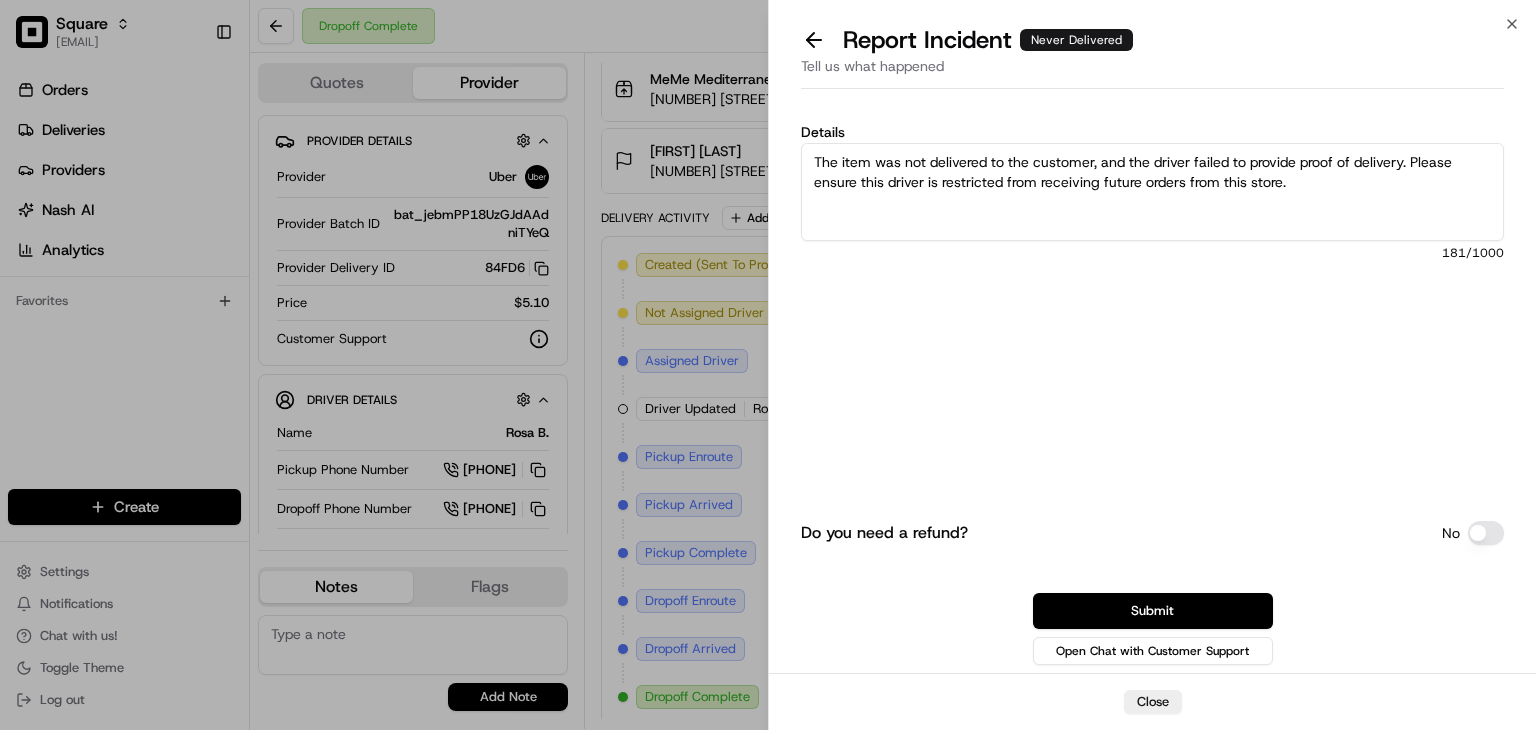 drag, startPoint x: 1280, startPoint y: 180, endPoint x: 599, endPoint y: 155, distance: 681.45874 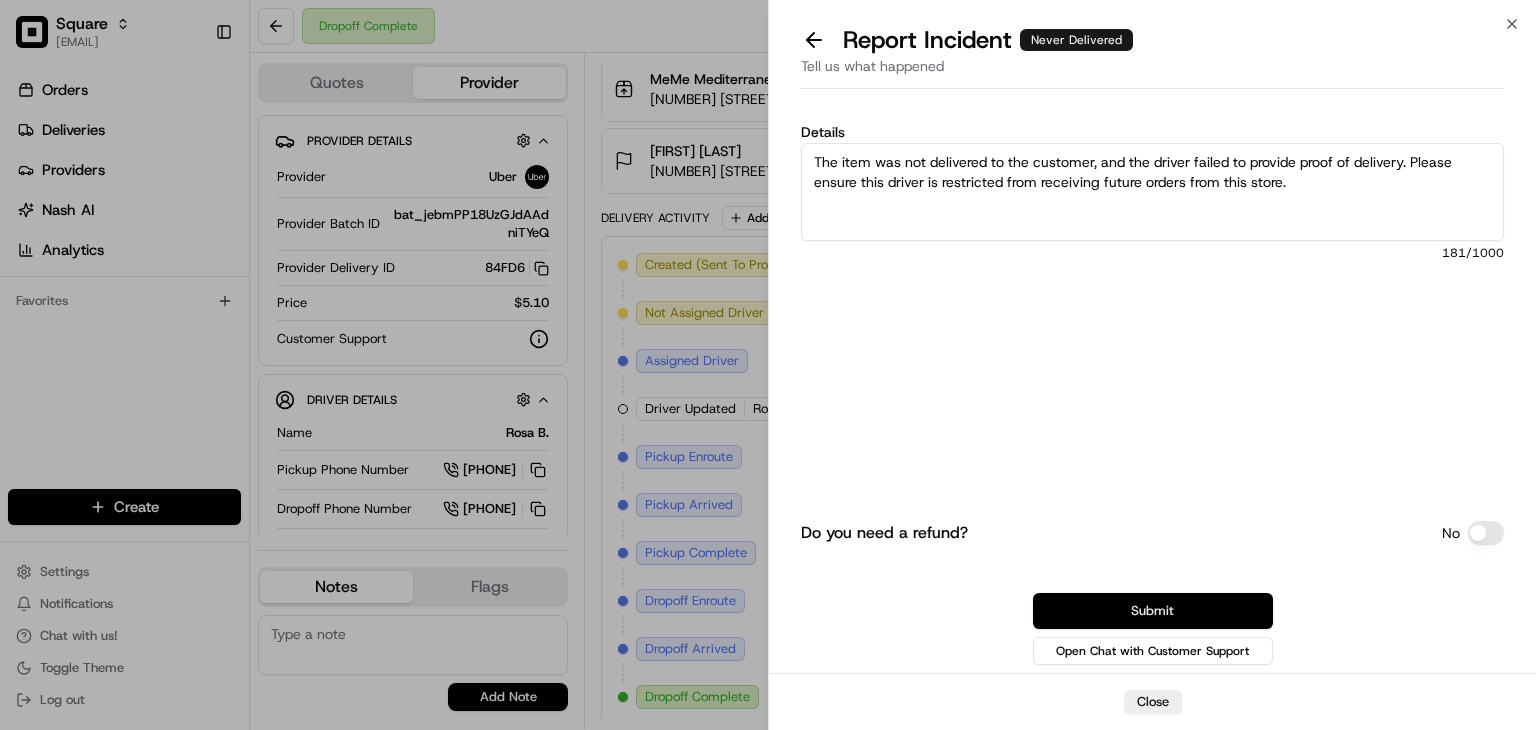 type on "The item was not delivered to the customer, and the driver failed to provide proof of delivery. Please ensure this driver is restricted from receiving future orders from this store." 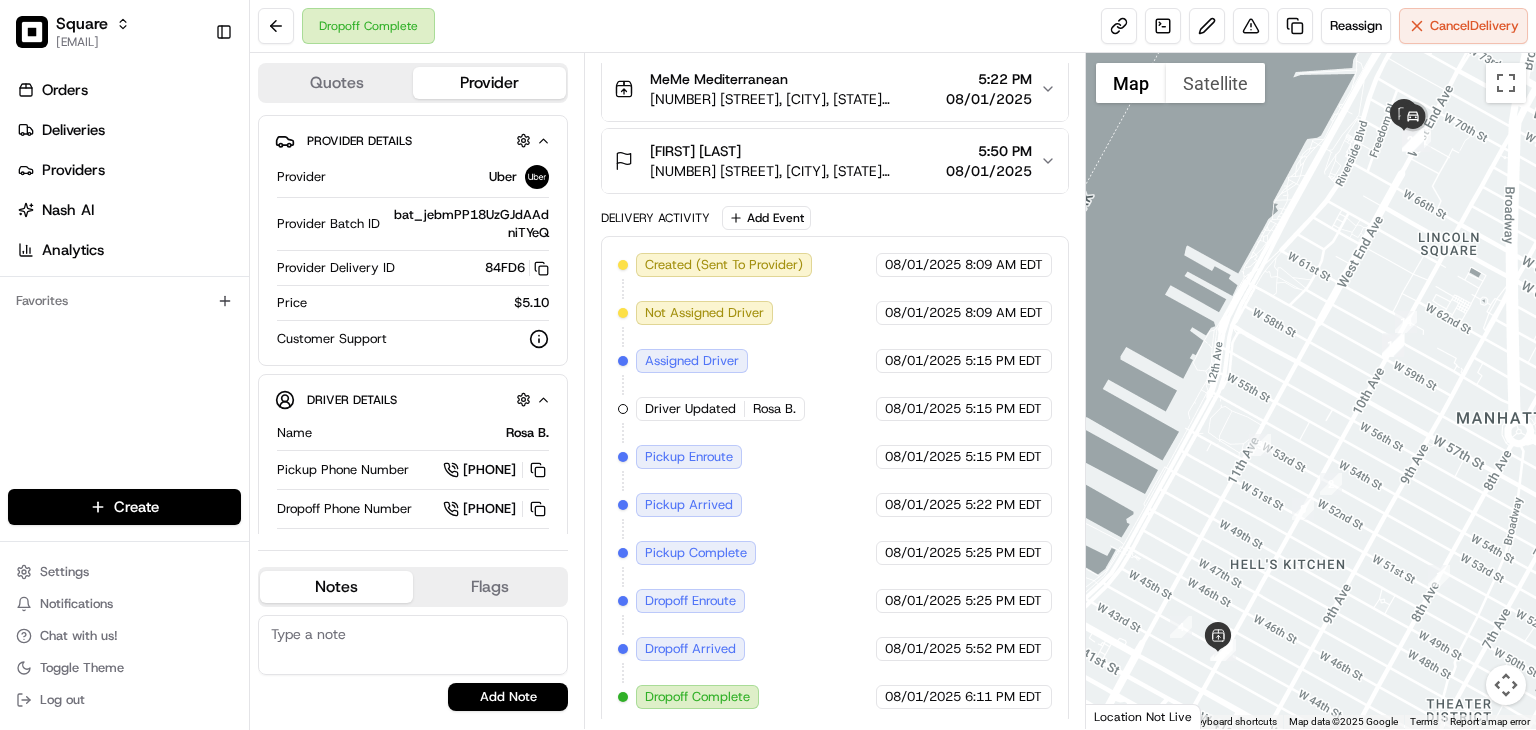 paste on "The item was not delivered to the customer, and the driver failed to provide proof of delivery." 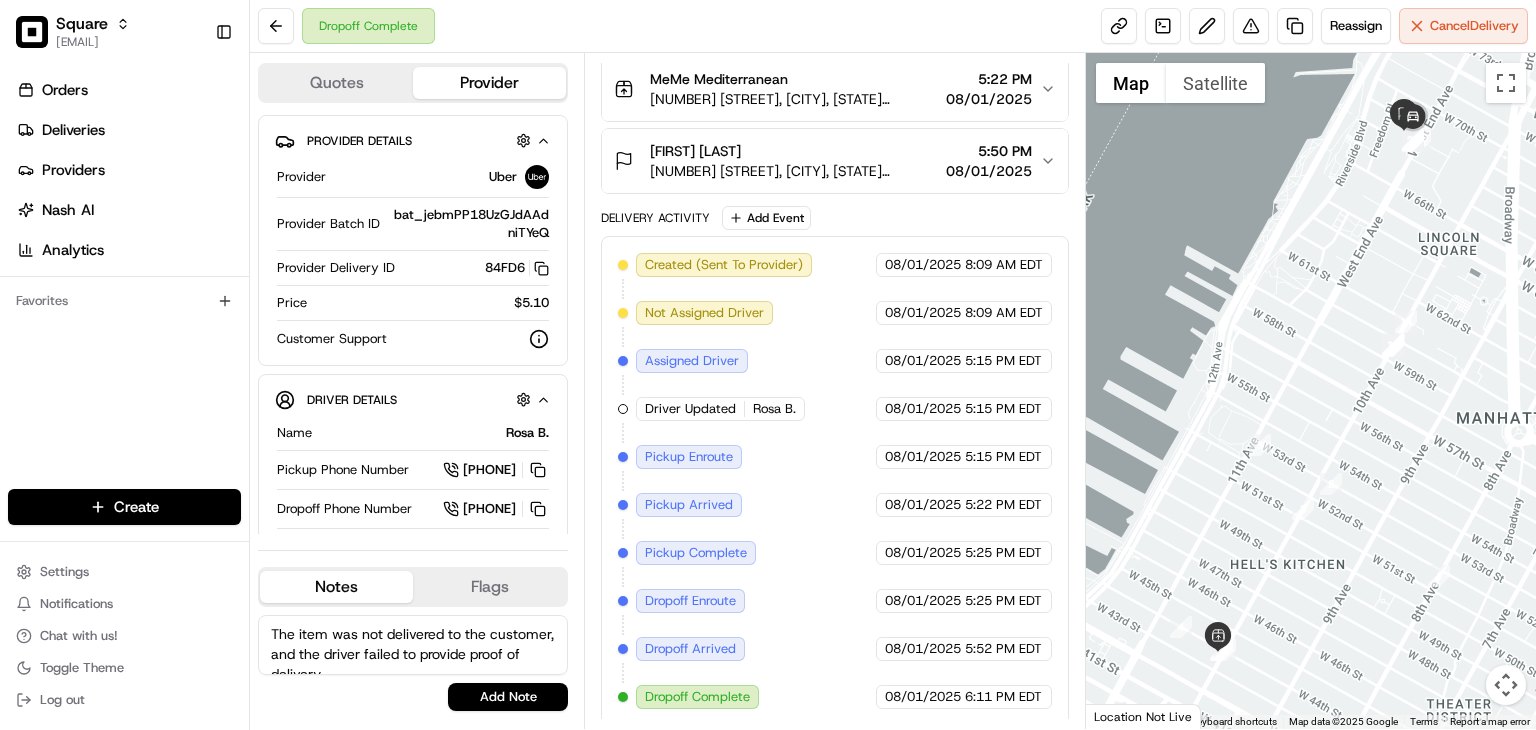 scroll, scrollTop: 8, scrollLeft: 0, axis: vertical 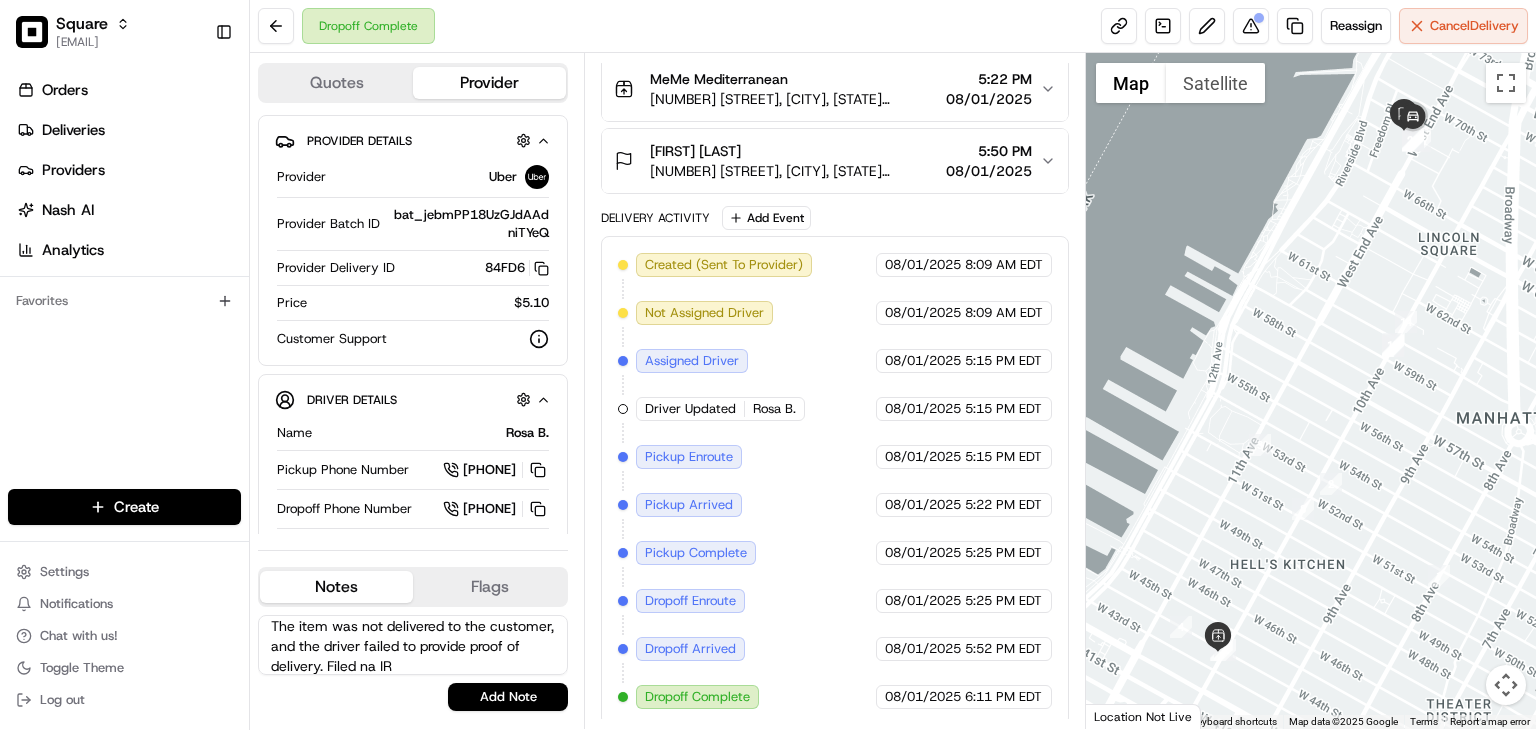 click on "The item was not delivered to the customer, and the driver failed to provide proof of delivery. Filed na IR" at bounding box center (413, 645) 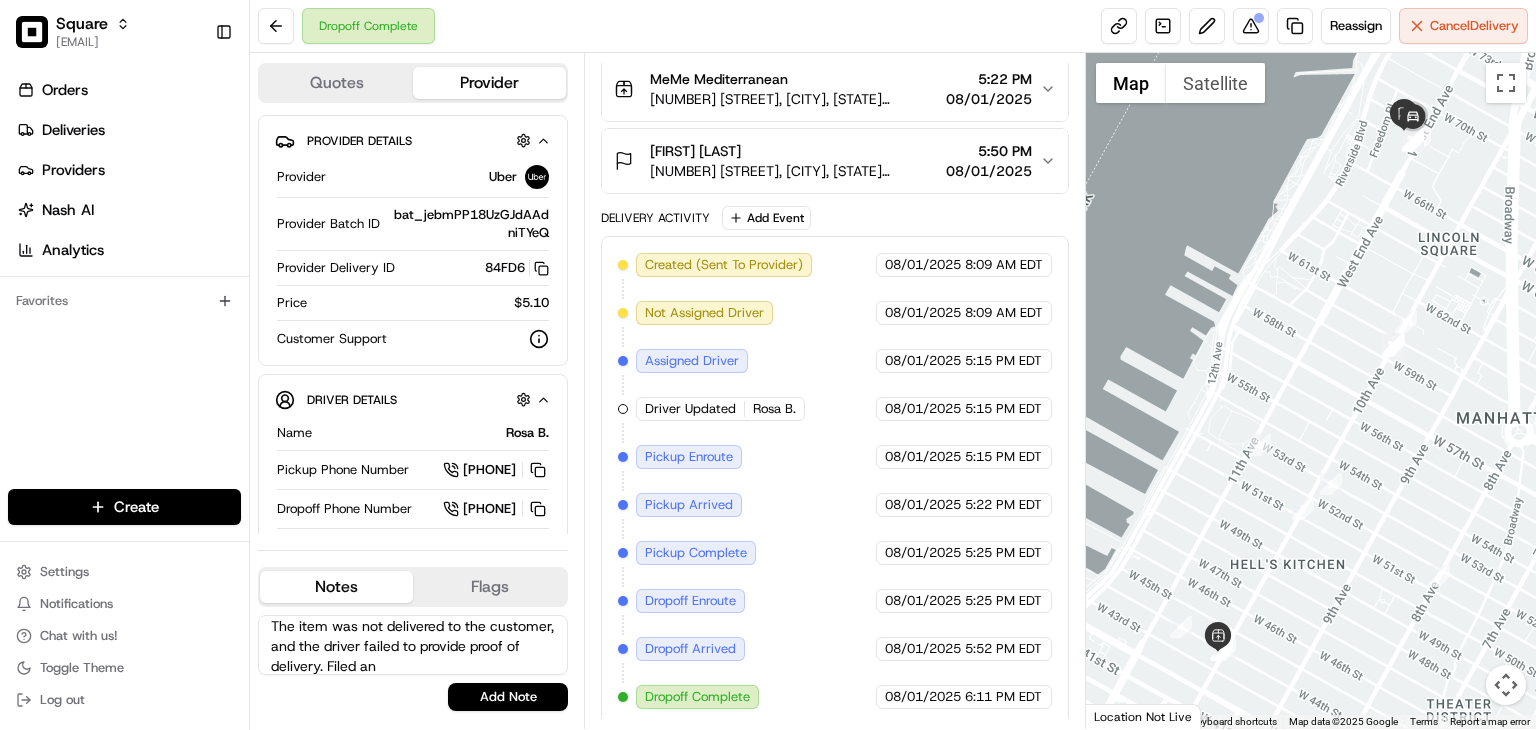 scroll, scrollTop: 37, scrollLeft: 0, axis: vertical 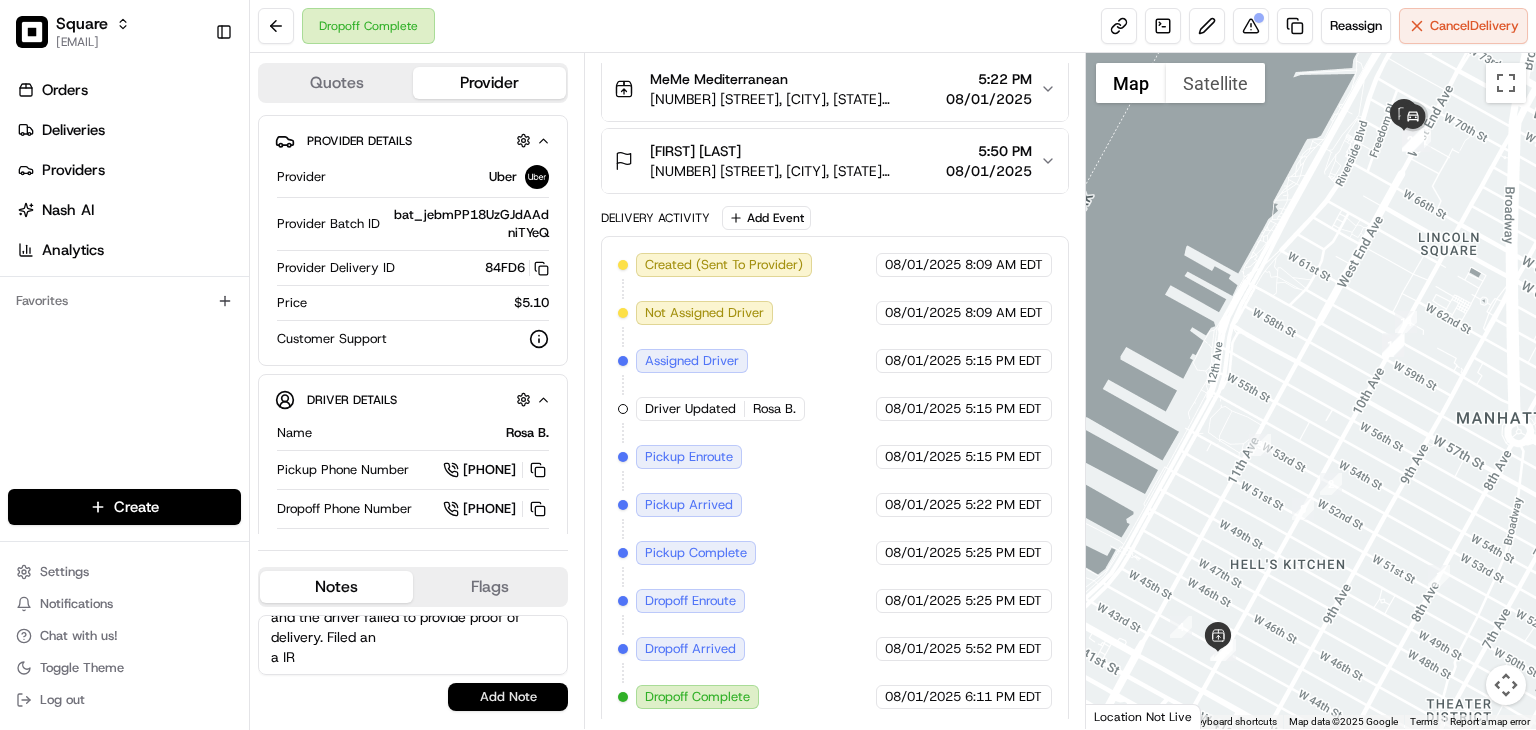 type on "The item was not delivered to the customer, and the driver failed to provide proof of delivery. Filed an
a IR" 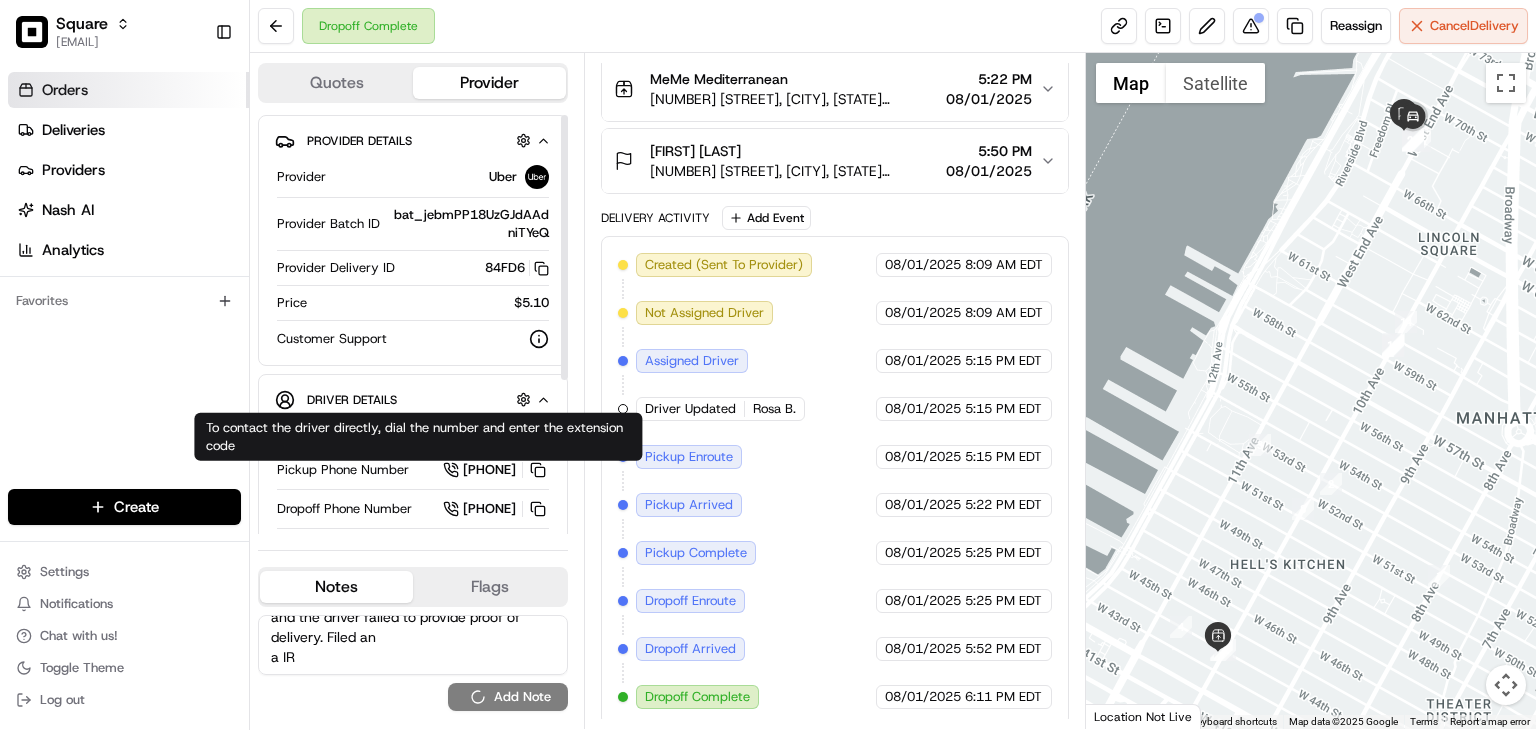 type 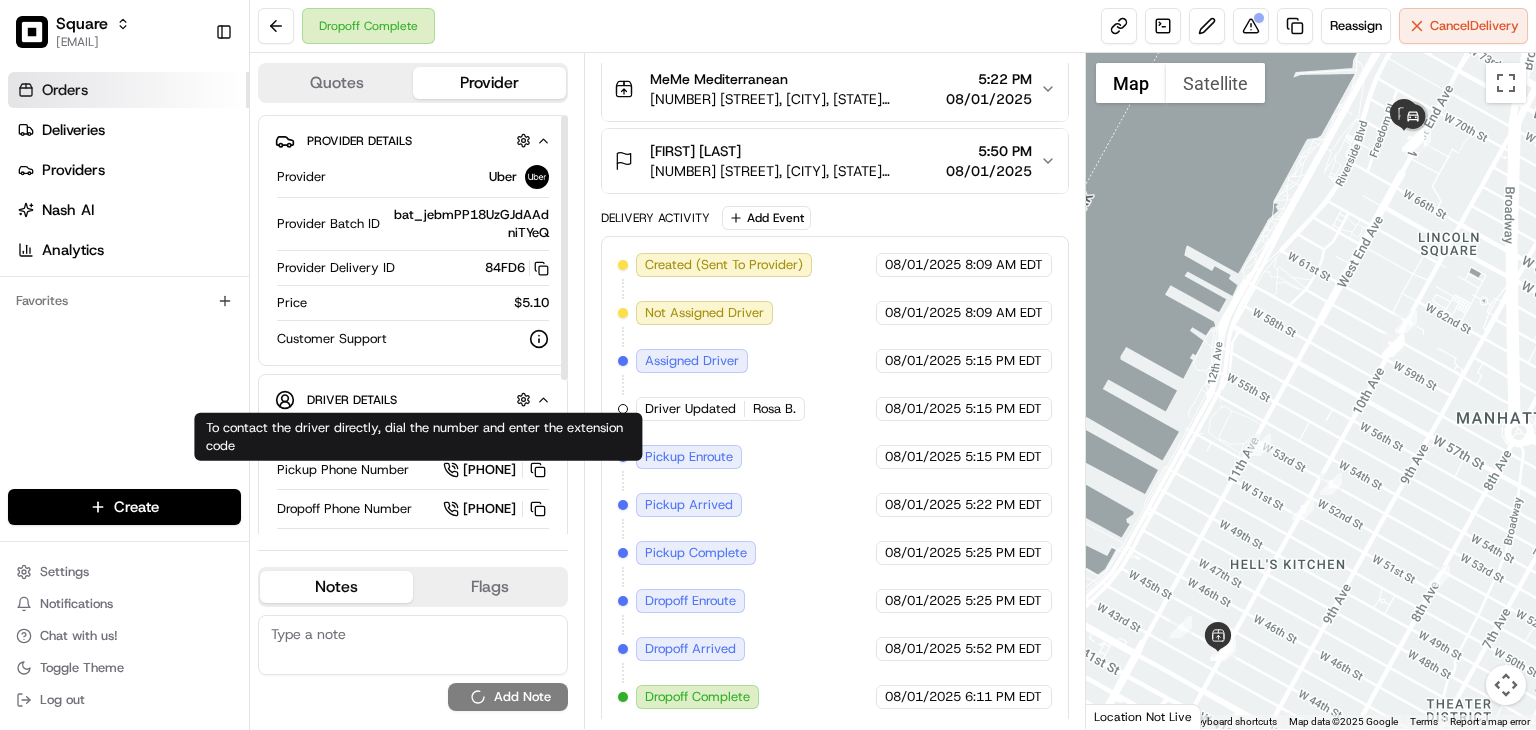 scroll, scrollTop: 0, scrollLeft: 0, axis: both 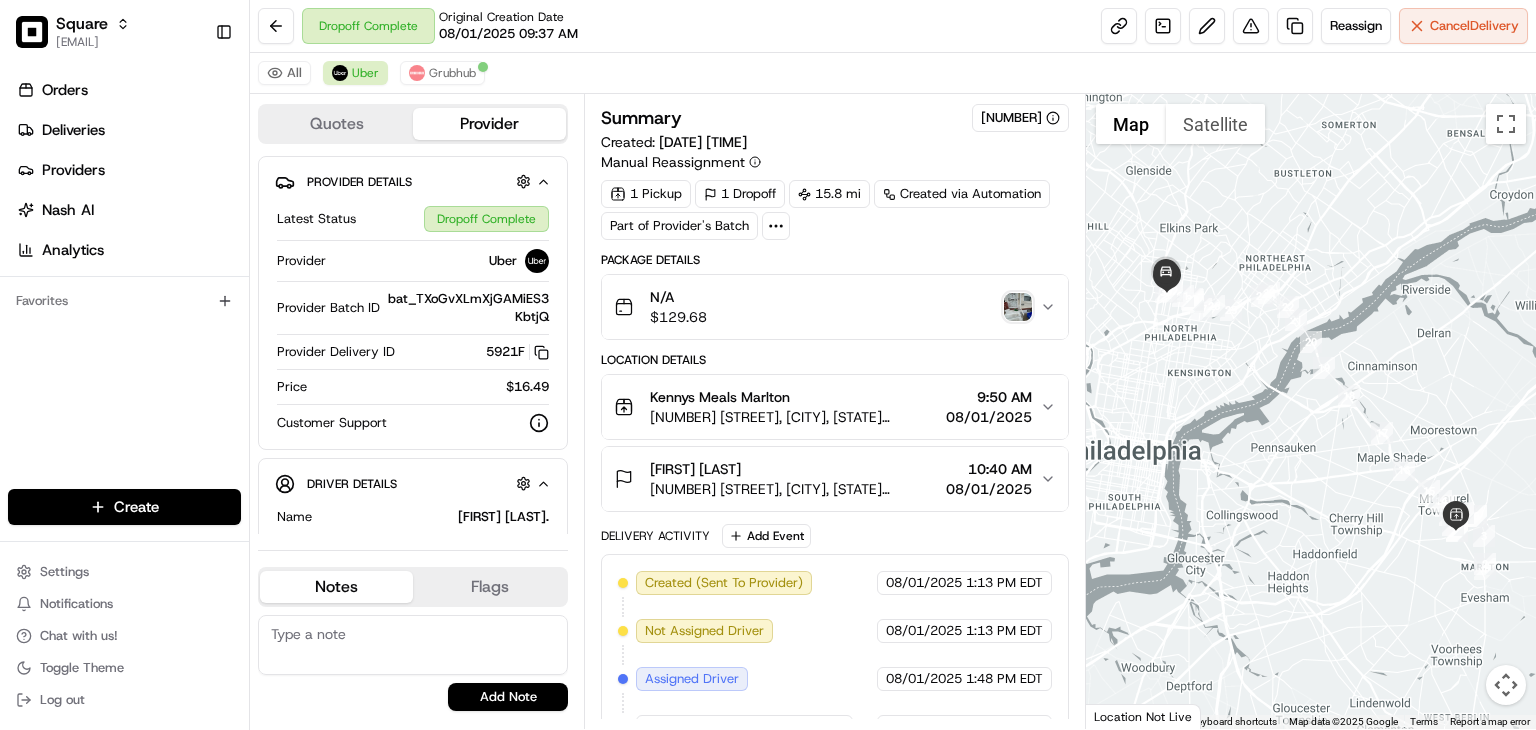 click 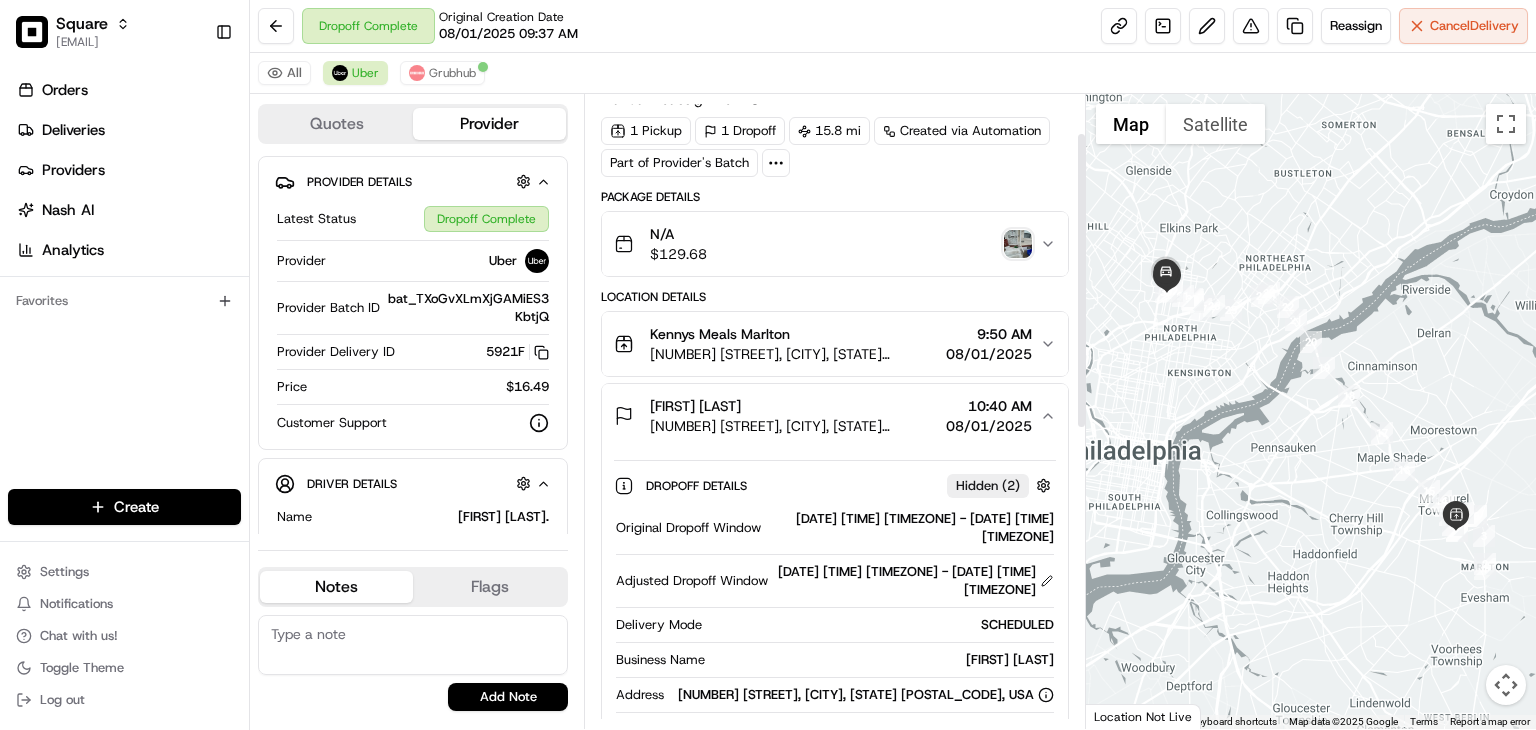 scroll, scrollTop: 84, scrollLeft: 0, axis: vertical 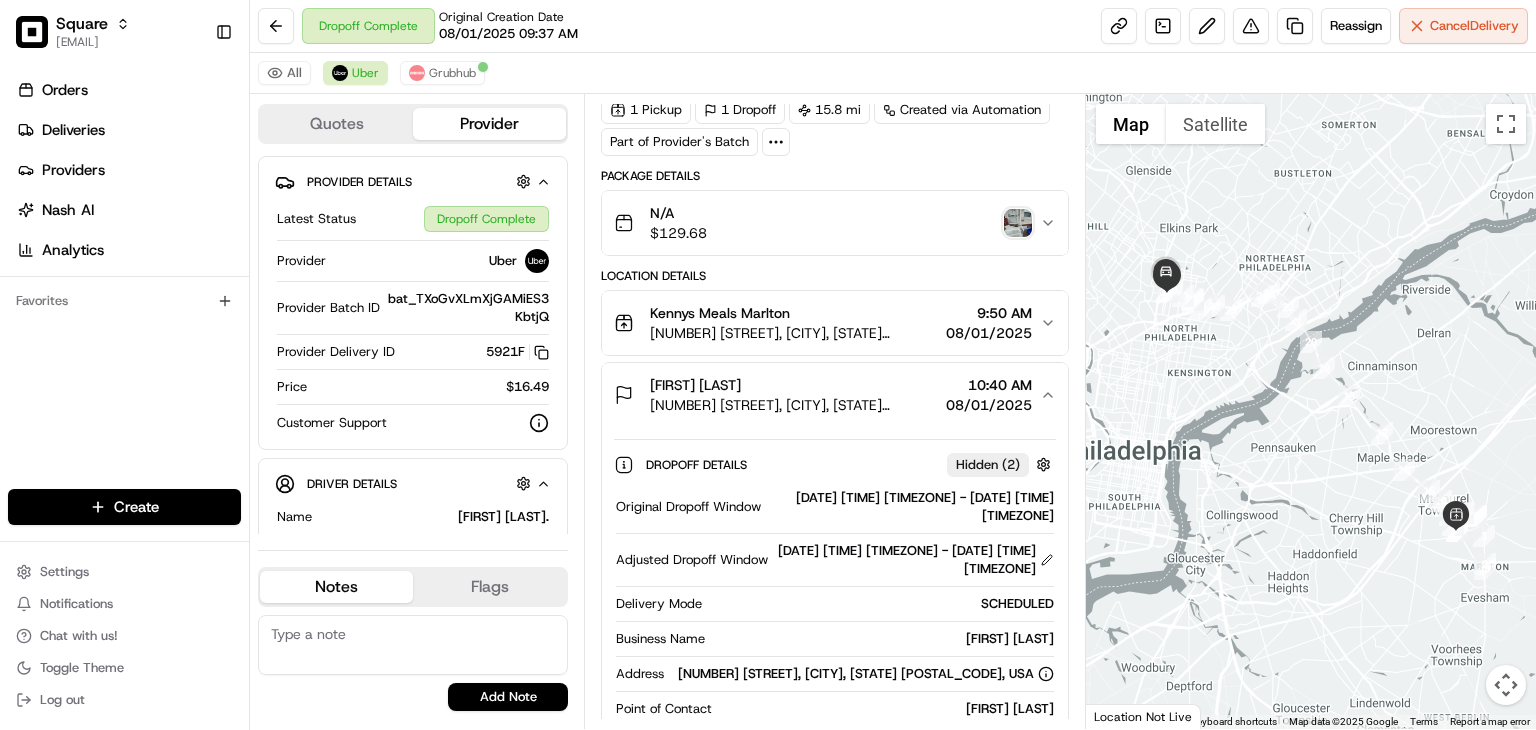 click on "[NUMBER] [STREET], [CITY], [STATE] [POSTAL_CODE], USA" at bounding box center (794, 405) 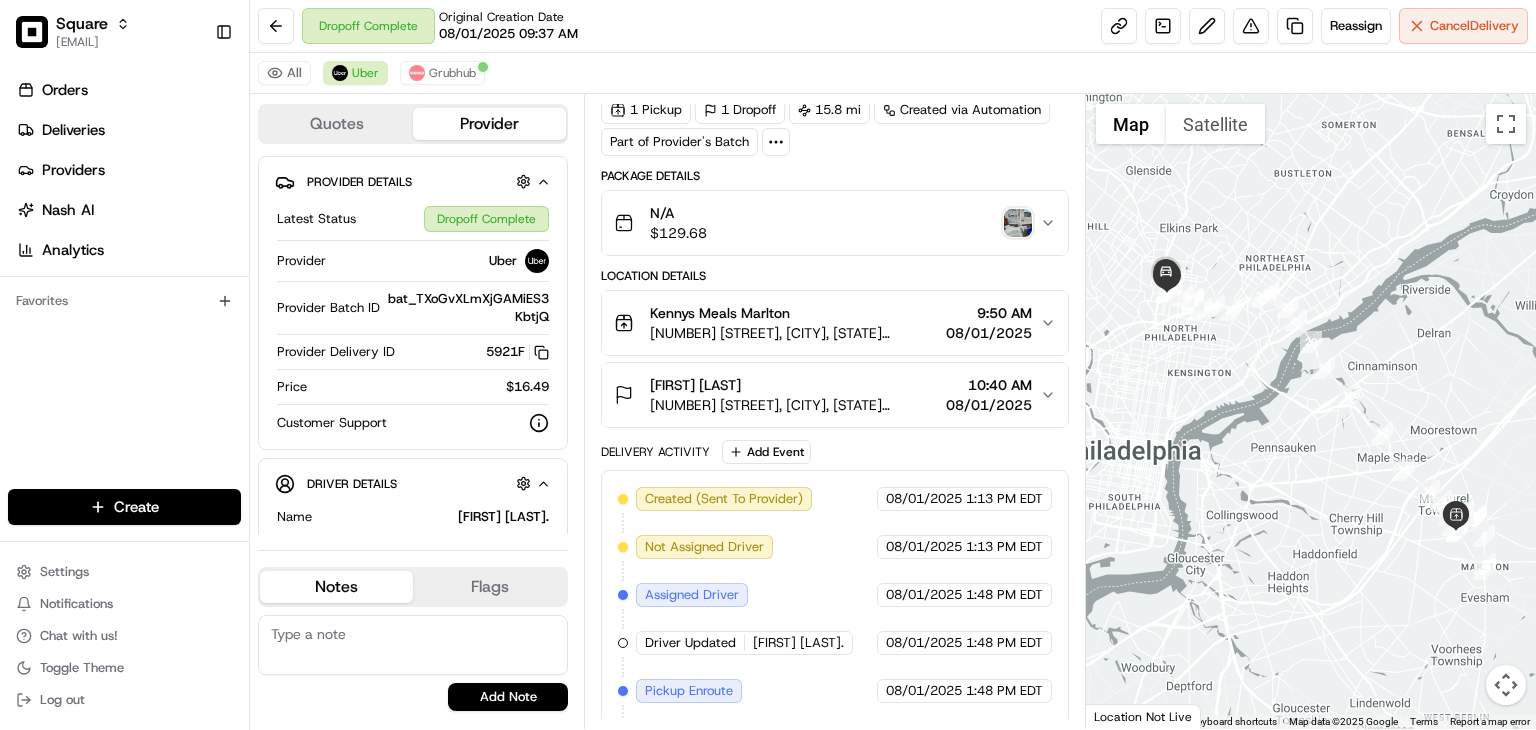 click on "08/01/2025" at bounding box center [989, 405] 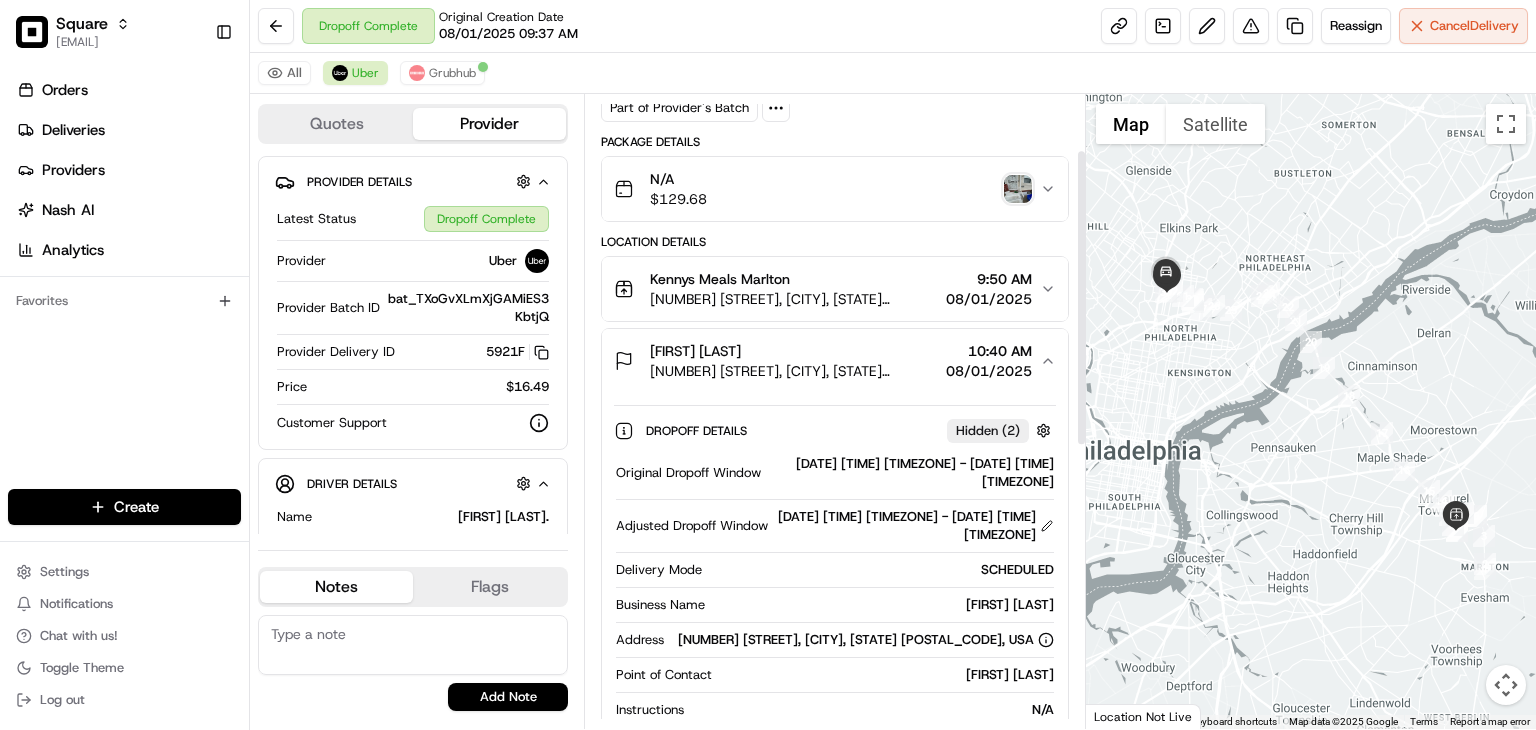 scroll, scrollTop: 116, scrollLeft: 0, axis: vertical 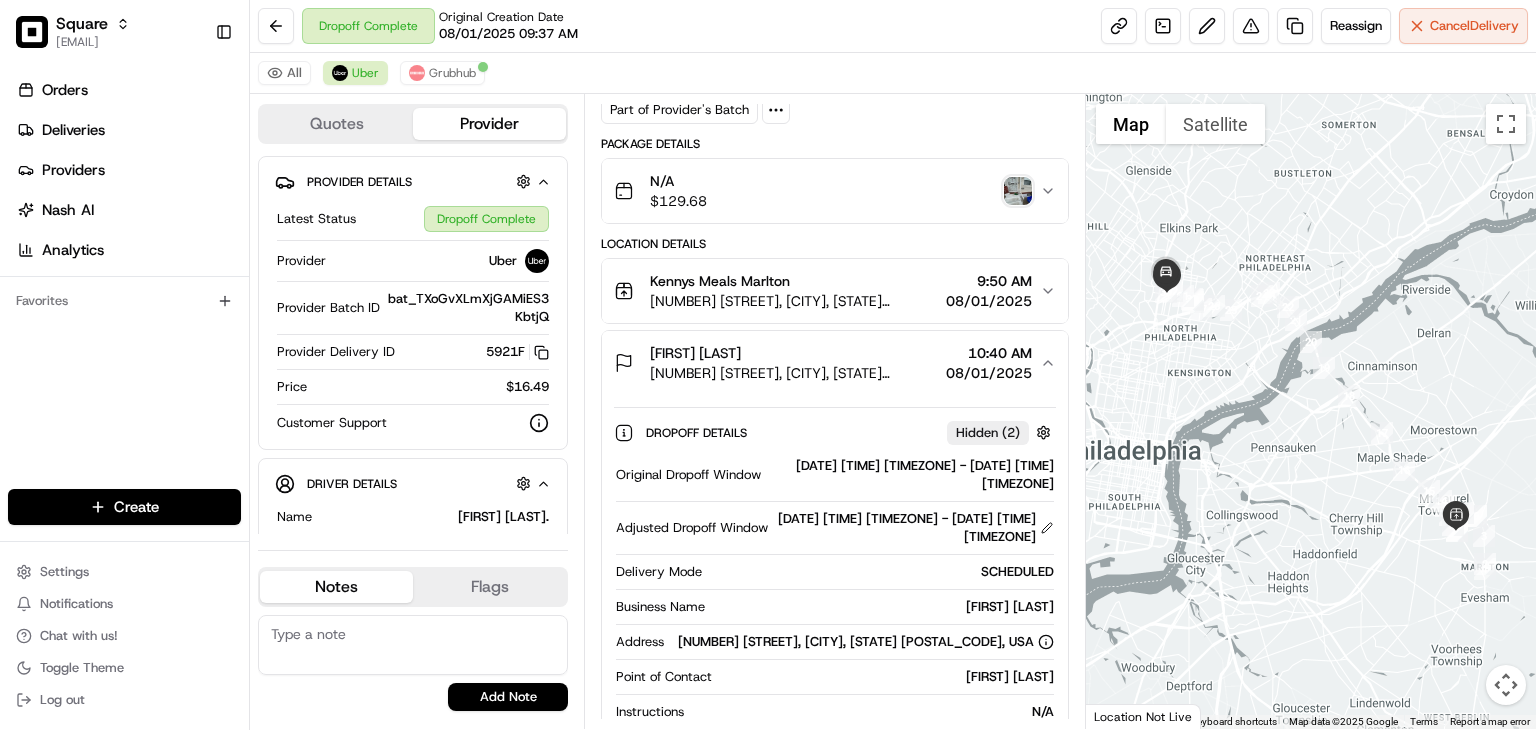 click on "08/01/2025" at bounding box center [989, 373] 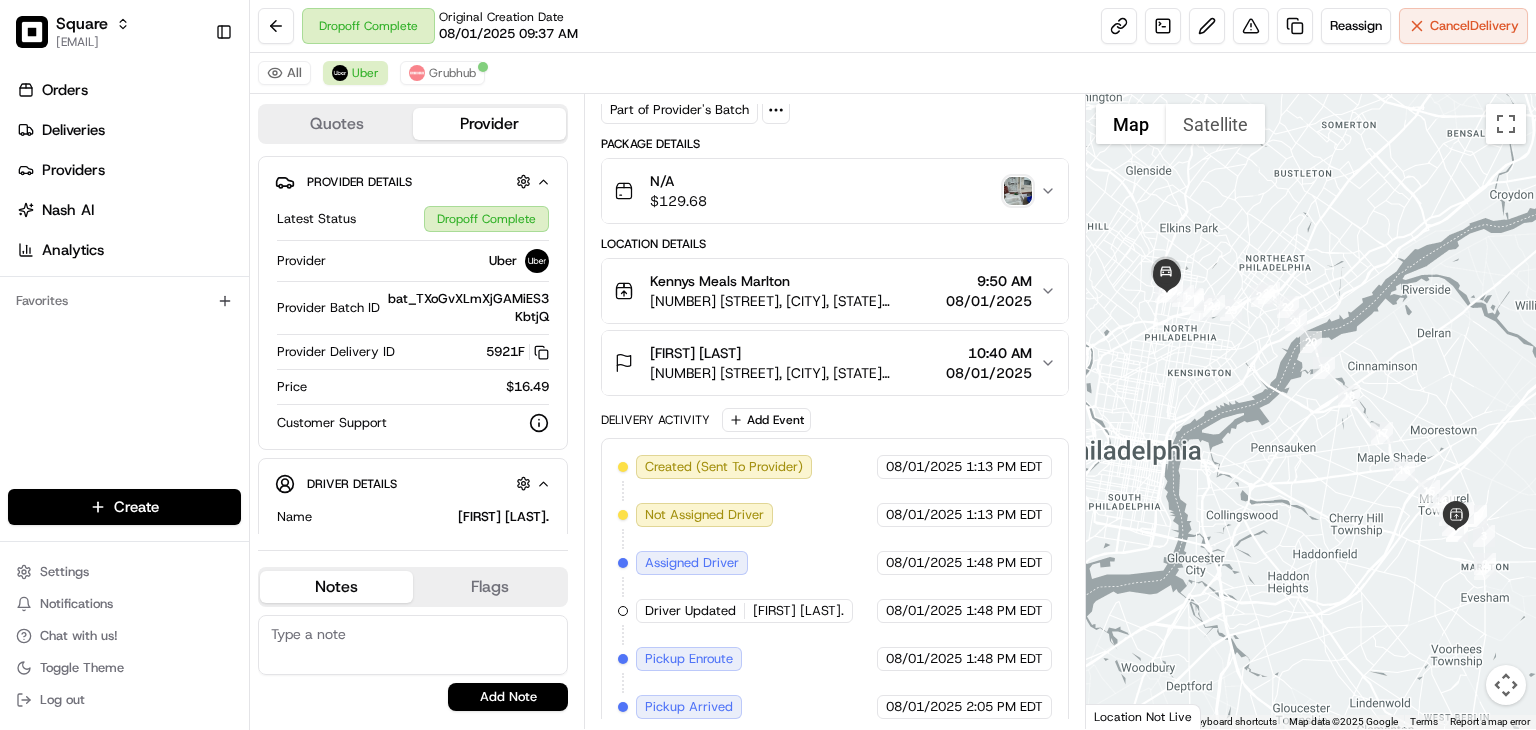 click on "08/01/2025" at bounding box center [989, 373] 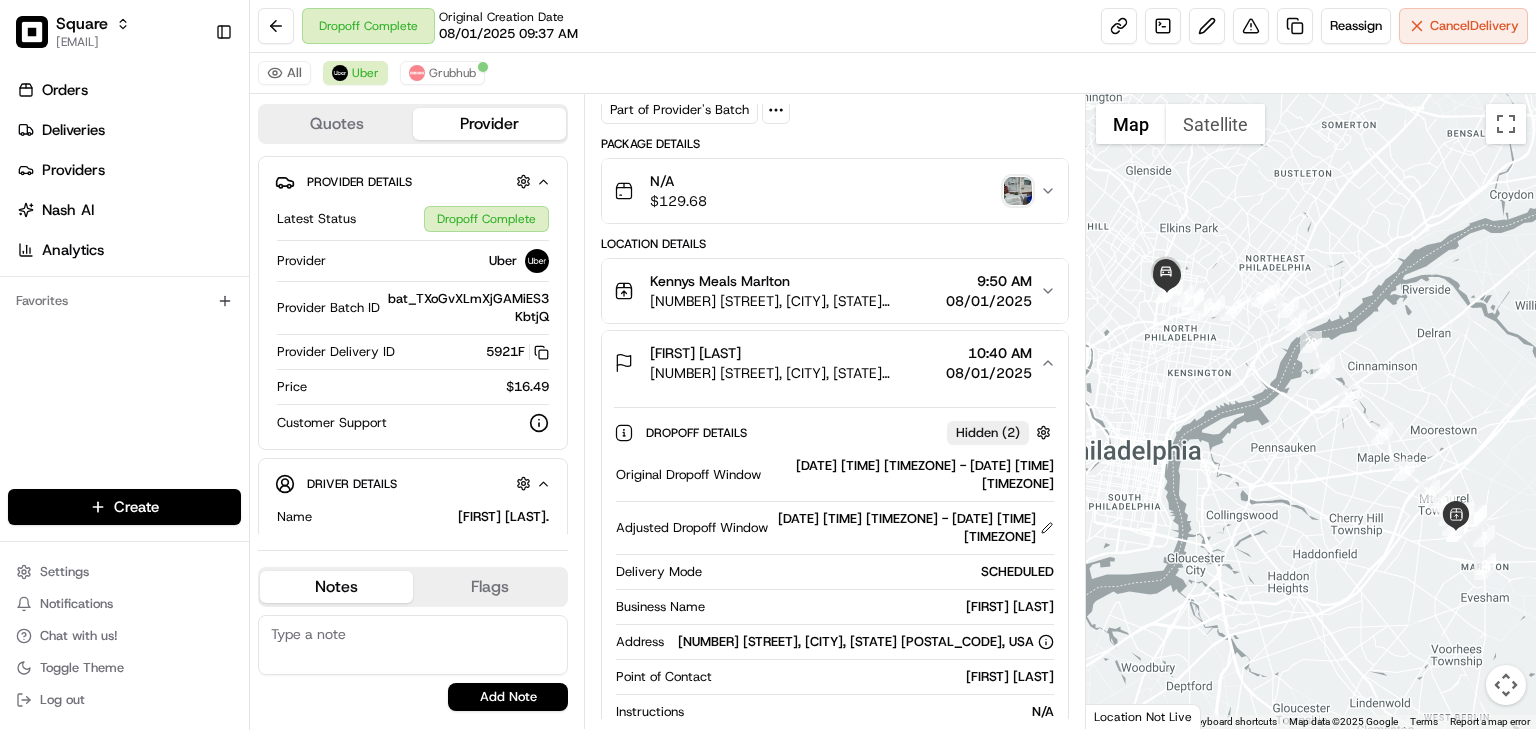 click on "08/01/2025" at bounding box center [989, 373] 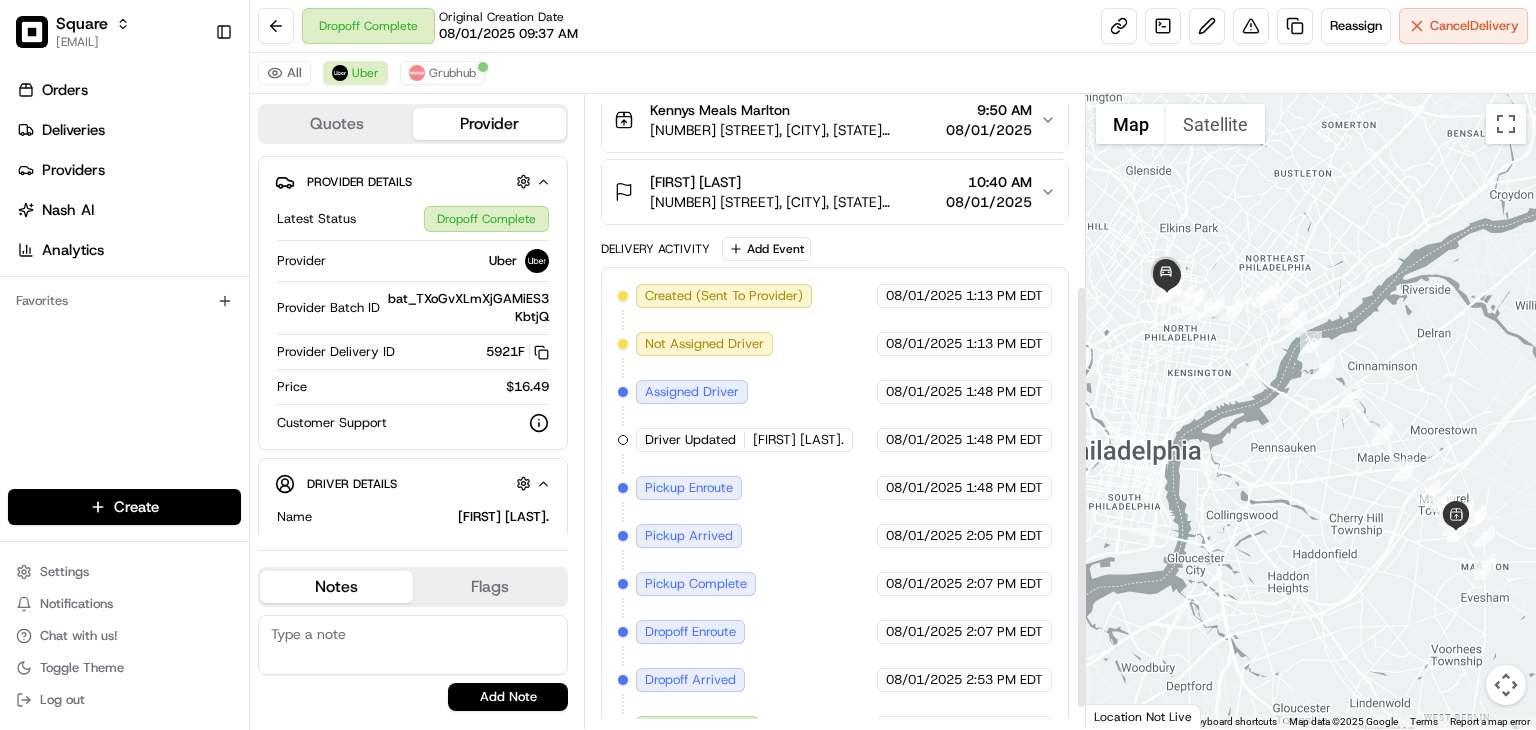 scroll, scrollTop: 283, scrollLeft: 0, axis: vertical 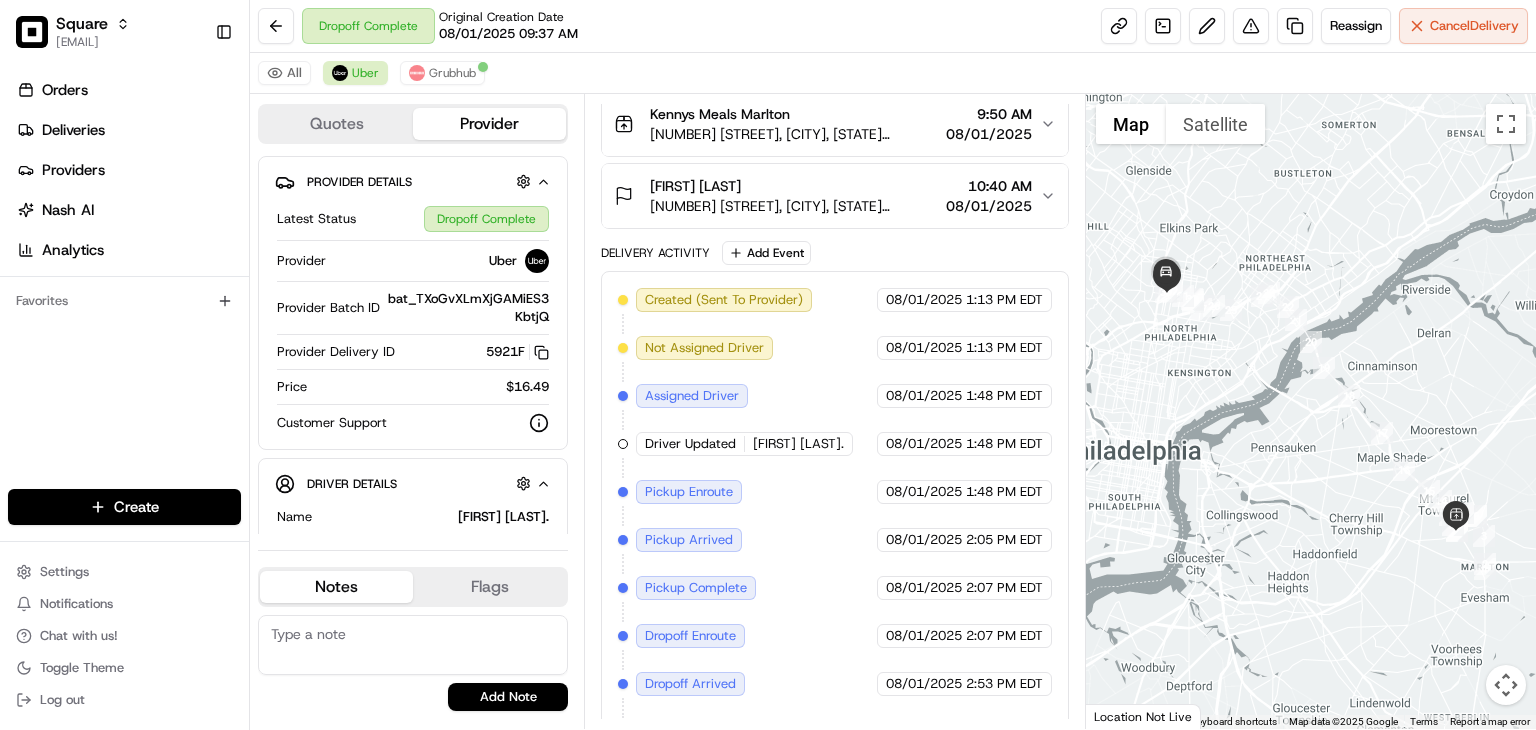 click on "5437 N Marvine St, Philadelphia, PA 19141, USA" at bounding box center (794, 206) 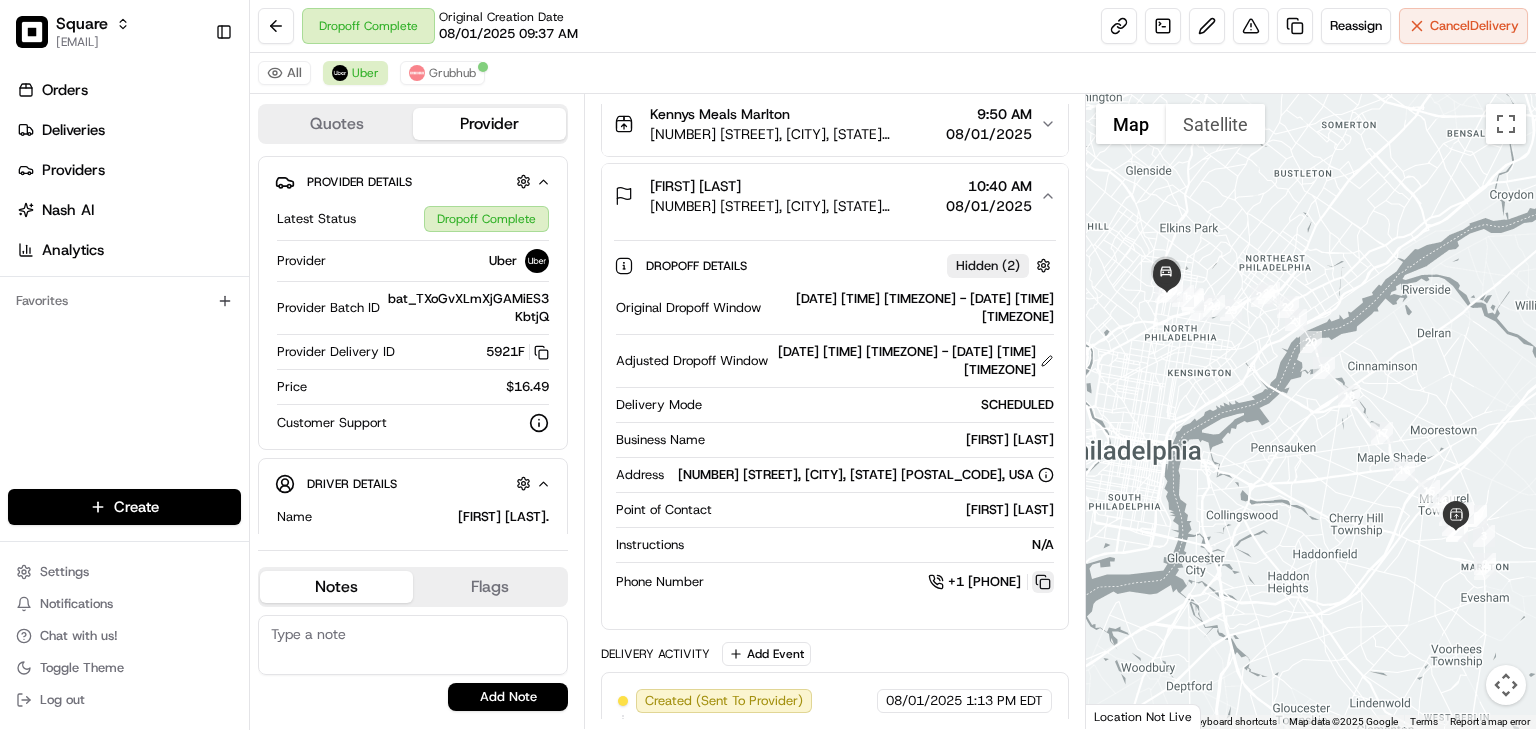 click at bounding box center (1043, 582) 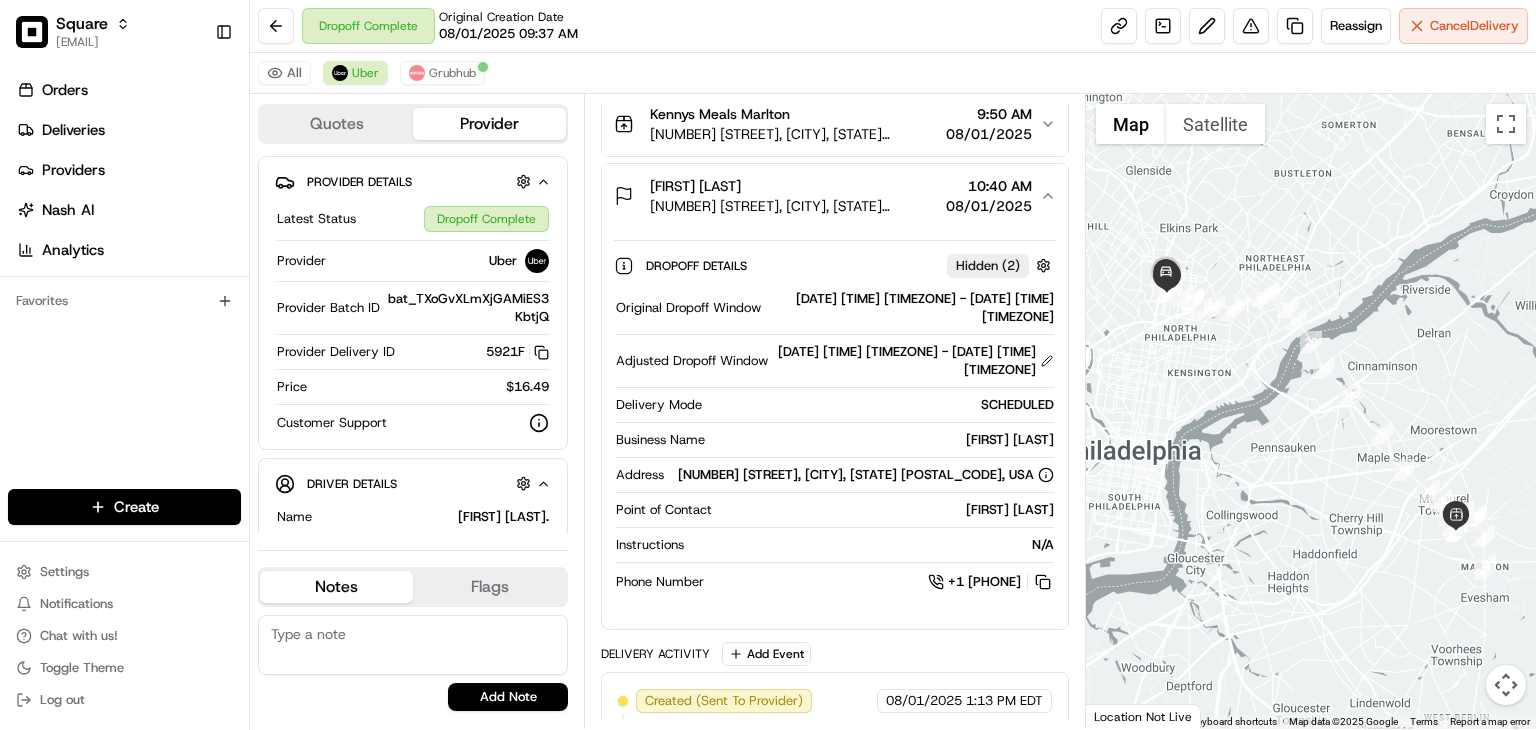 click on "Gage Wright 5437 N Marvine St, Philadelphia, PA 19141, USA 10:40 AM 08/01/2025" at bounding box center (835, 196) 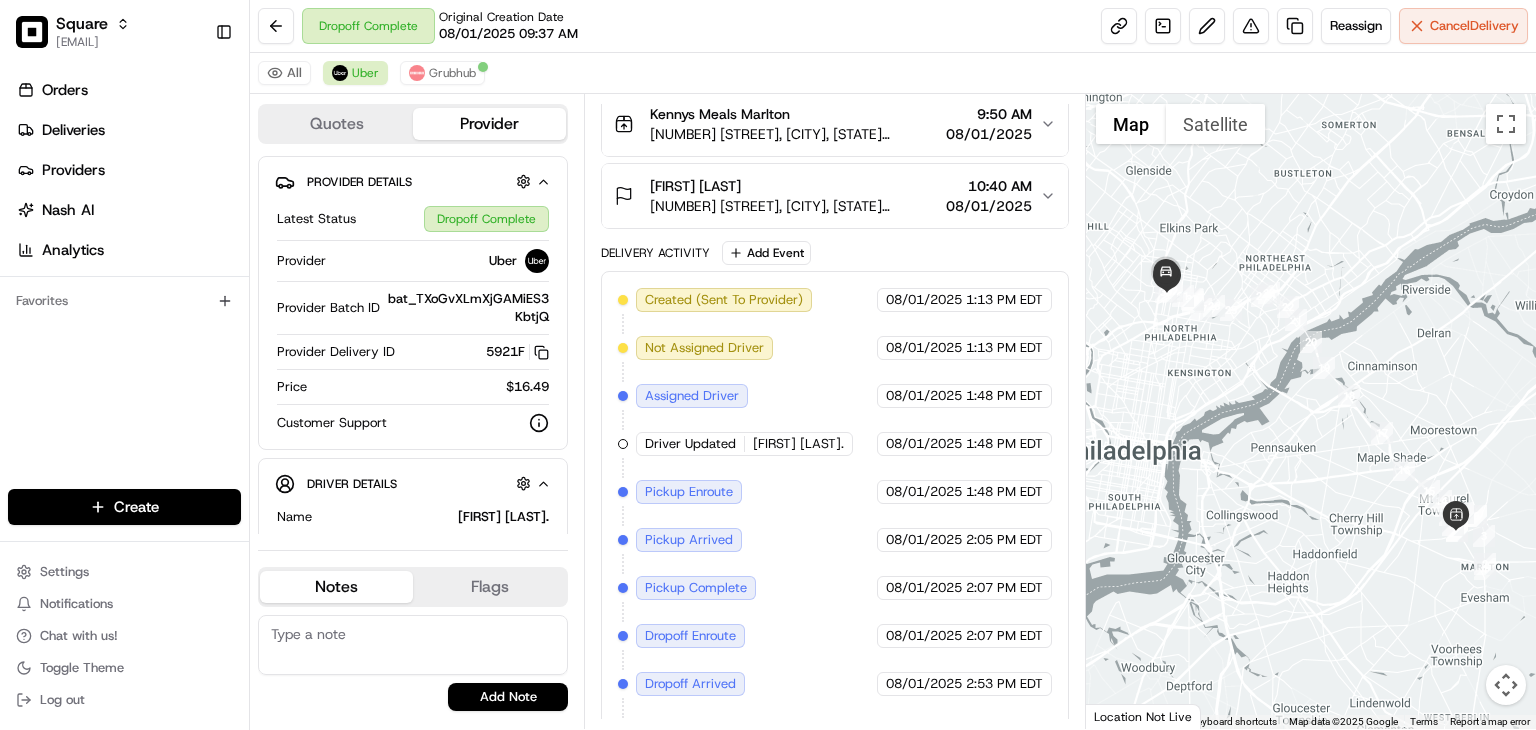 drag, startPoint x: 1040, startPoint y: 186, endPoint x: 1039, endPoint y: 196, distance: 10.049875 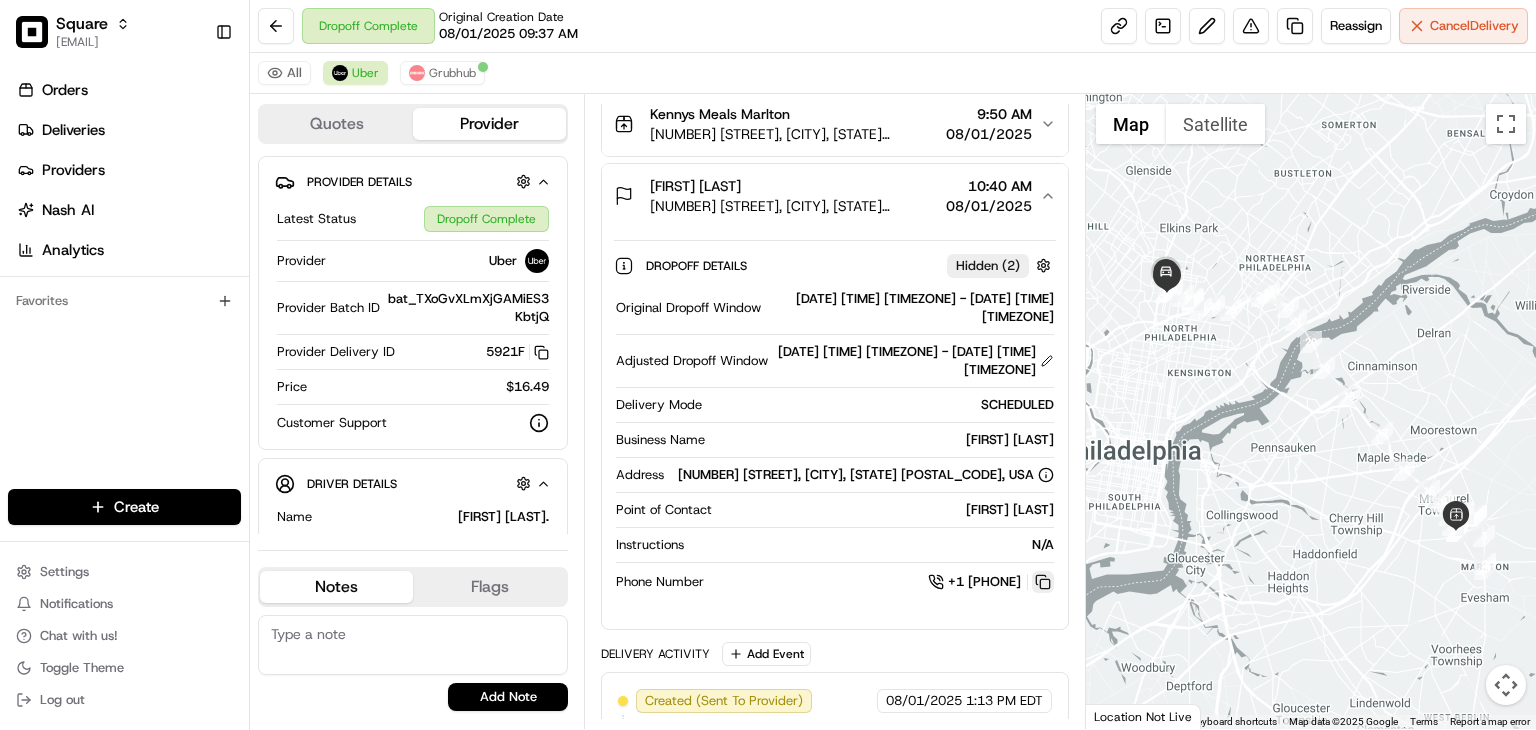 click at bounding box center [1043, 582] 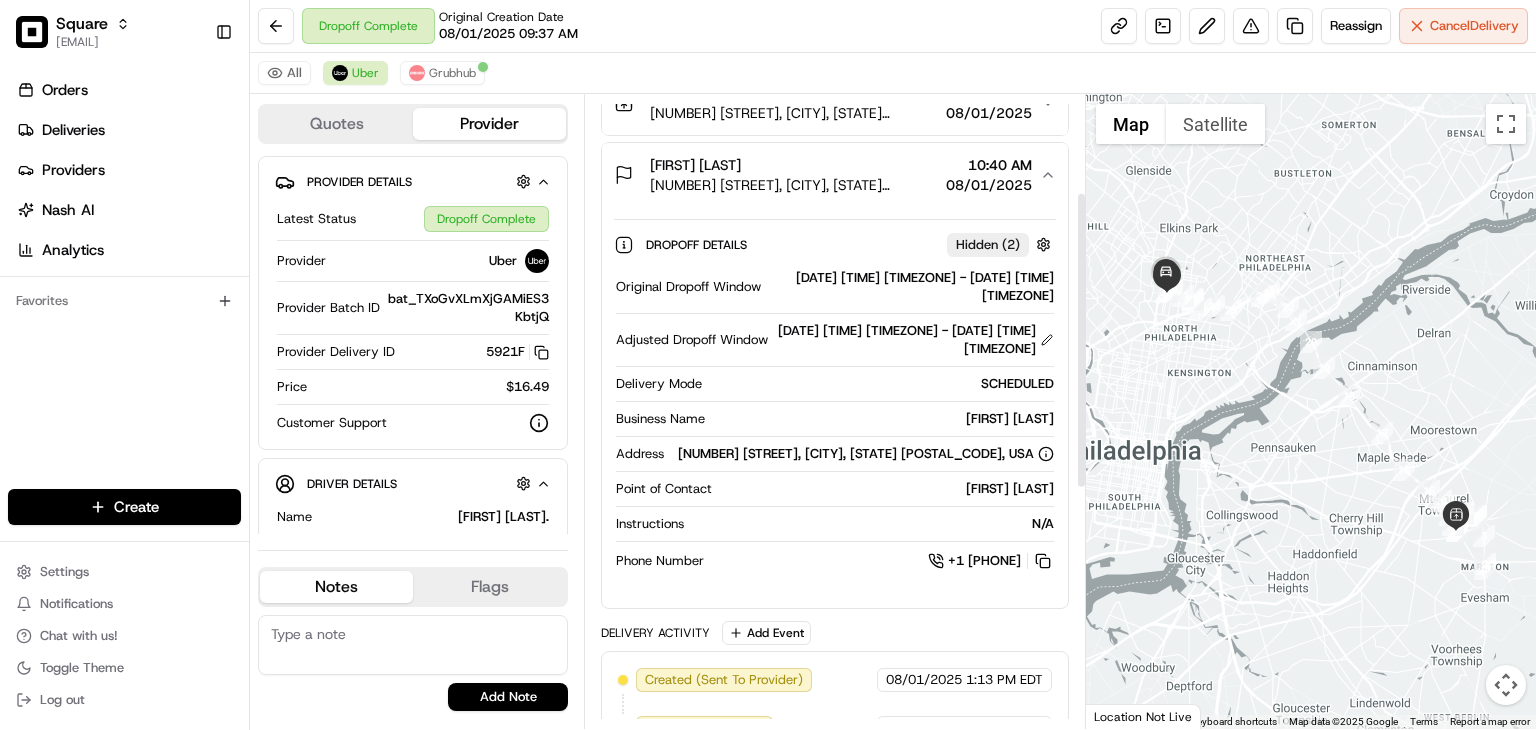 scroll, scrollTop: 0, scrollLeft: 0, axis: both 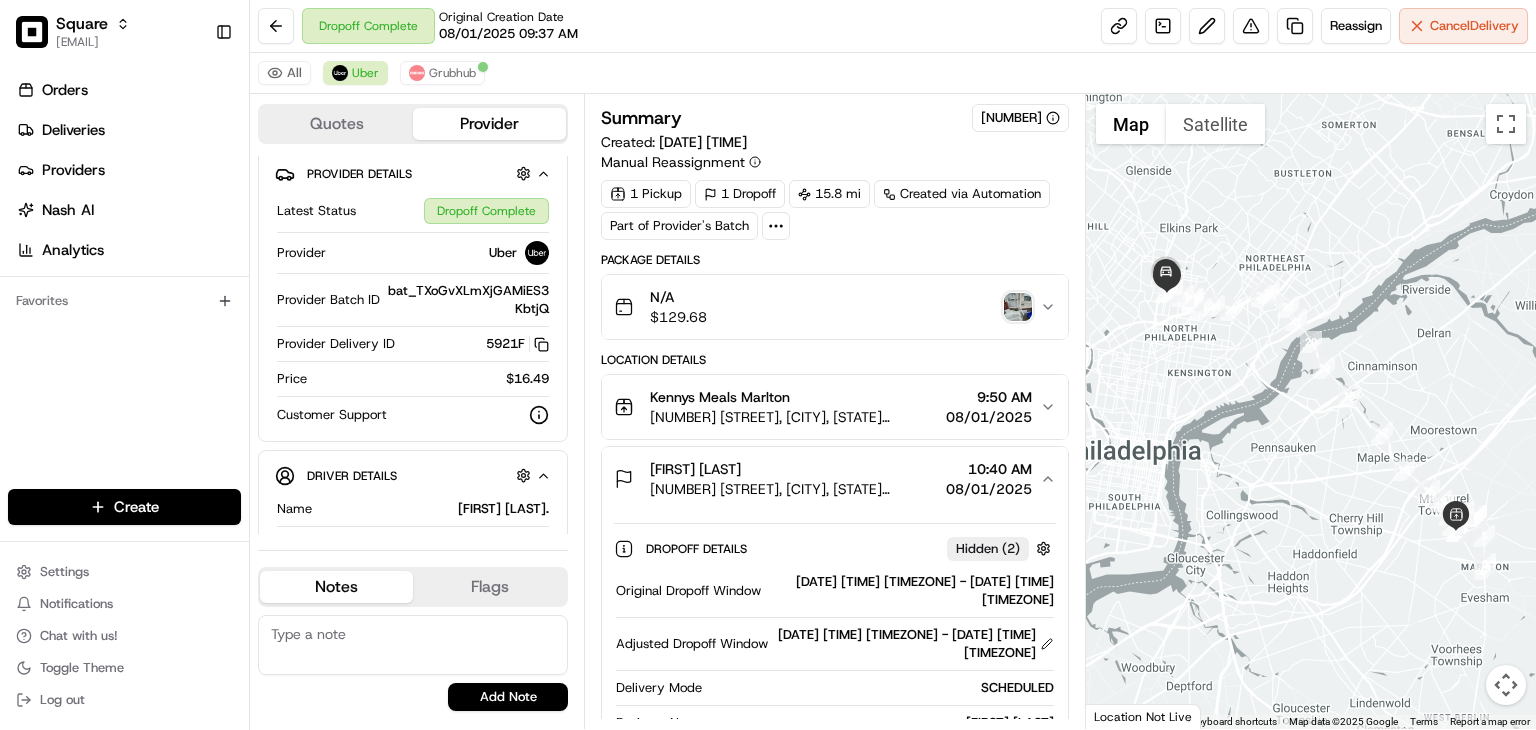 click on "N/A $ 129.68" at bounding box center [827, 307] 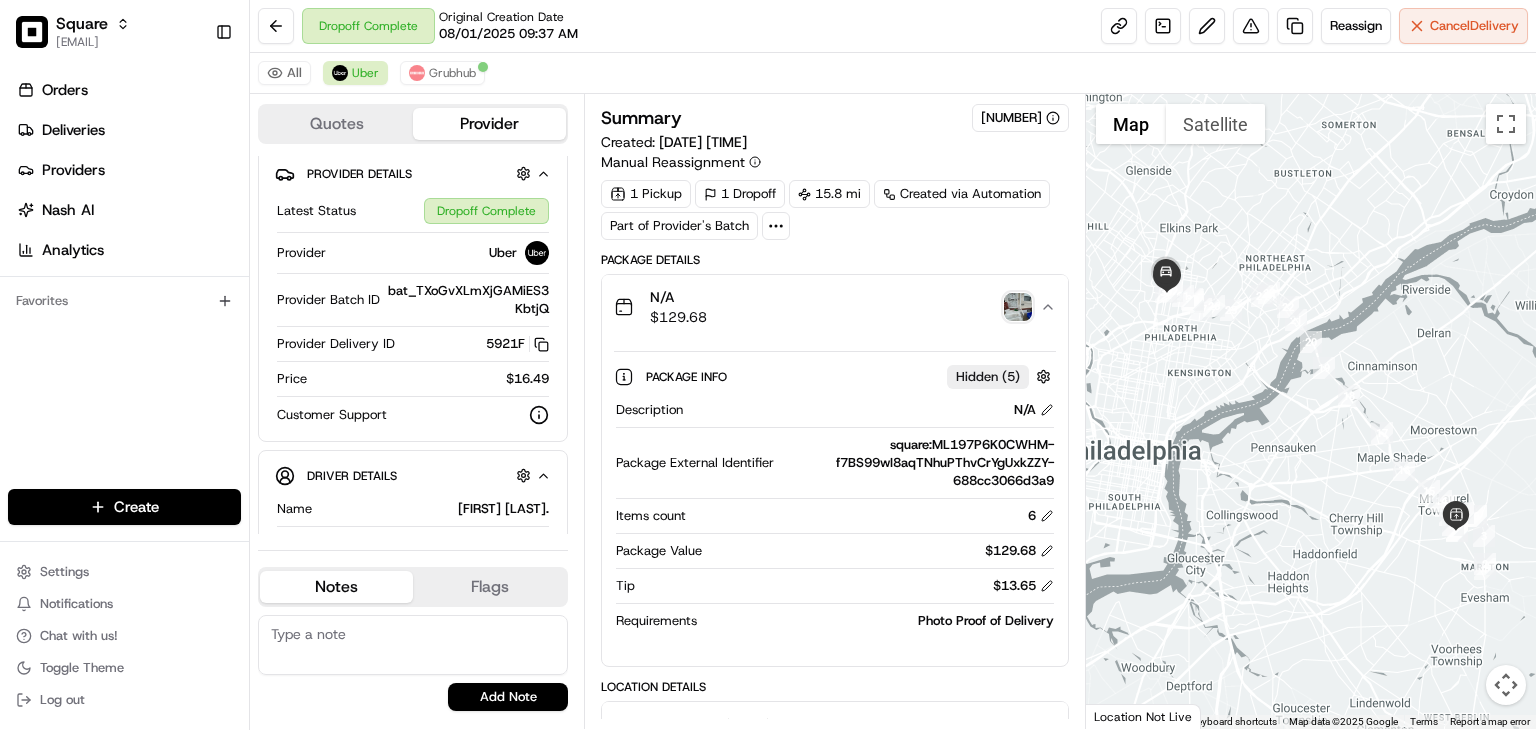 click on "N/A $ 129.68" at bounding box center (827, 307) 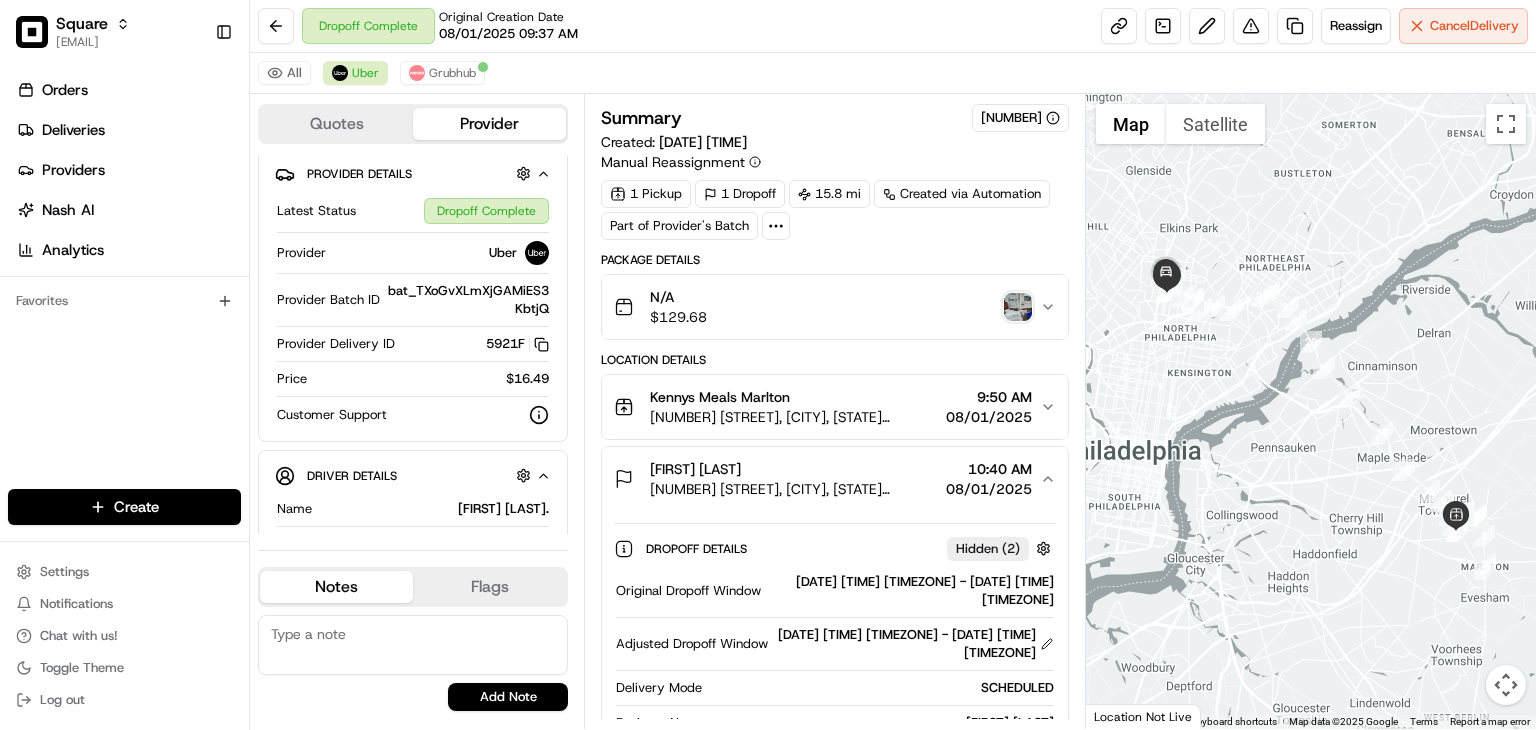 click on "N/A $ 129.68" at bounding box center [827, 307] 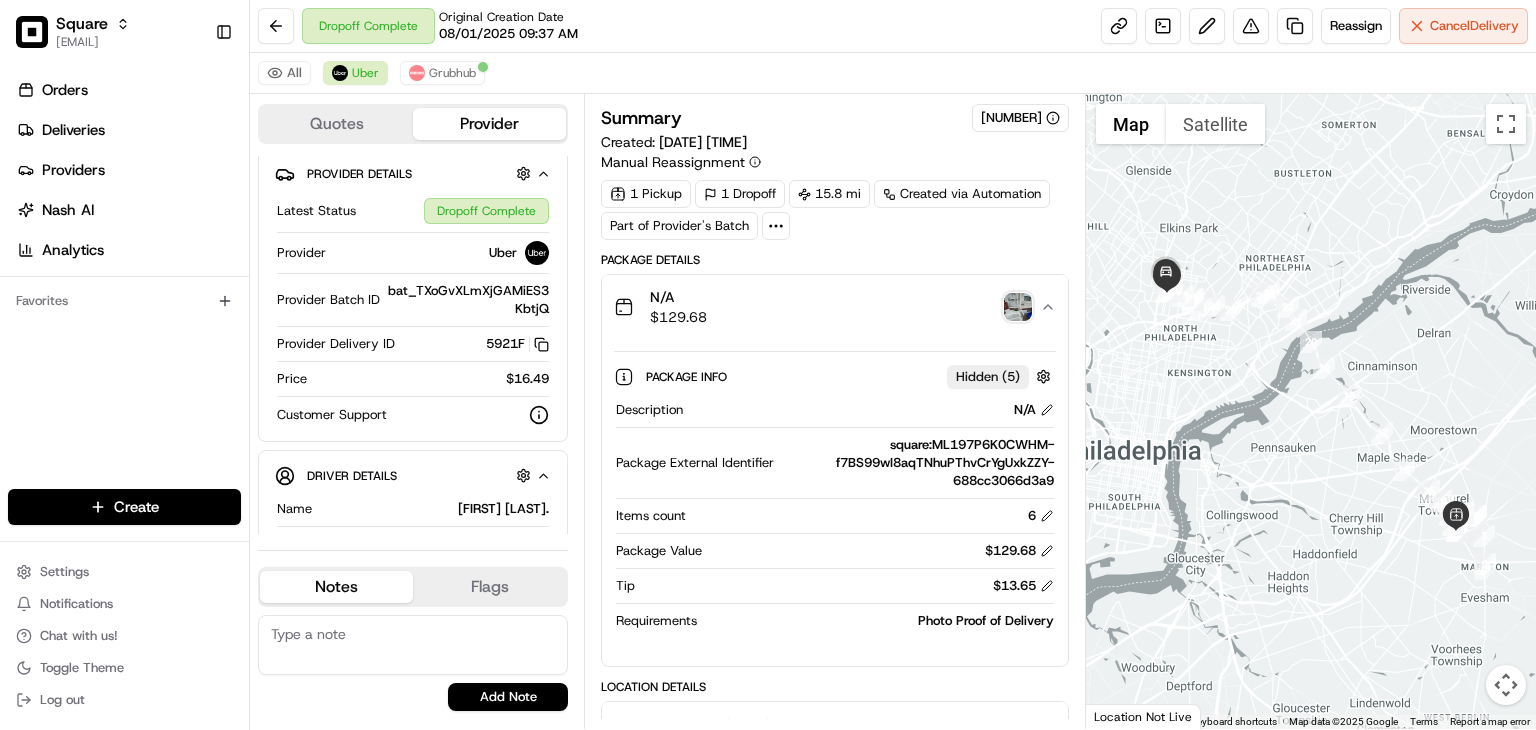 click at bounding box center (413, 645) 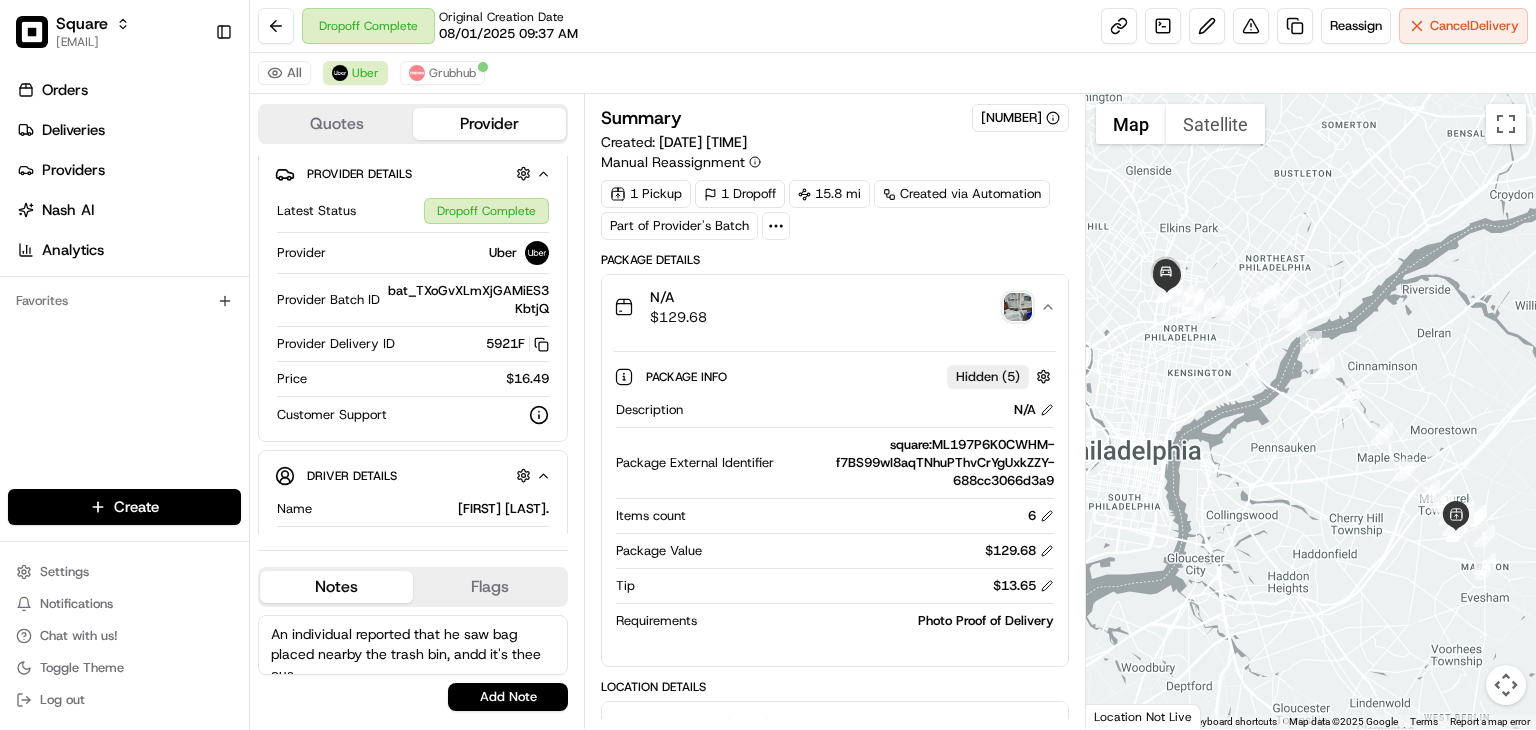 scroll, scrollTop: 8, scrollLeft: 0, axis: vertical 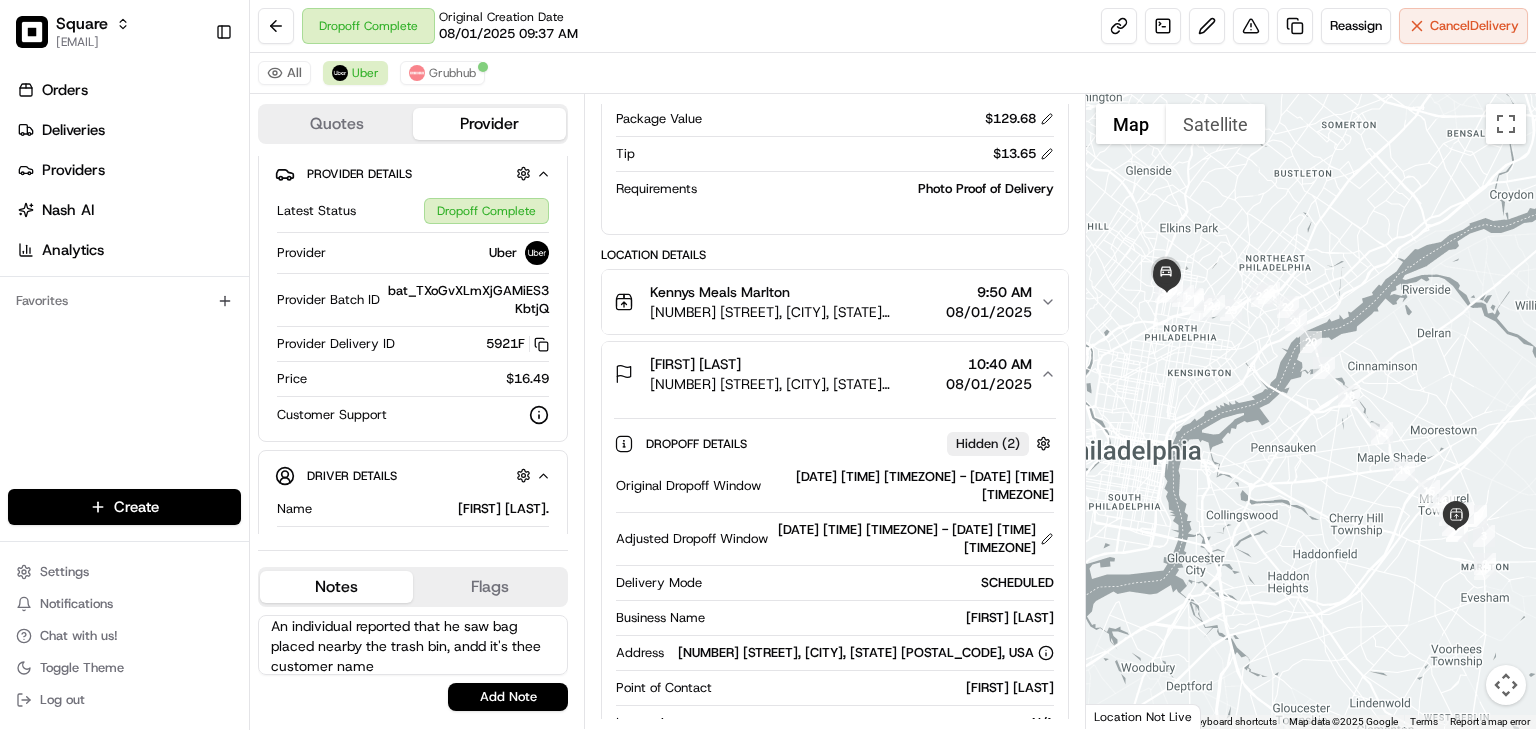 type on "An individual reported that he saw bag placed nearby the trash bin, andd it's thee customer name" 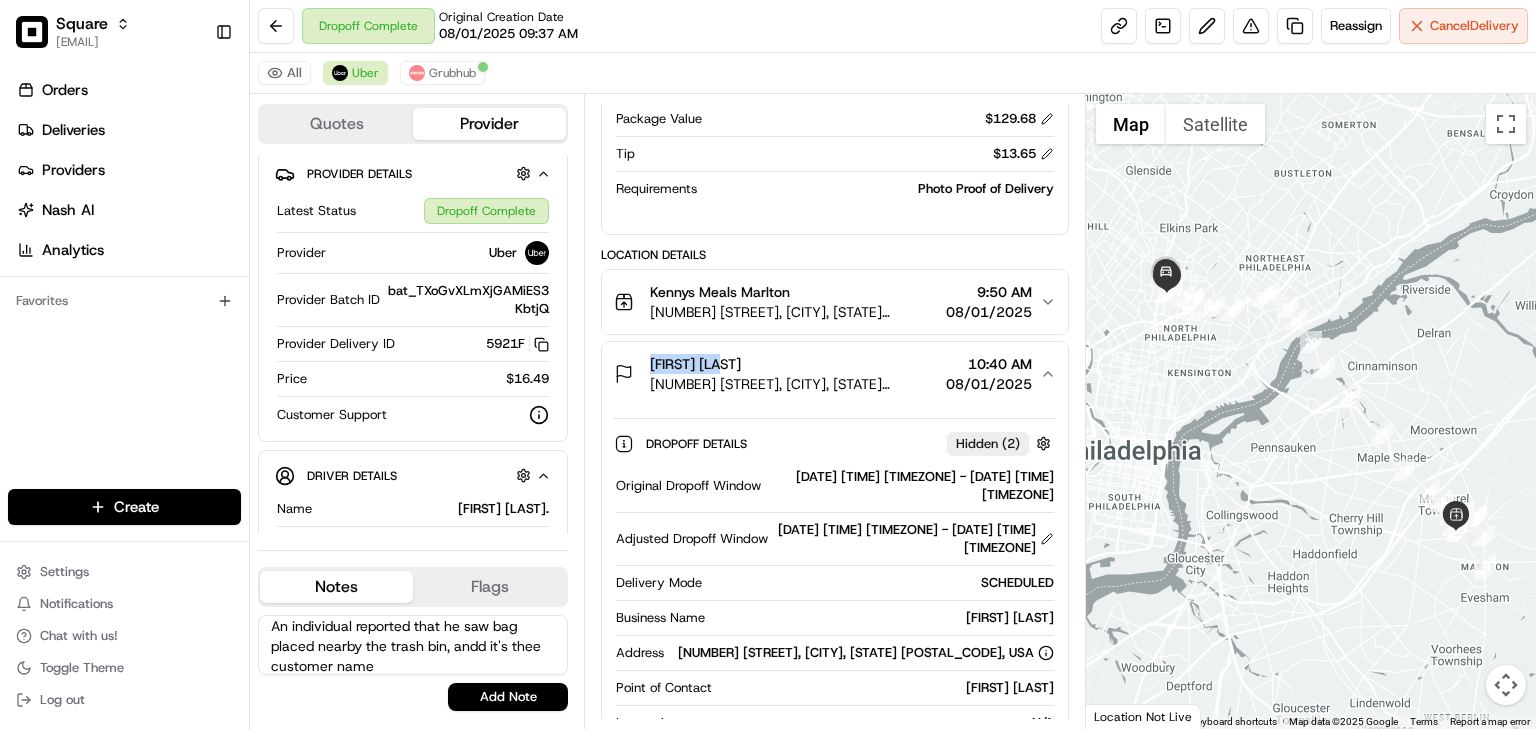 drag, startPoint x: 738, startPoint y: 357, endPoint x: 645, endPoint y: 358, distance: 93.00538 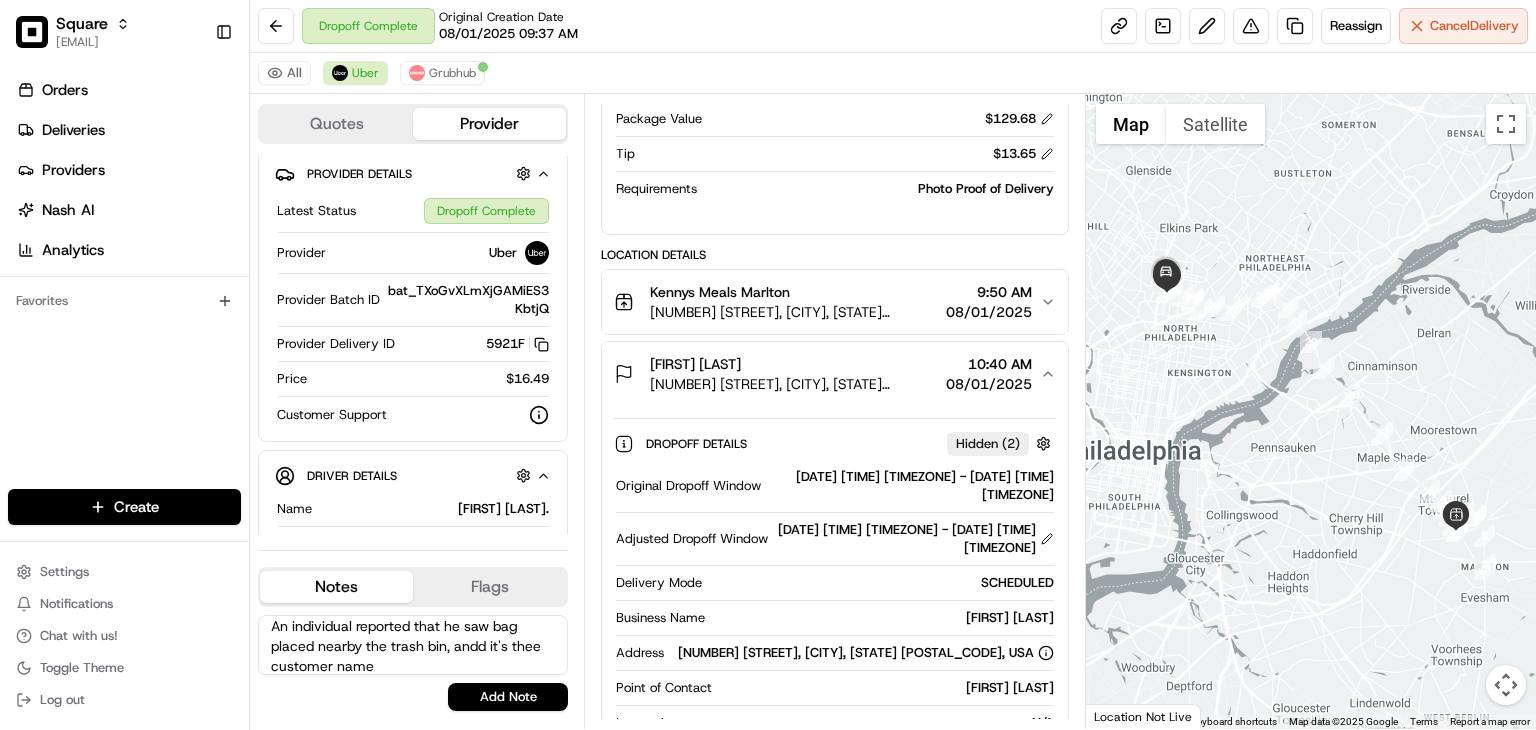 click on "An individual reported that he saw bag placed nearby the trash bin, andd it's thee customer name" at bounding box center [413, 645] 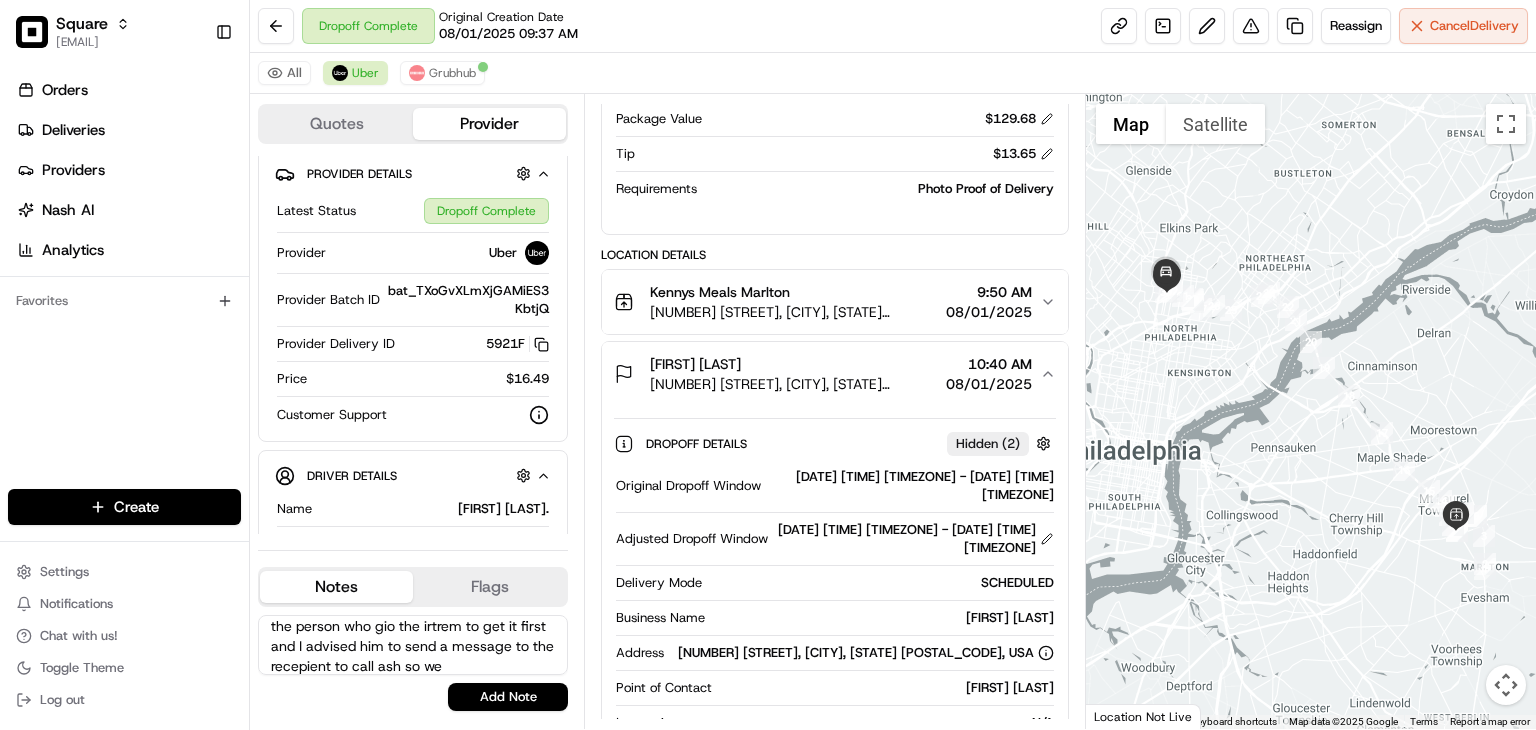 scroll, scrollTop: 88, scrollLeft: 0, axis: vertical 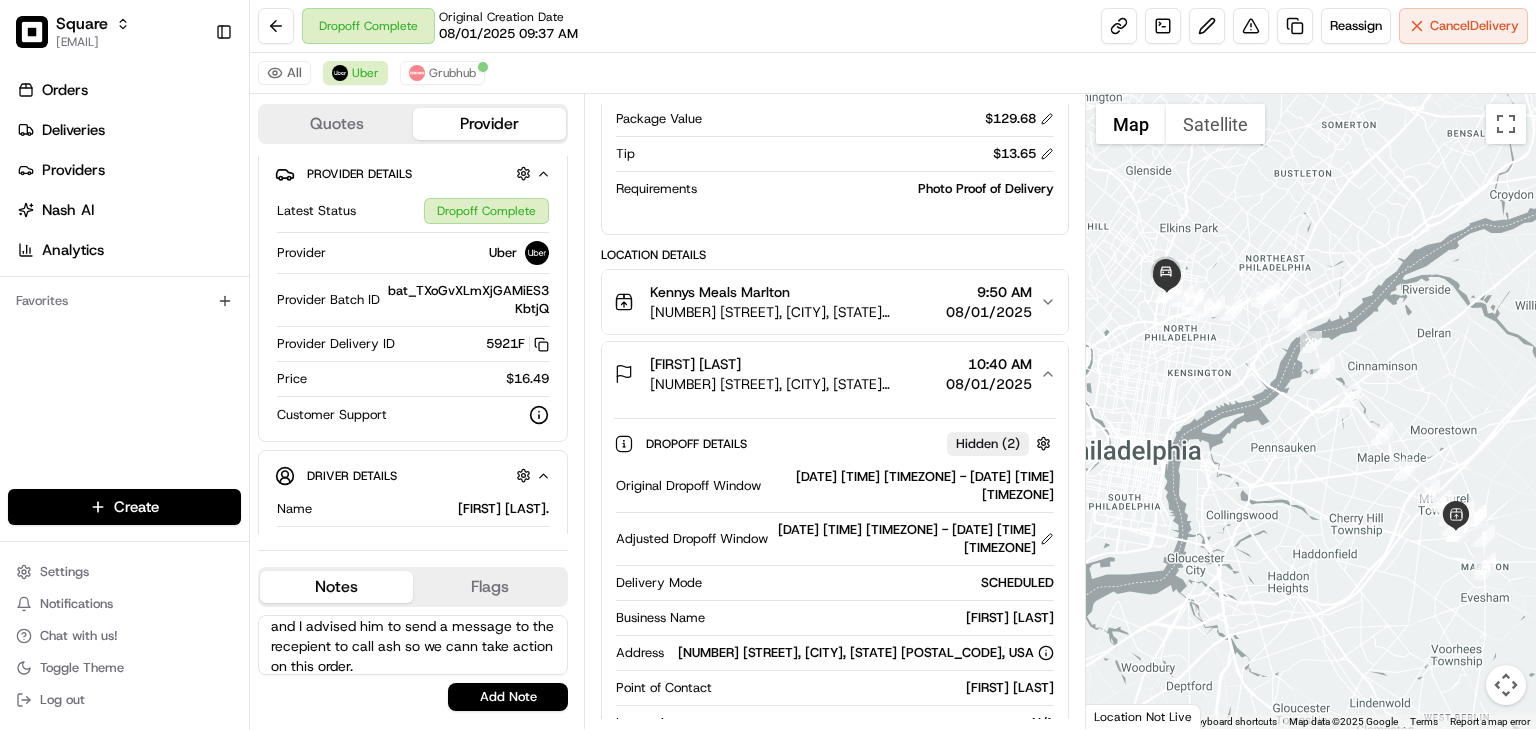 click on "An individual reported that he saw bag placed nearby the trash bin, andd it's thee customer name Gage Wright. I infomred the person who gio the irtrem to get it first and I advised him to send a message to the recepient to call ash so we cann take action on this order." at bounding box center (413, 645) 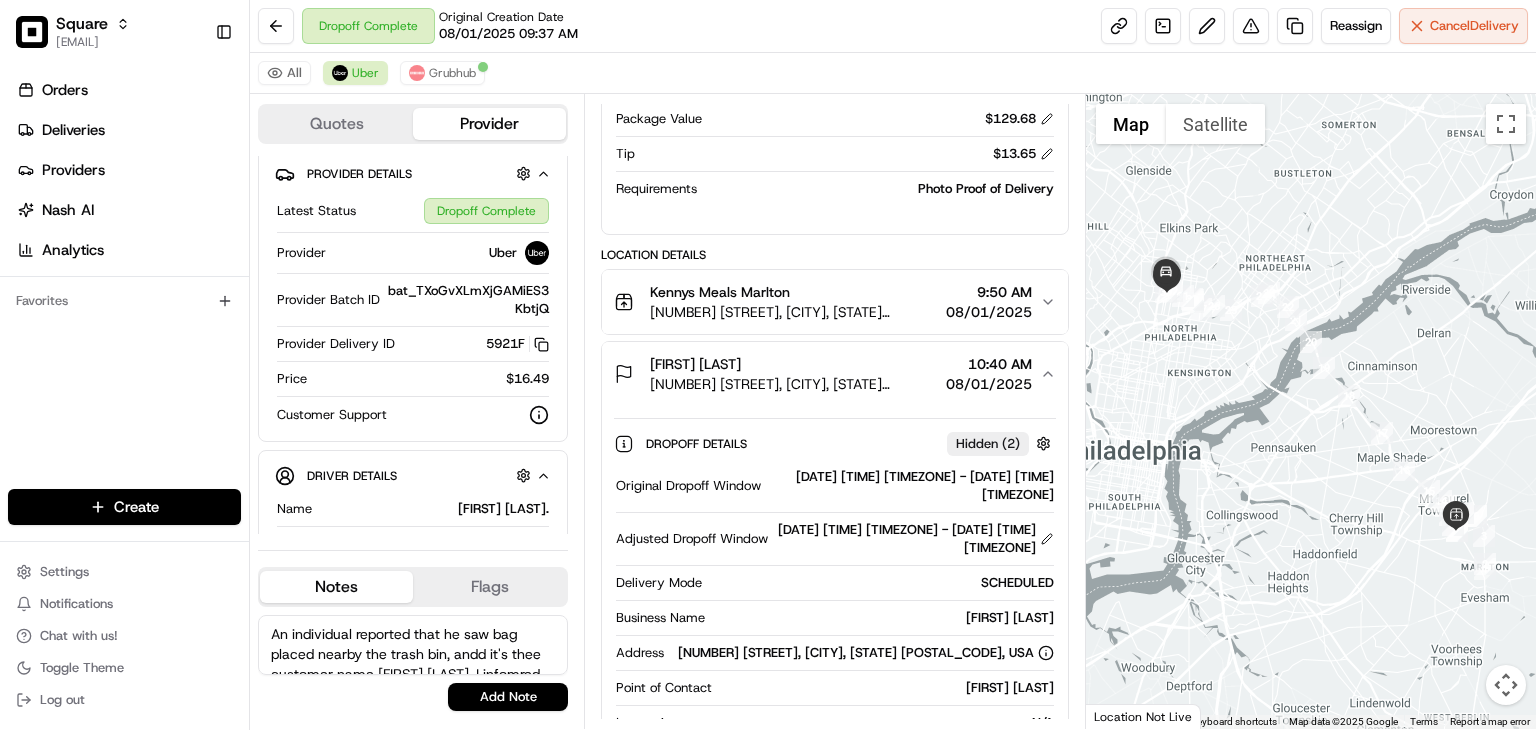 click on "An individual reported that he saw bag placed nearby the trash bin, andd it's thee customer name Gage Wright. I infomred the person who gio the irtrem to get it first and I advised him to send a message to the recepient to call ash so we cann take action on this order." at bounding box center [413, 645] 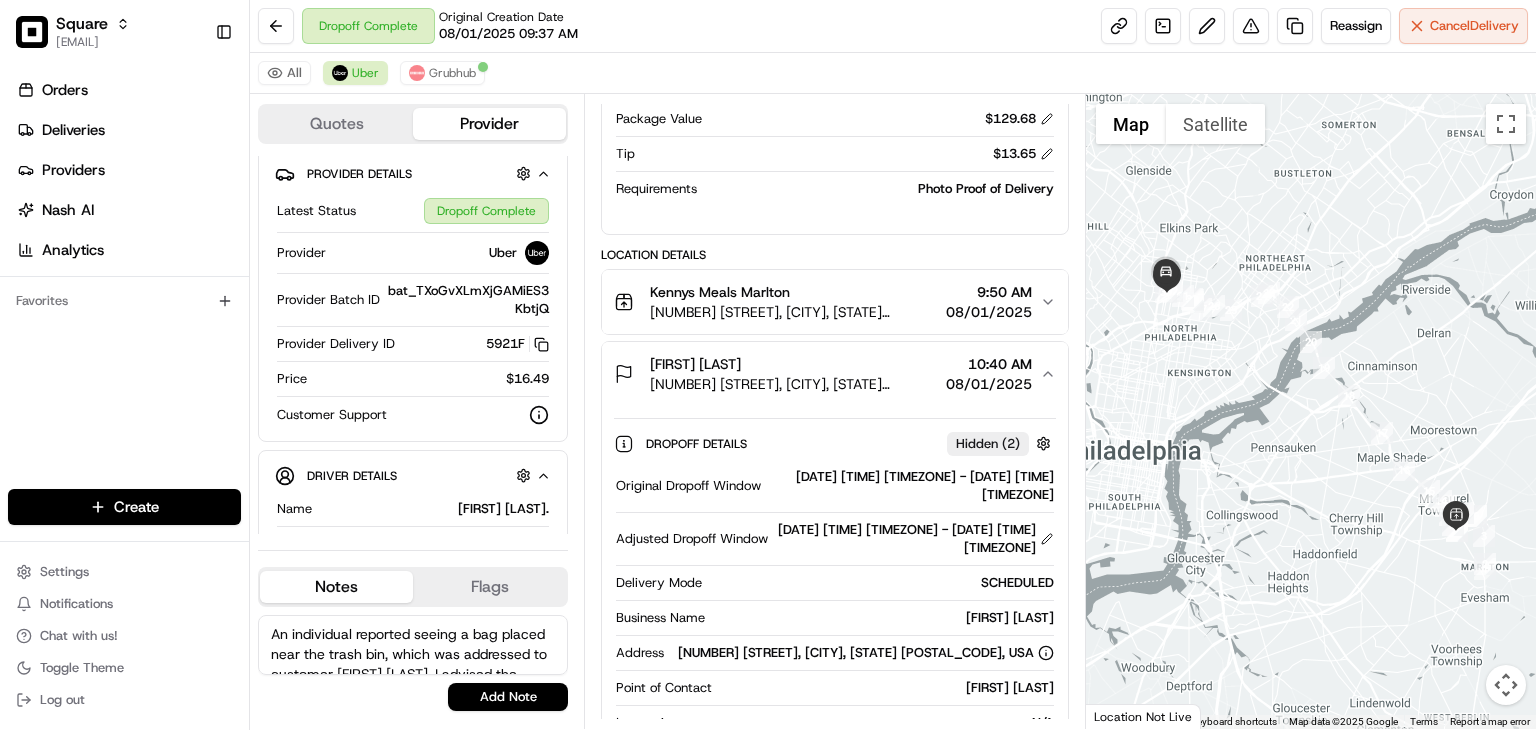 scroll, scrollTop: 108, scrollLeft: 0, axis: vertical 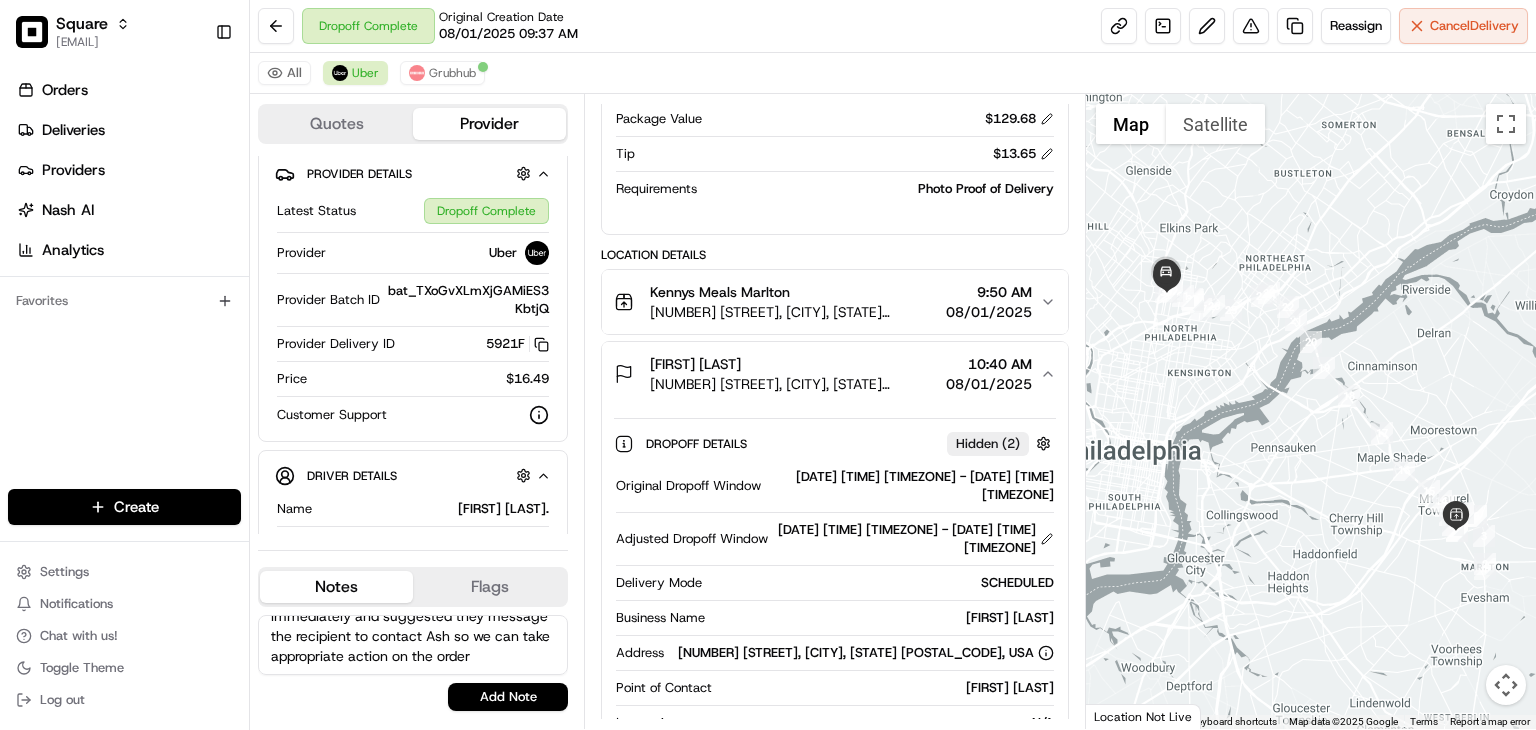 click on "An individual reported seeing a bag placed near the trash bin, which was addressed to customer Gage Wright. I advised the person who found the item to retrieve it immediately and suggested they message the recipient to contact Ash so we can take appropriate action on the order" at bounding box center [413, 645] 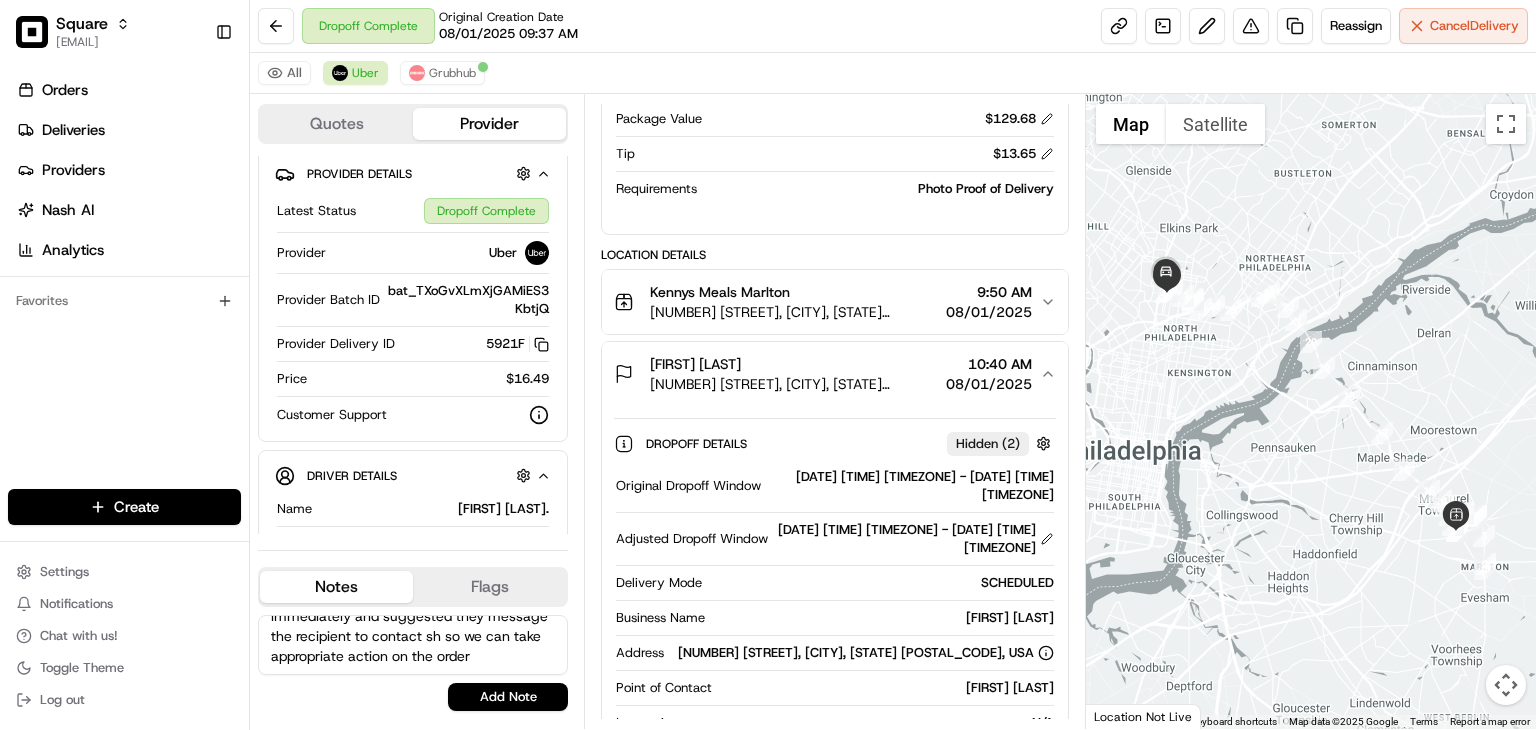 scroll, scrollTop: 107, scrollLeft: 0, axis: vertical 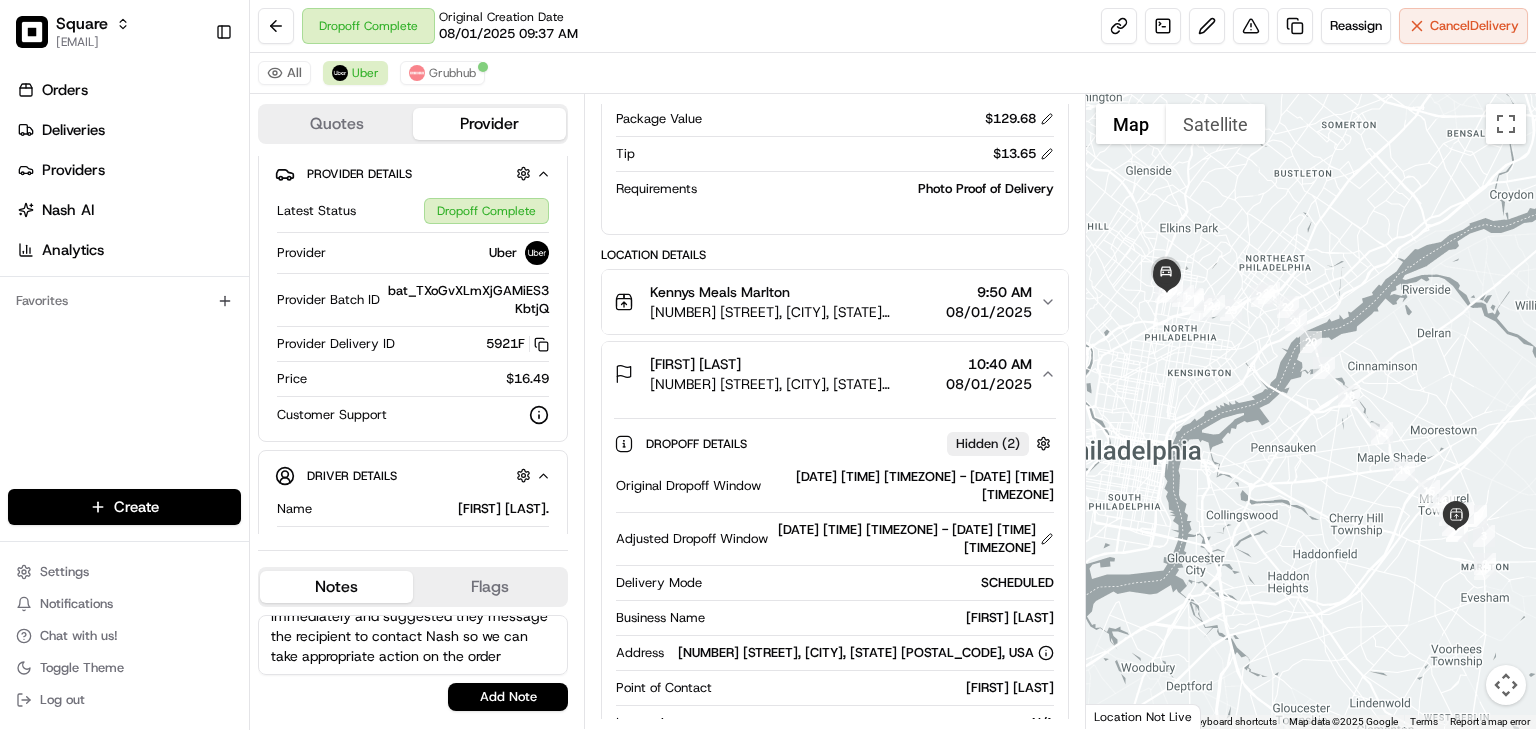 click on "An individual reported seeing a bag placed near the trash bin, which was addressed to customer Gage Wright. I advised the person who found the item to retrieve it immediately and suggested they message the recipient to contact Nash so we can take appropriate action on the order" at bounding box center [413, 645] 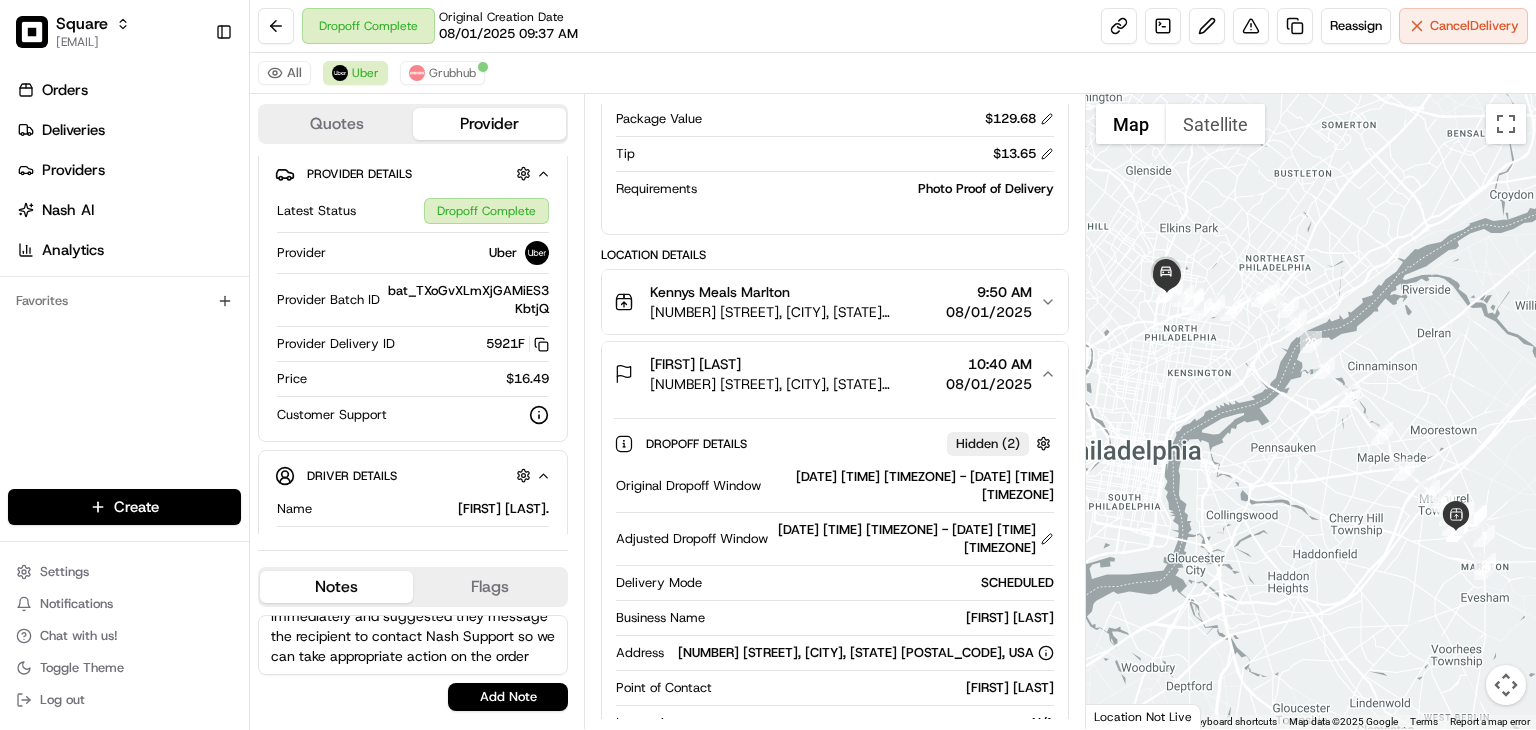 scroll, scrollTop: 0, scrollLeft: 0, axis: both 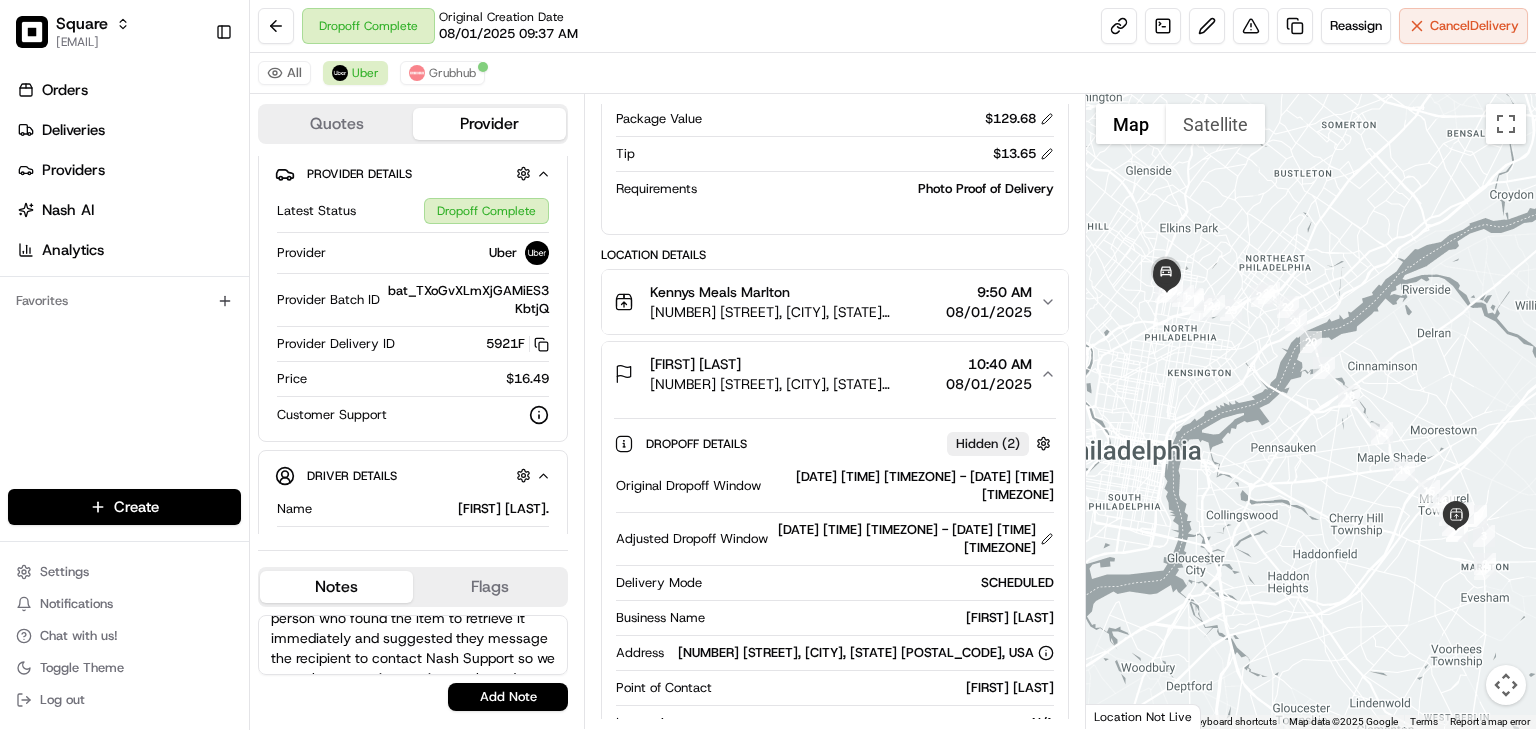 click on "An individual reported seeing a bag placed near the trash bin, which was addressed to customer Gage Wright. I advised the person who found the item to retrieve it immediately and suggested they message the recipient to contact Nash Support so we can take appropriate action on the order" at bounding box center [413, 645] 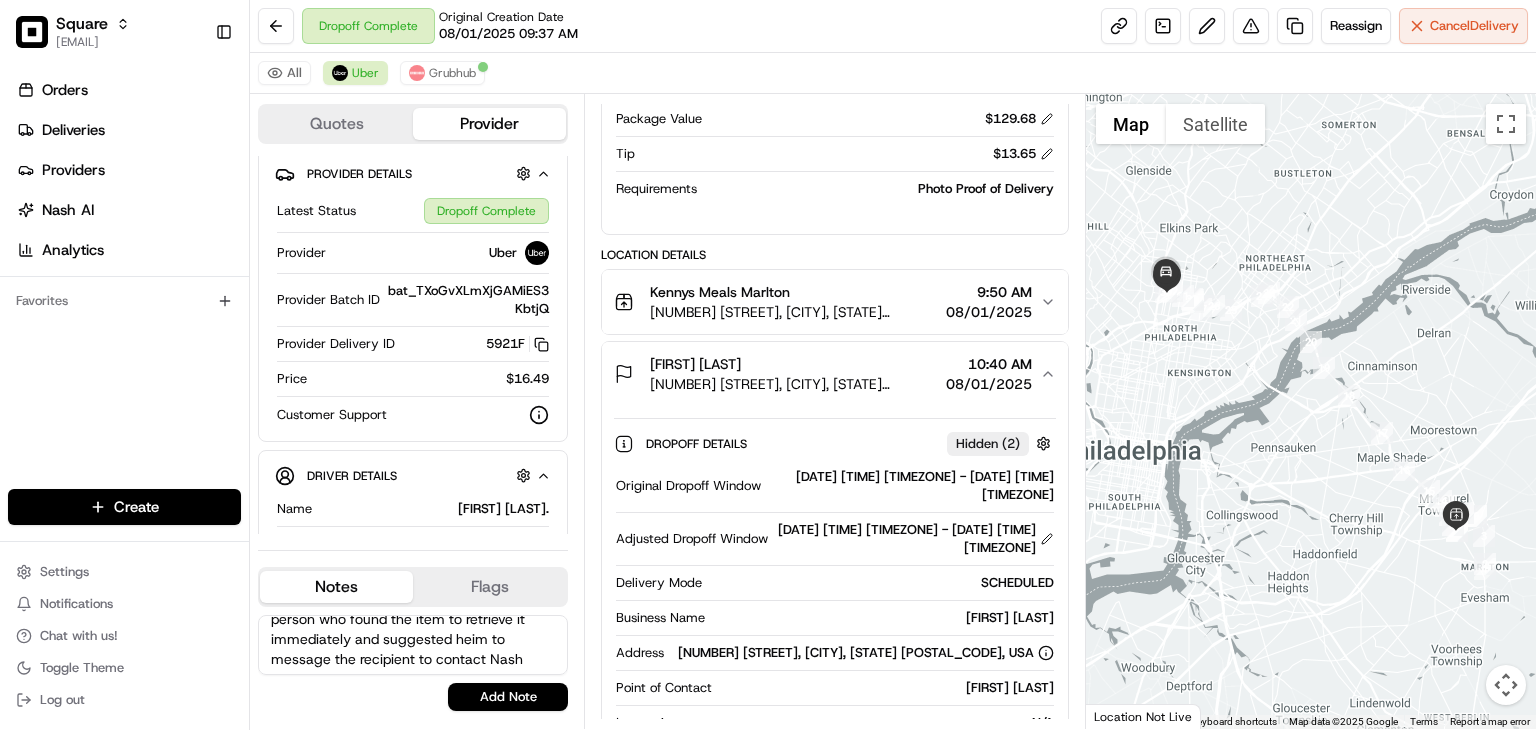 click on "An individual reported seeing a bag placed near the trash bin, which was addressed to customer Gage Wright. I advised the person who found the item to retrieve it immediately and suggested heim to message the recipient to contact Nash Support so we can take appropriate action on the order" at bounding box center (413, 645) 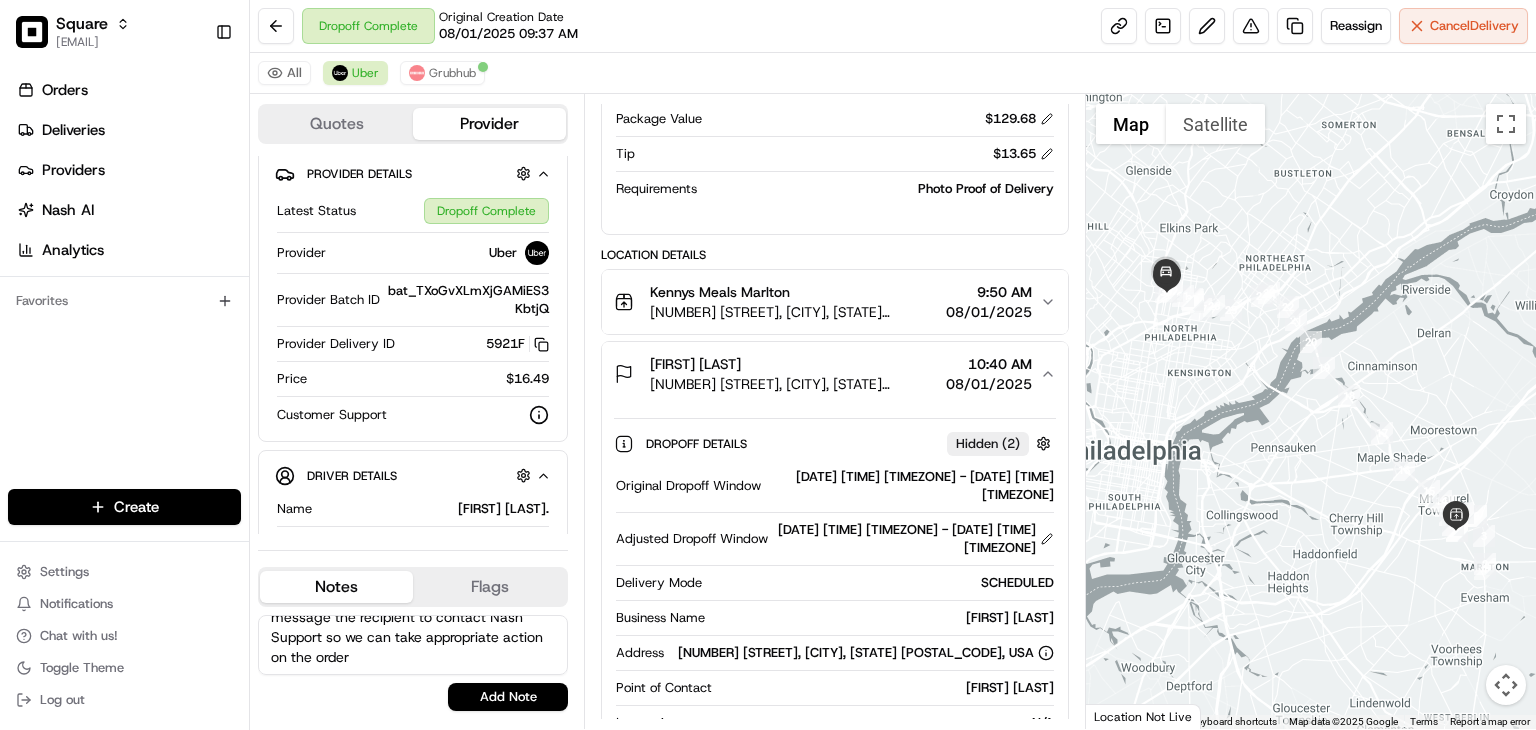 scroll, scrollTop: 114, scrollLeft: 0, axis: vertical 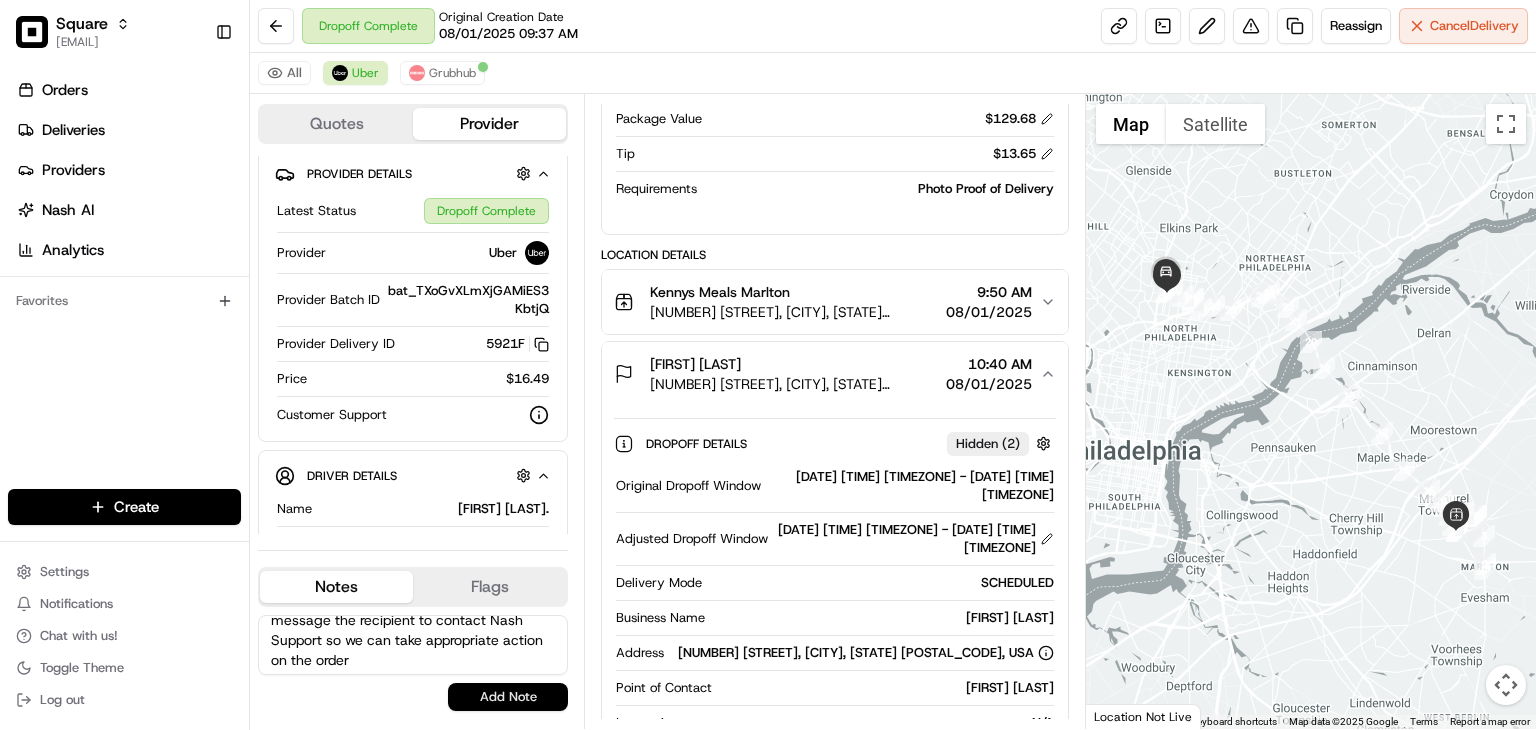 type on "An individual reported seeing a bag placed near the trash bin, which was addressed to customer Gage Wright. I advised the person who found the item to retrieve it immediately and suggested him to message the recipient to contact Nash Support so we can take appropriate action on the order" 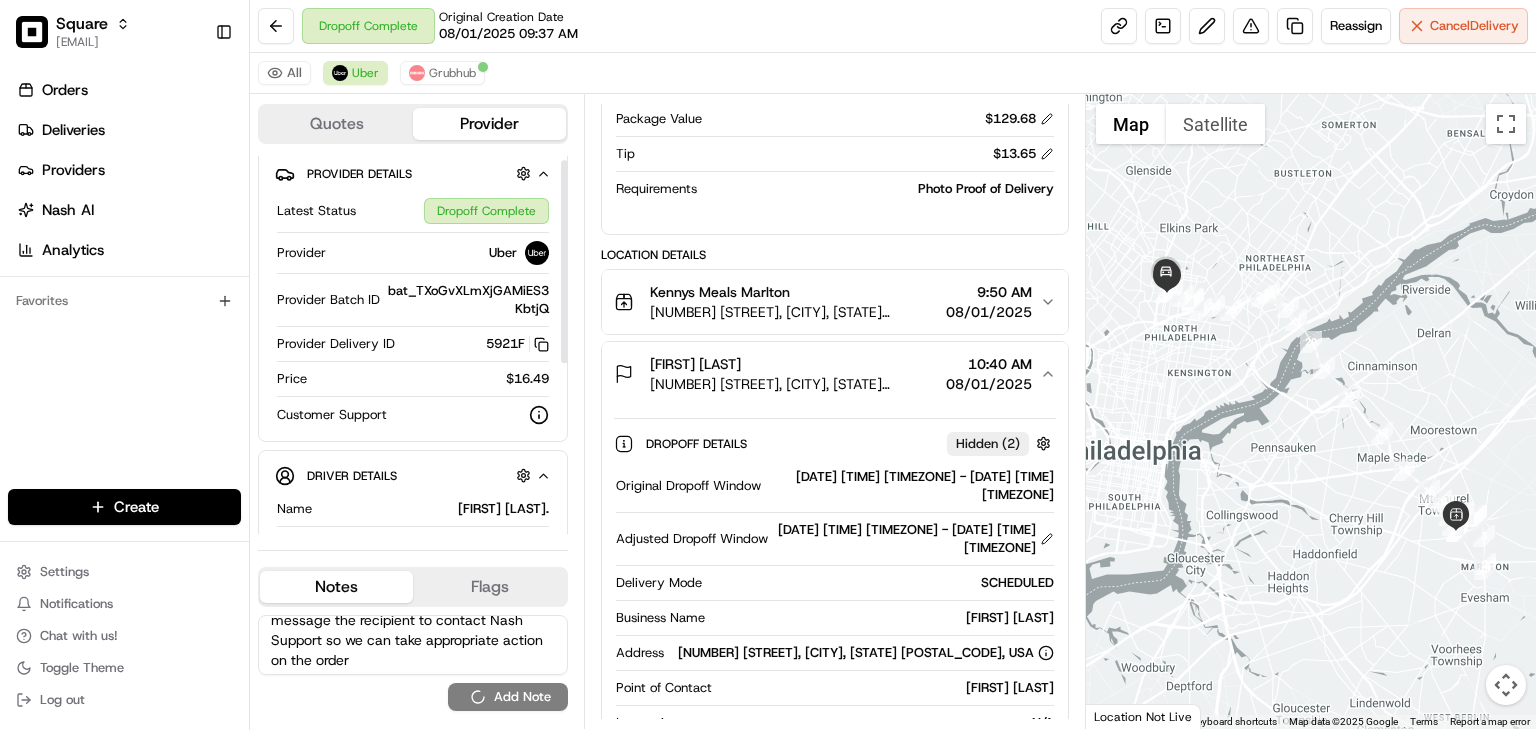 type 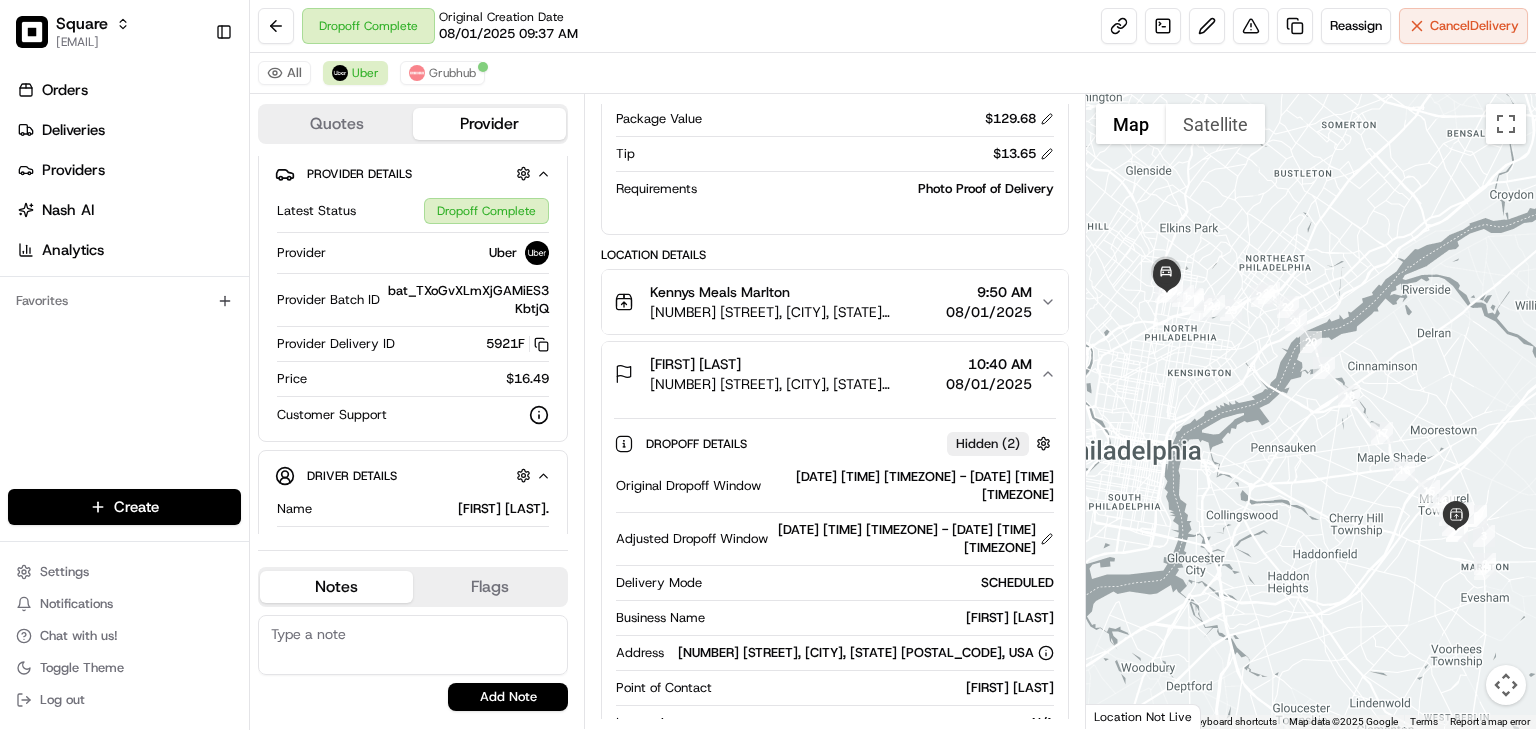 scroll, scrollTop: 0, scrollLeft: 0, axis: both 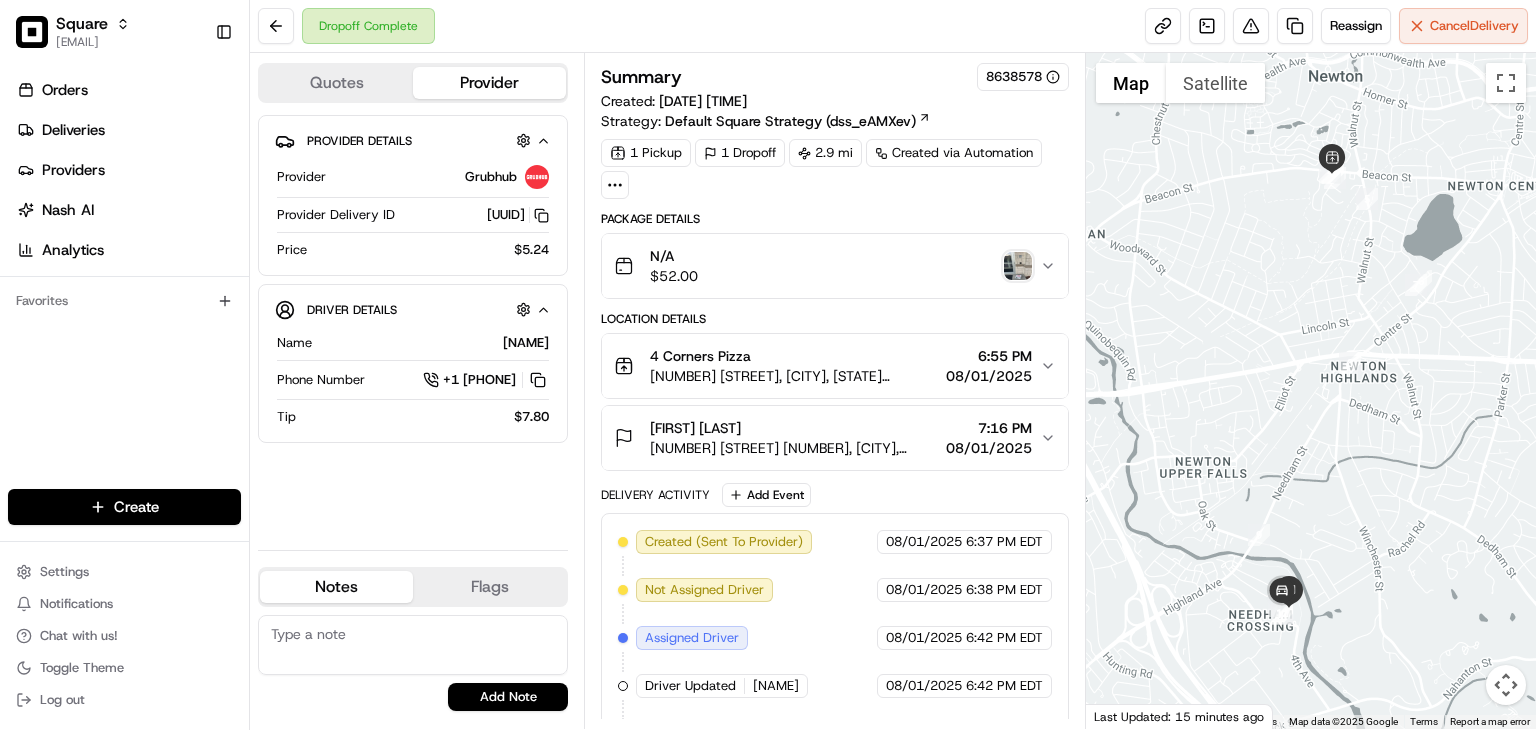 click at bounding box center (1018, 266) 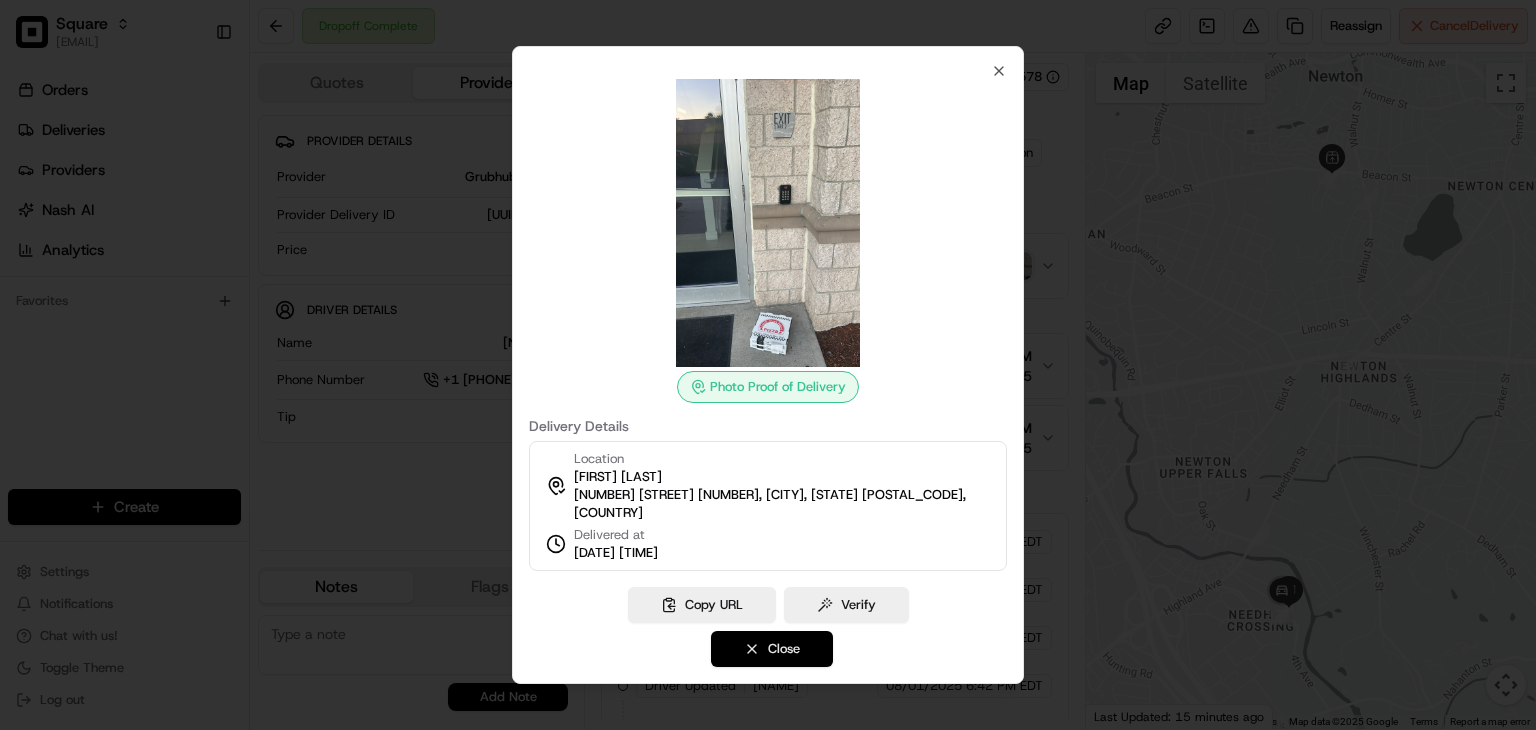 click on "Close" at bounding box center [772, 649] 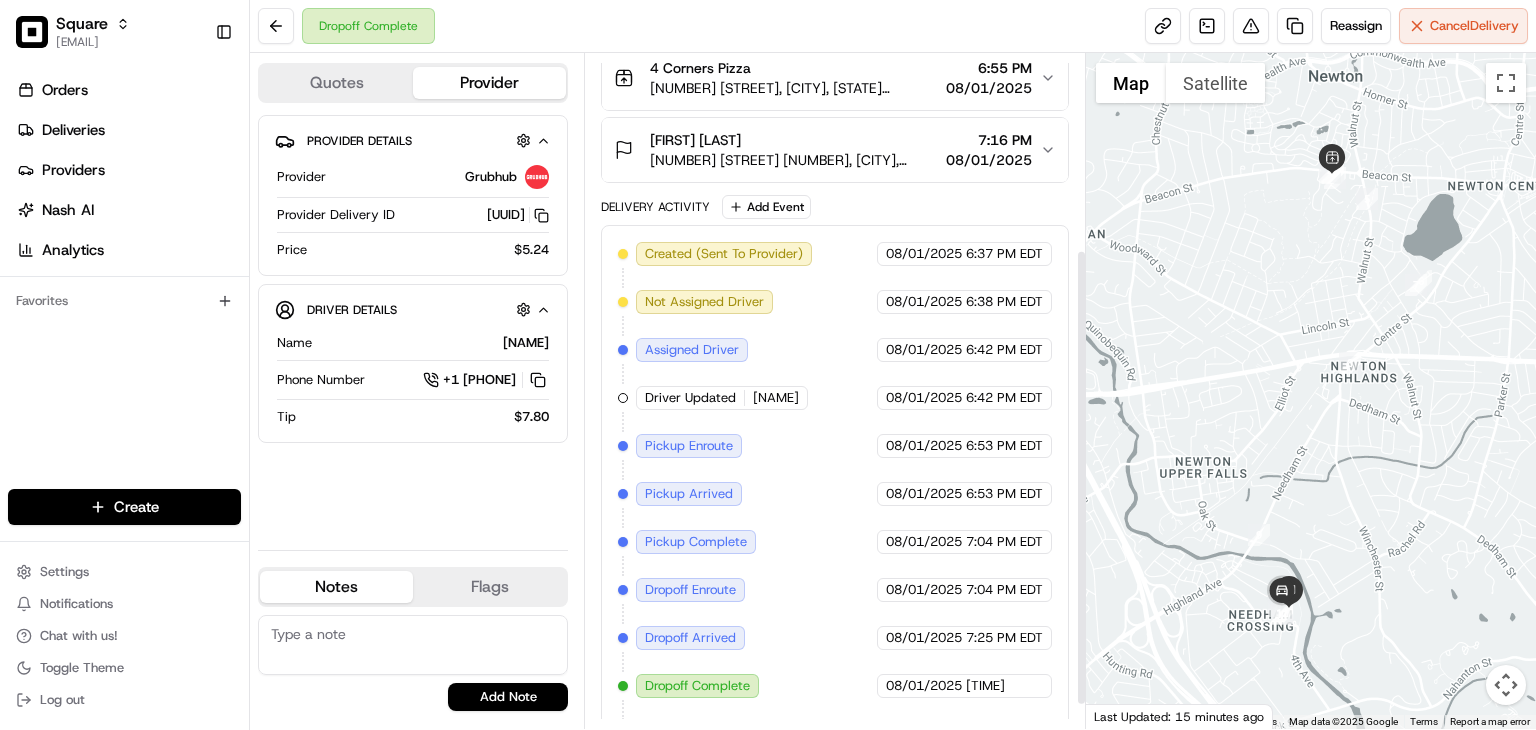 scroll, scrollTop: 295, scrollLeft: 0, axis: vertical 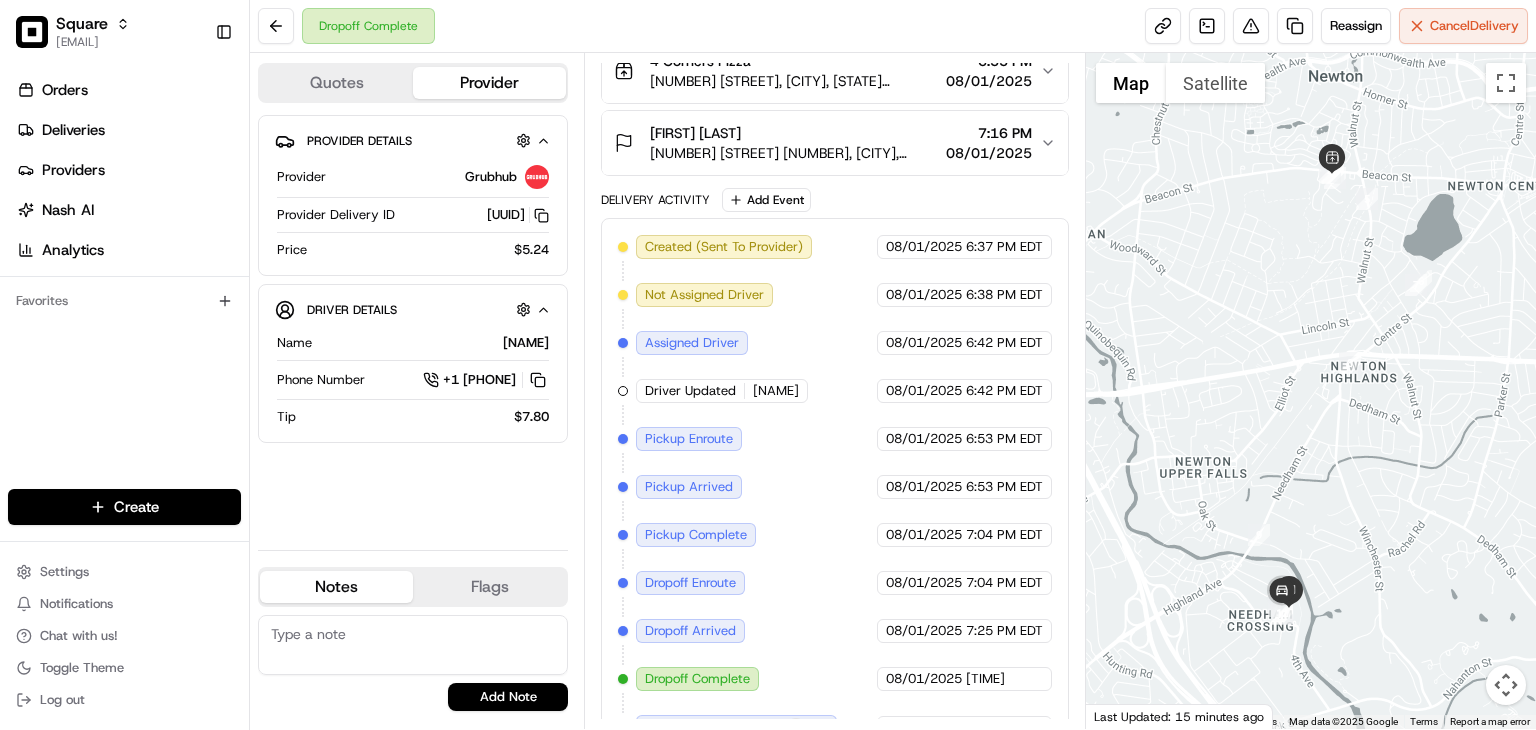 click on "08/01/2025" at bounding box center [989, 153] 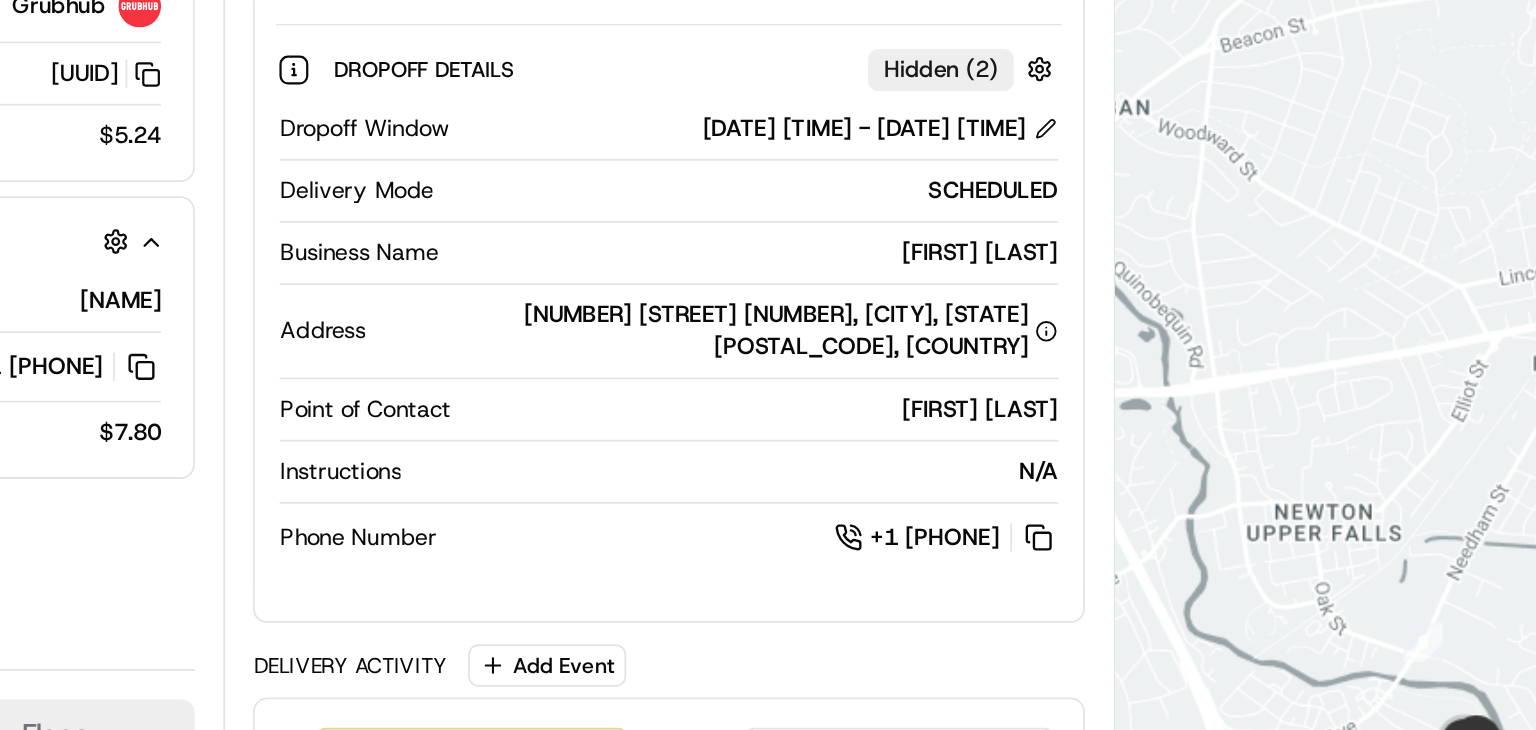 click on "[FIRST] [LAST]" at bounding box center (887, 404) 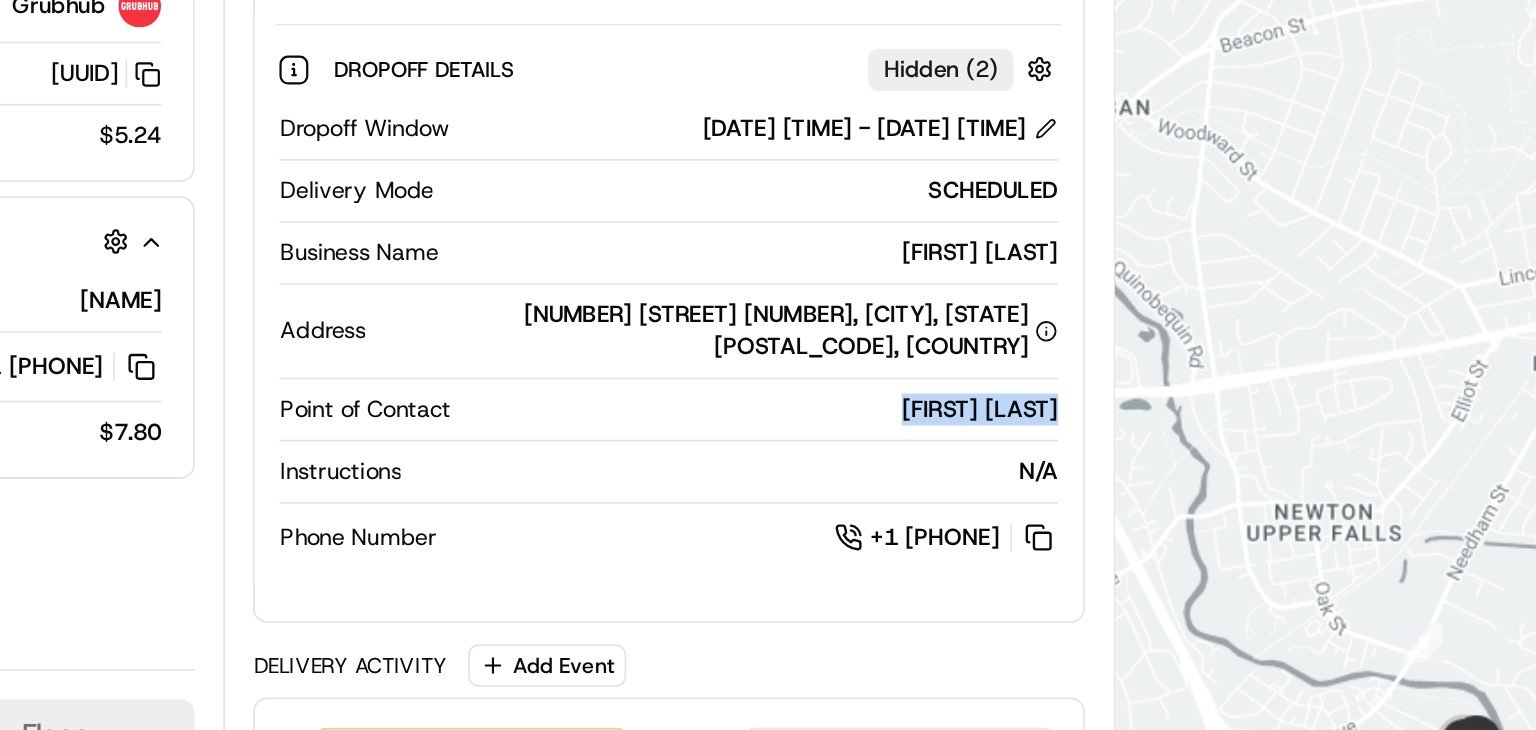 click on "[FIRST] [LAST]" at bounding box center [887, 404] 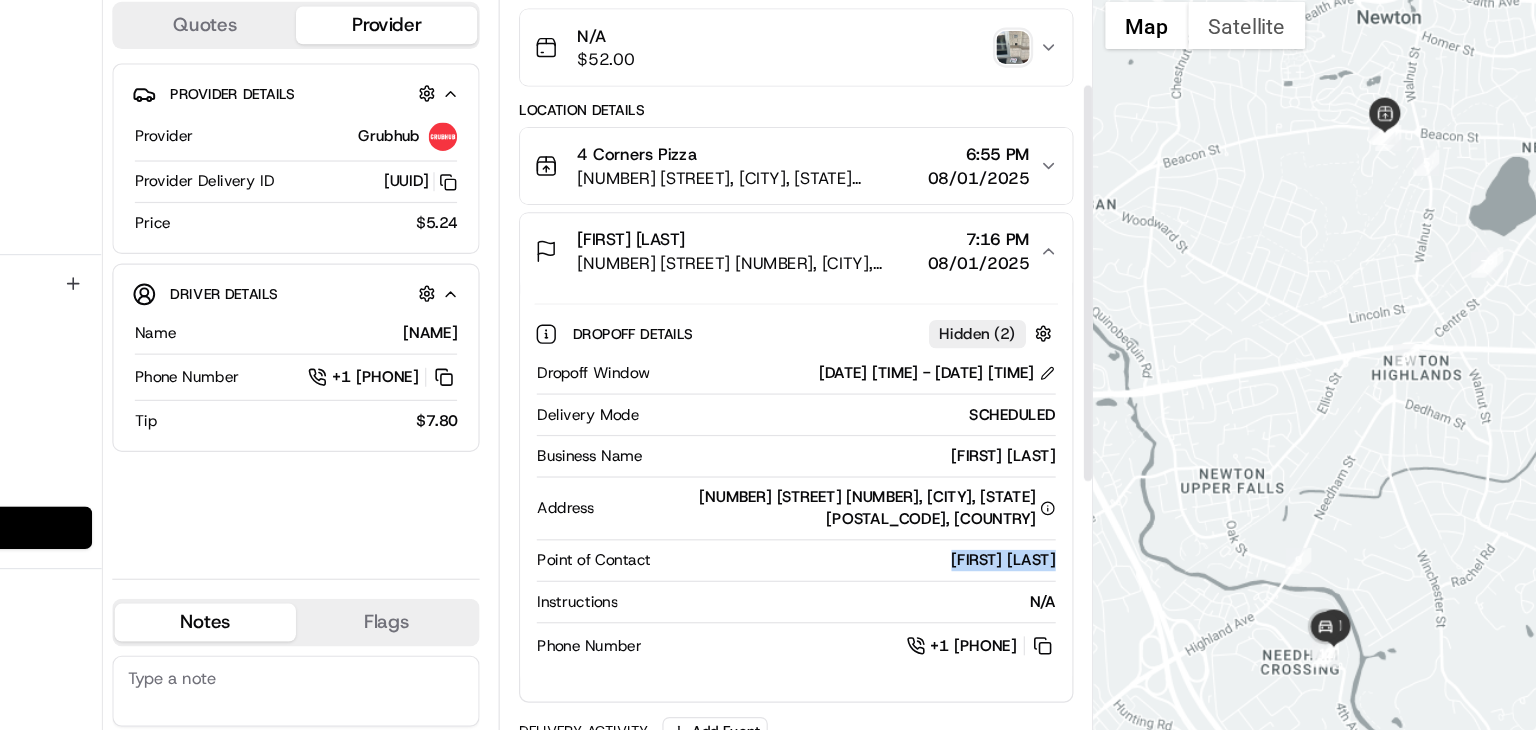 scroll, scrollTop: 157, scrollLeft: 0, axis: vertical 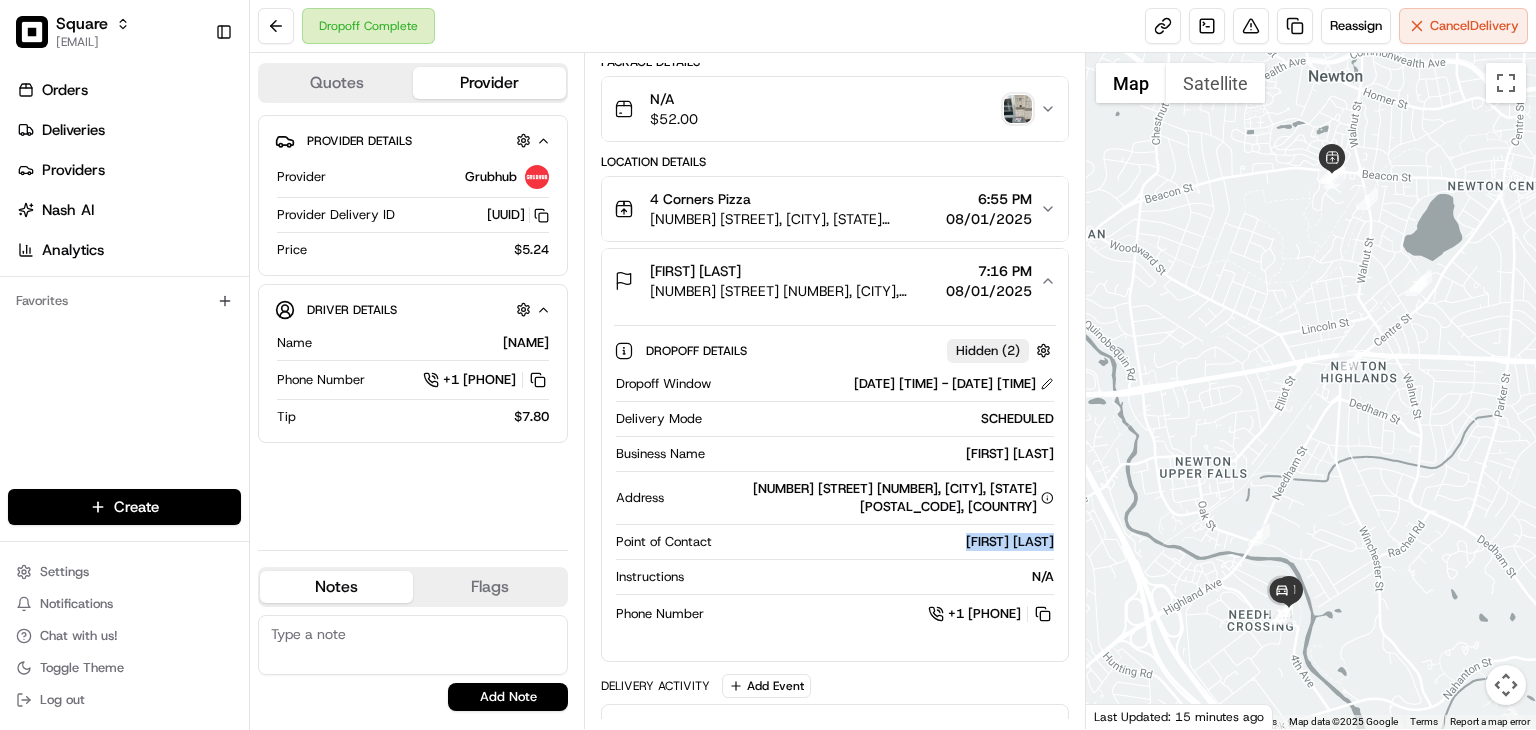 click at bounding box center (1018, 109) 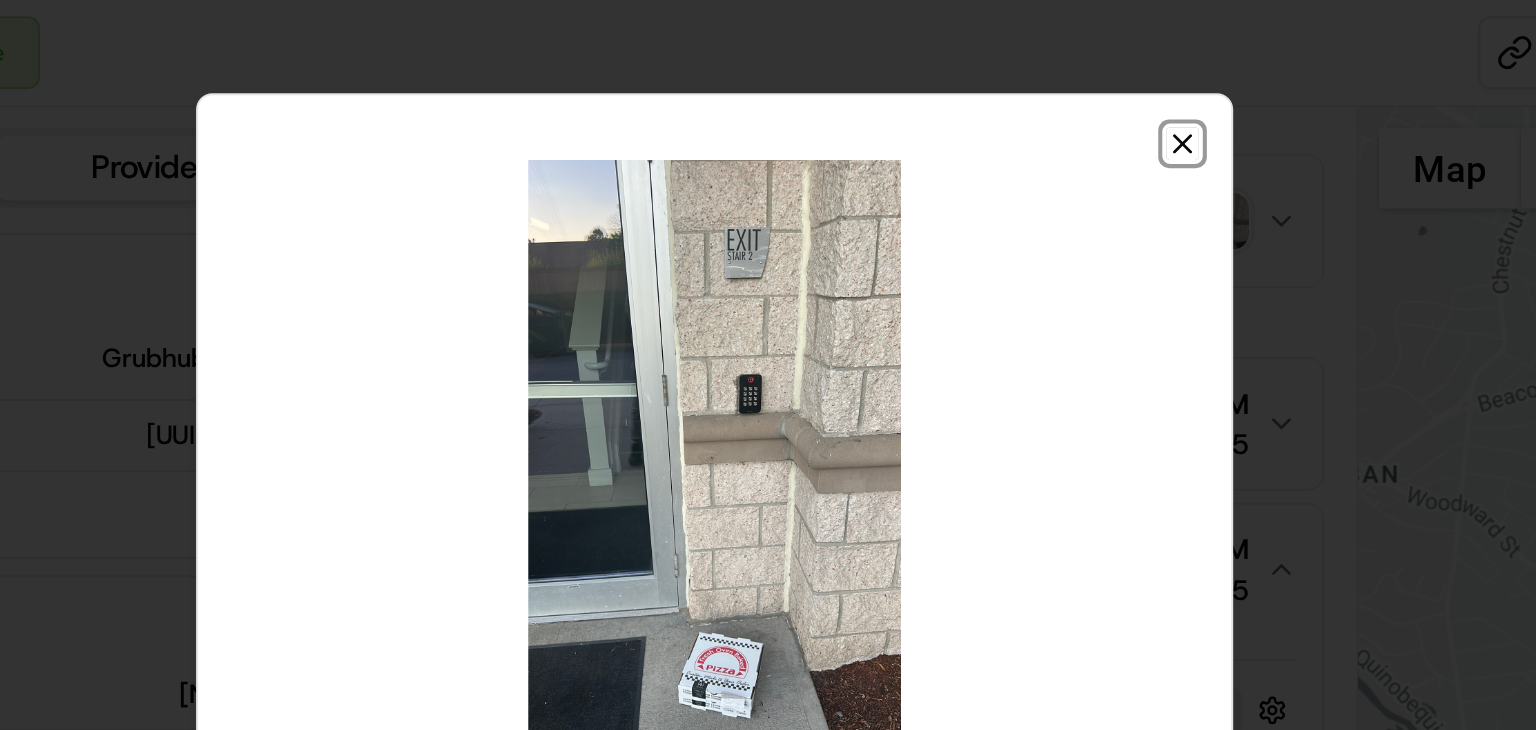 click 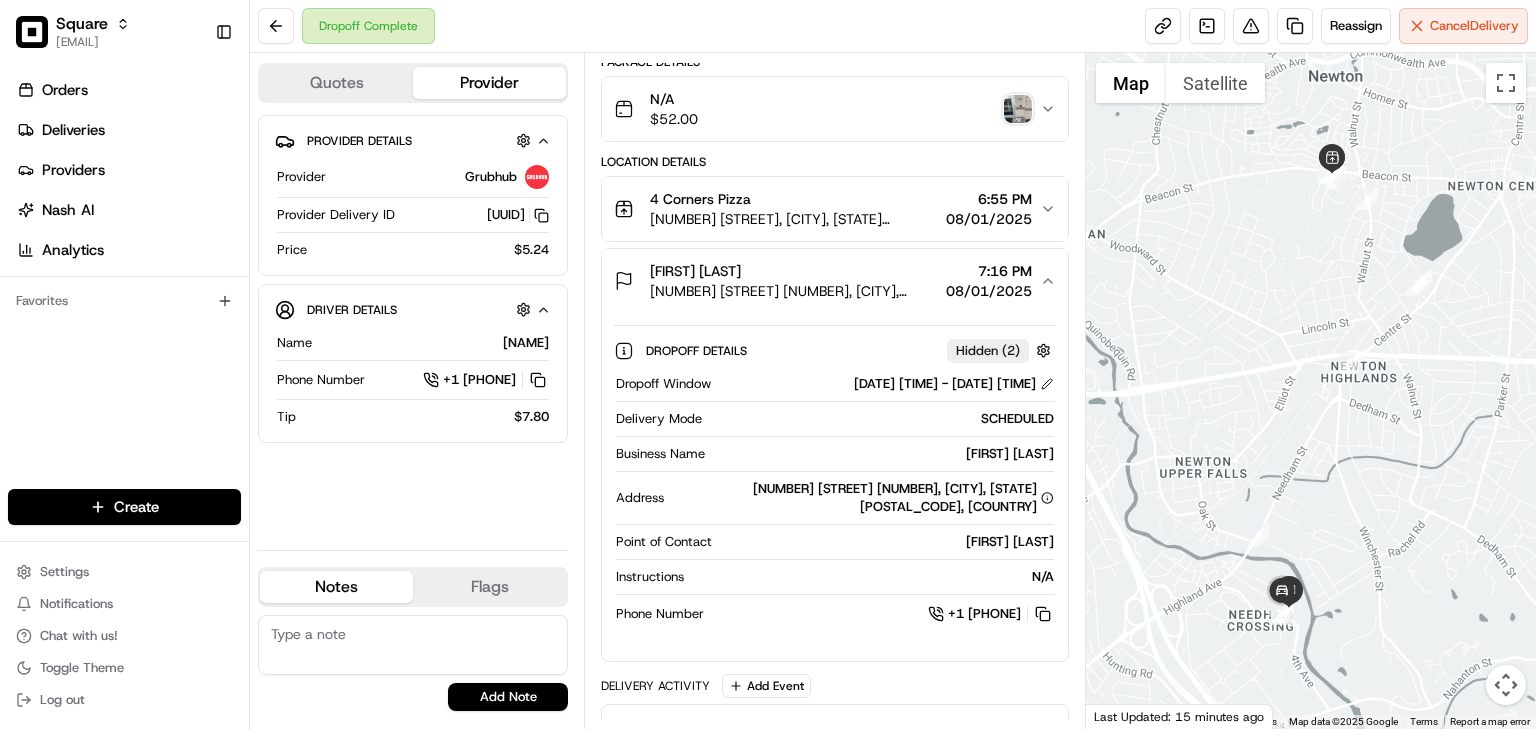 click on "Dropoff Complete Reassign Cancel  Delivery" at bounding box center [893, 26] 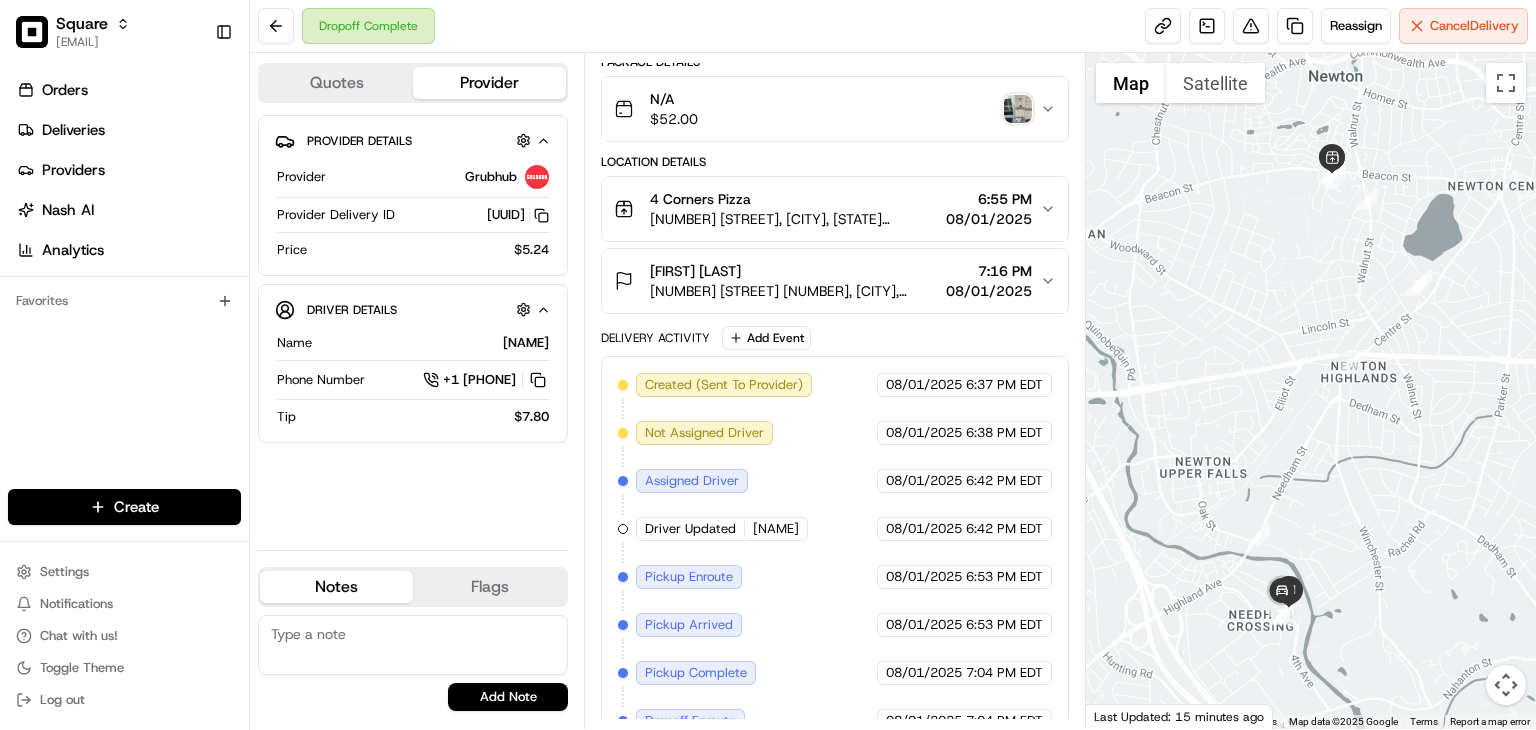 click on "7:16 PM" at bounding box center (989, 271) 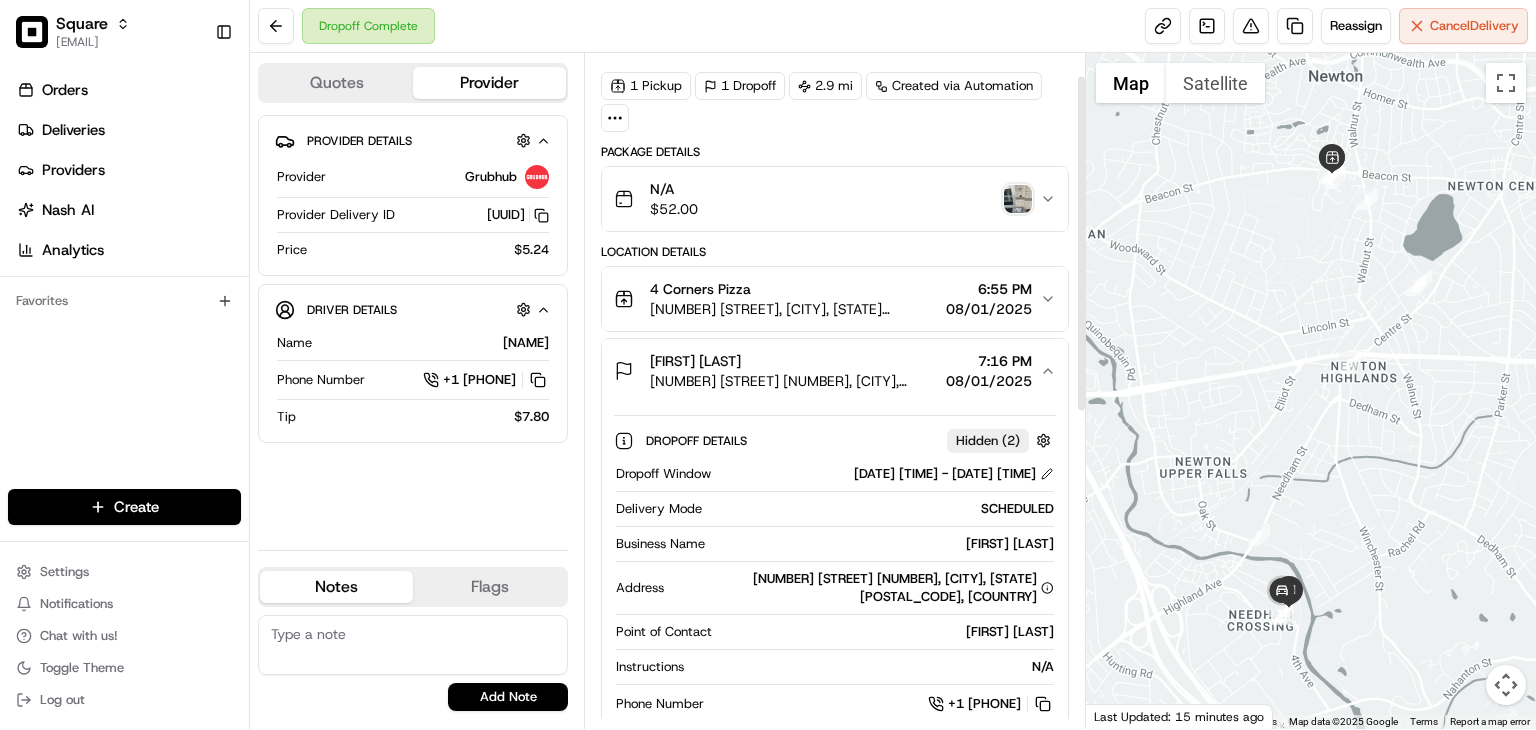 scroll, scrollTop: 0, scrollLeft: 0, axis: both 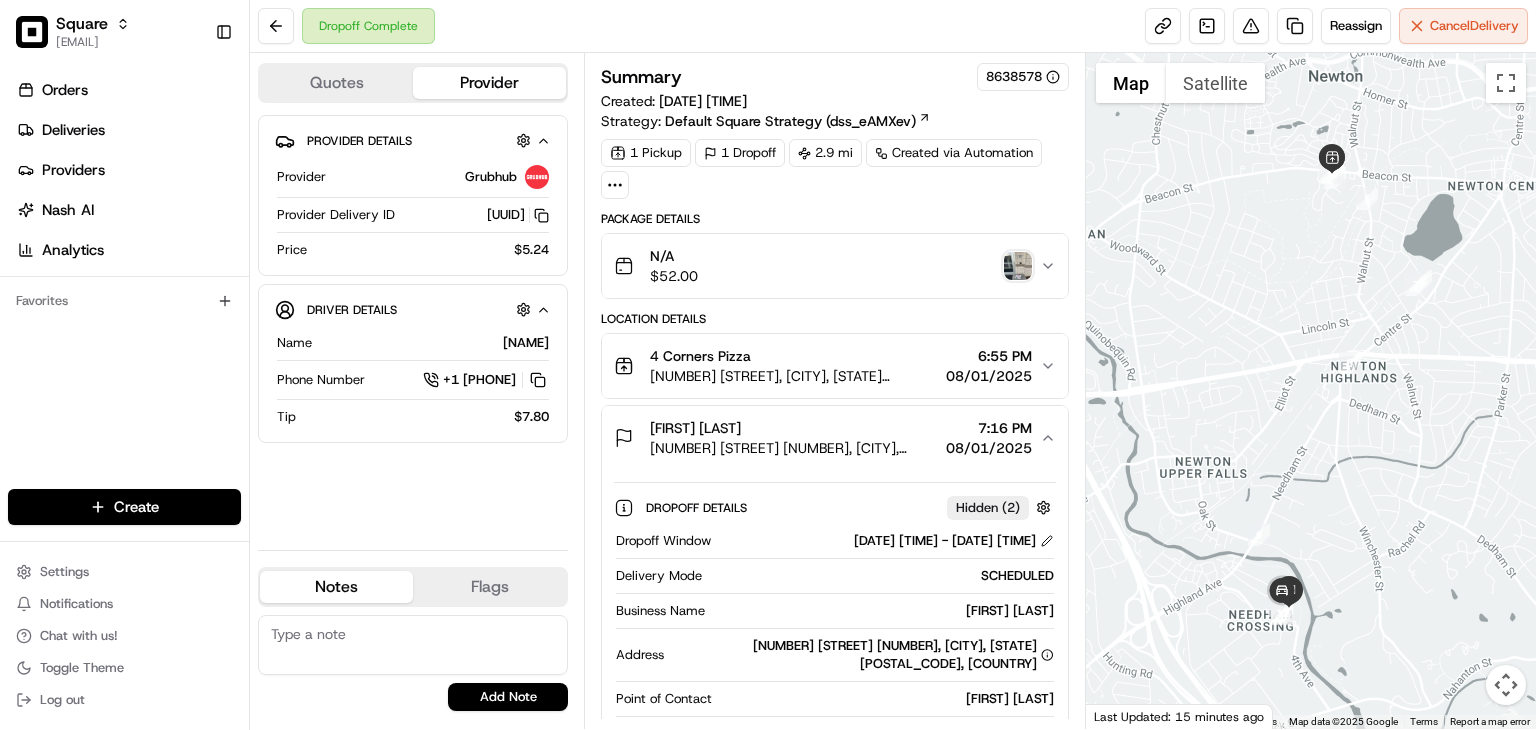 click at bounding box center [1018, 266] 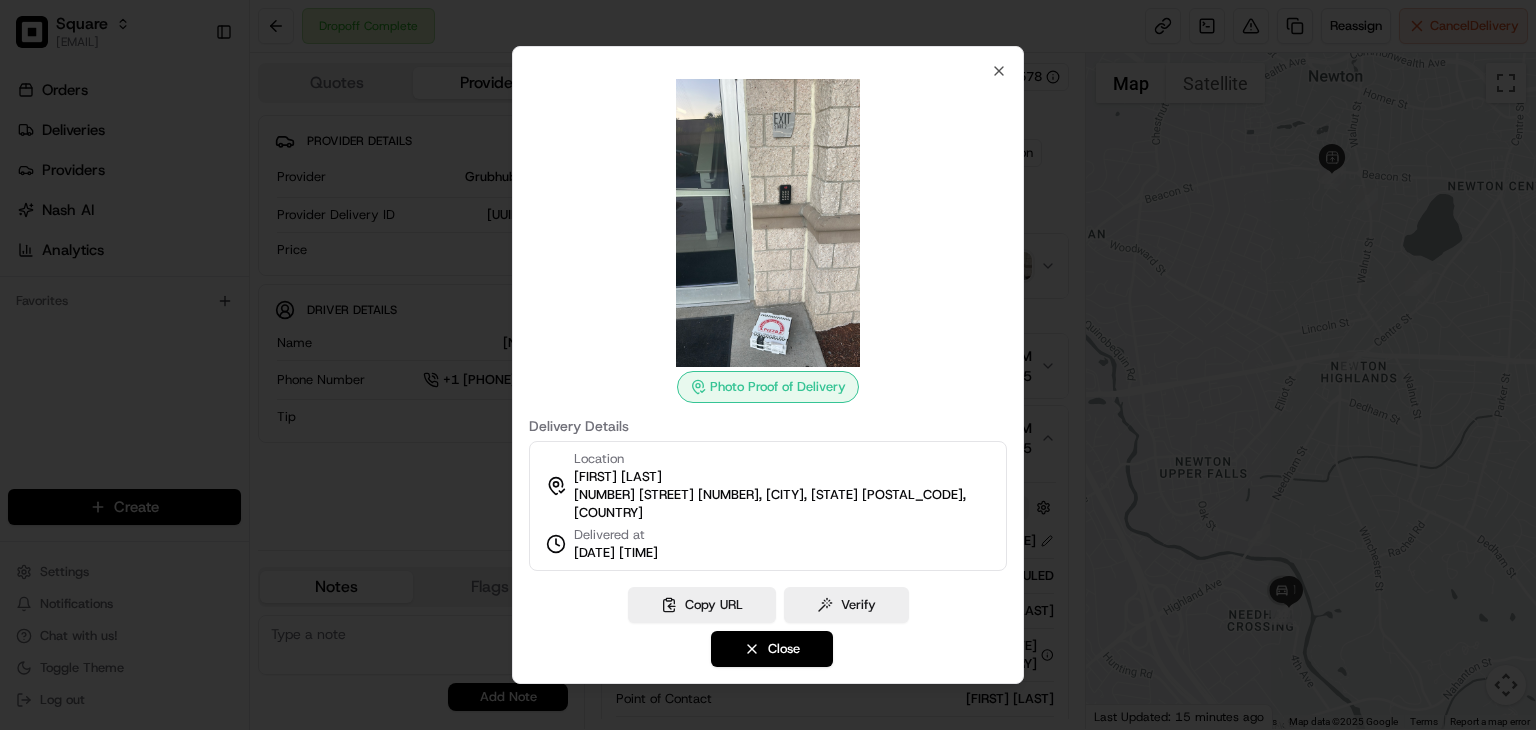 type 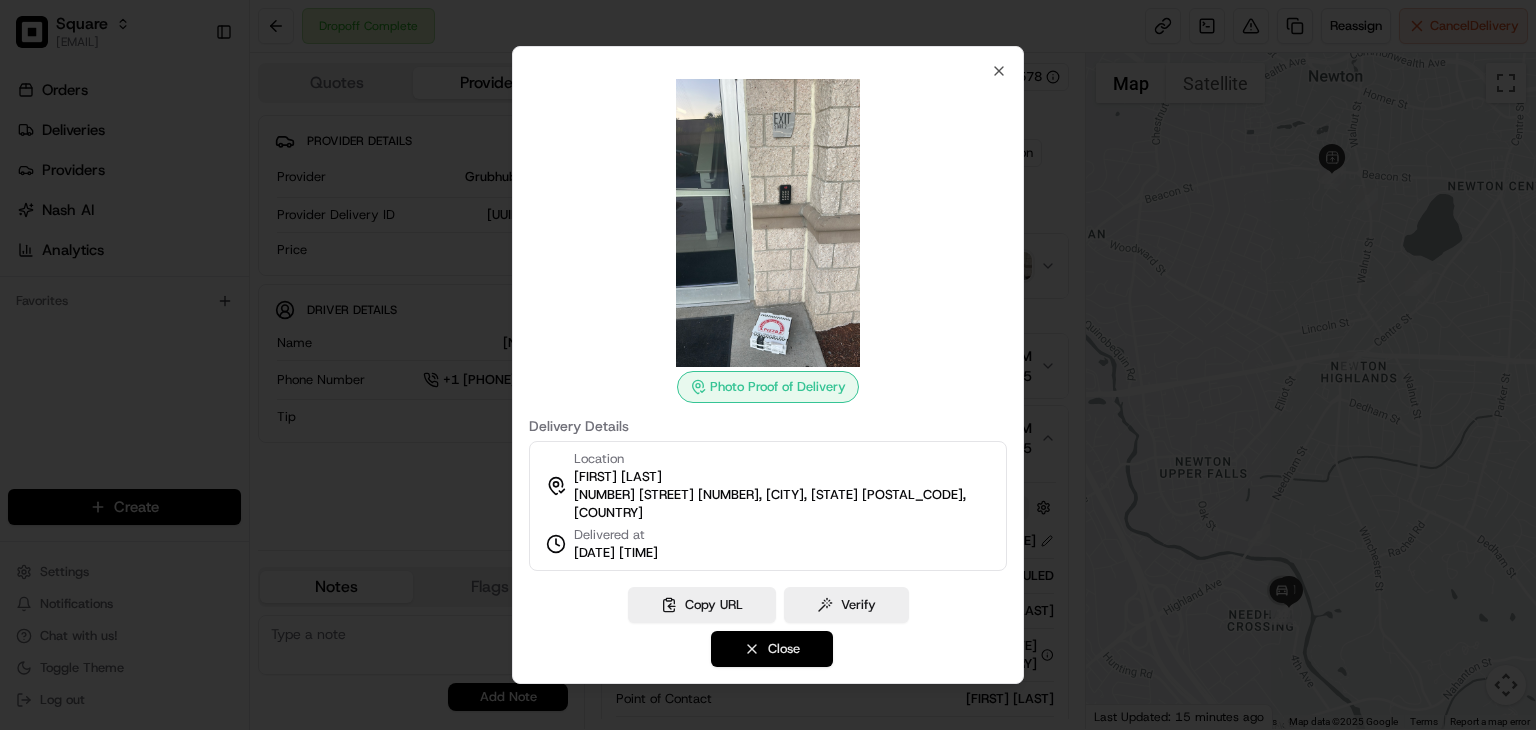 click on "Close" at bounding box center [772, 649] 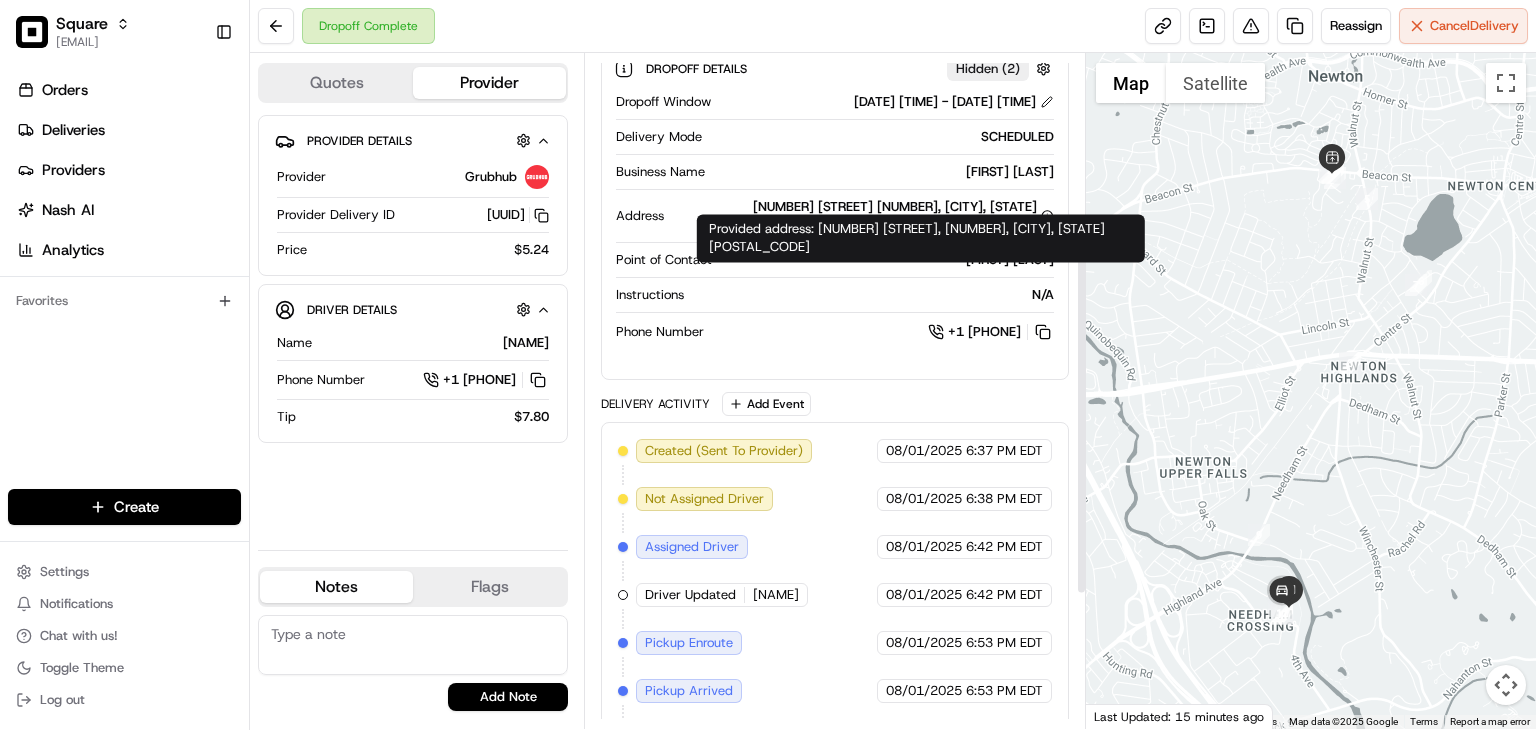 scroll, scrollTop: 395, scrollLeft: 0, axis: vertical 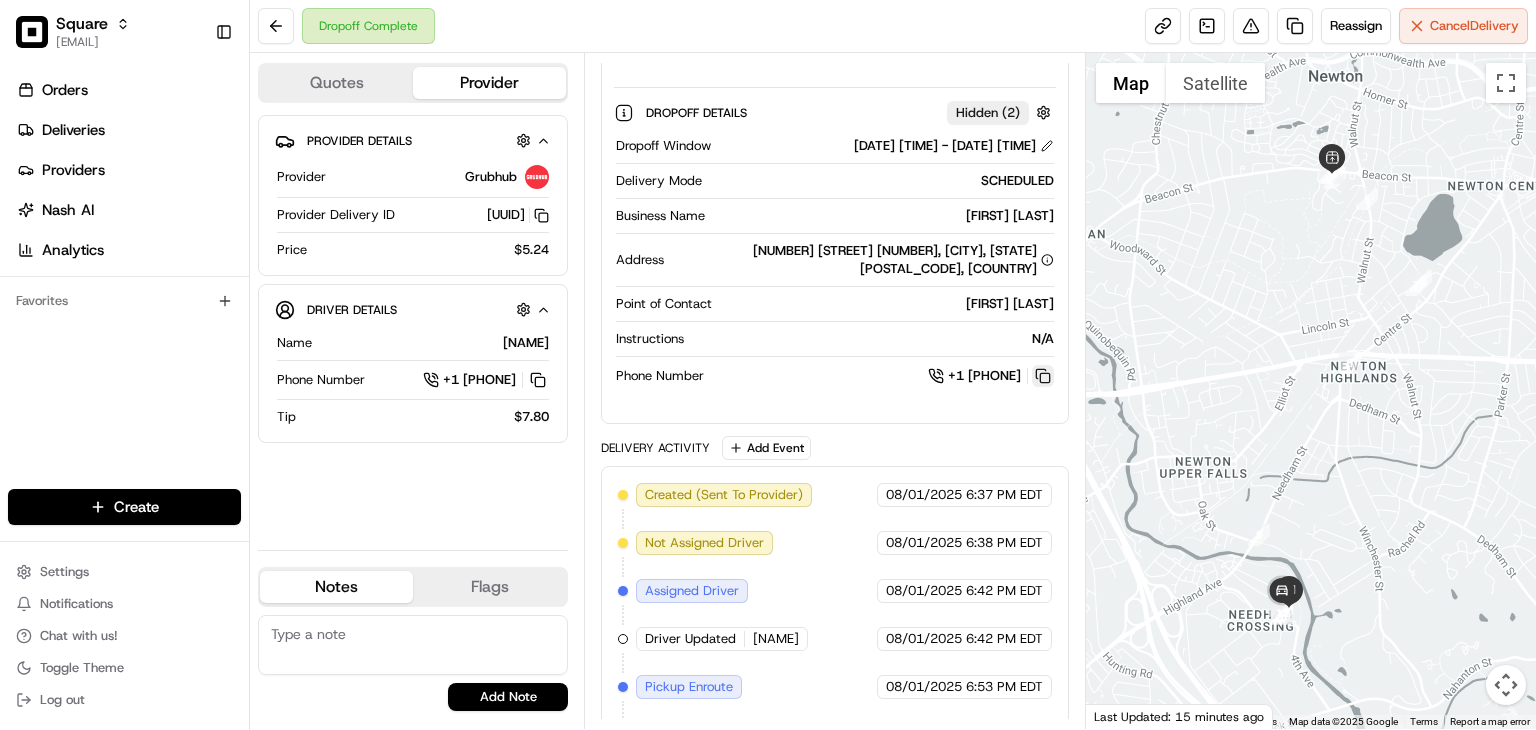 click at bounding box center (1043, 376) 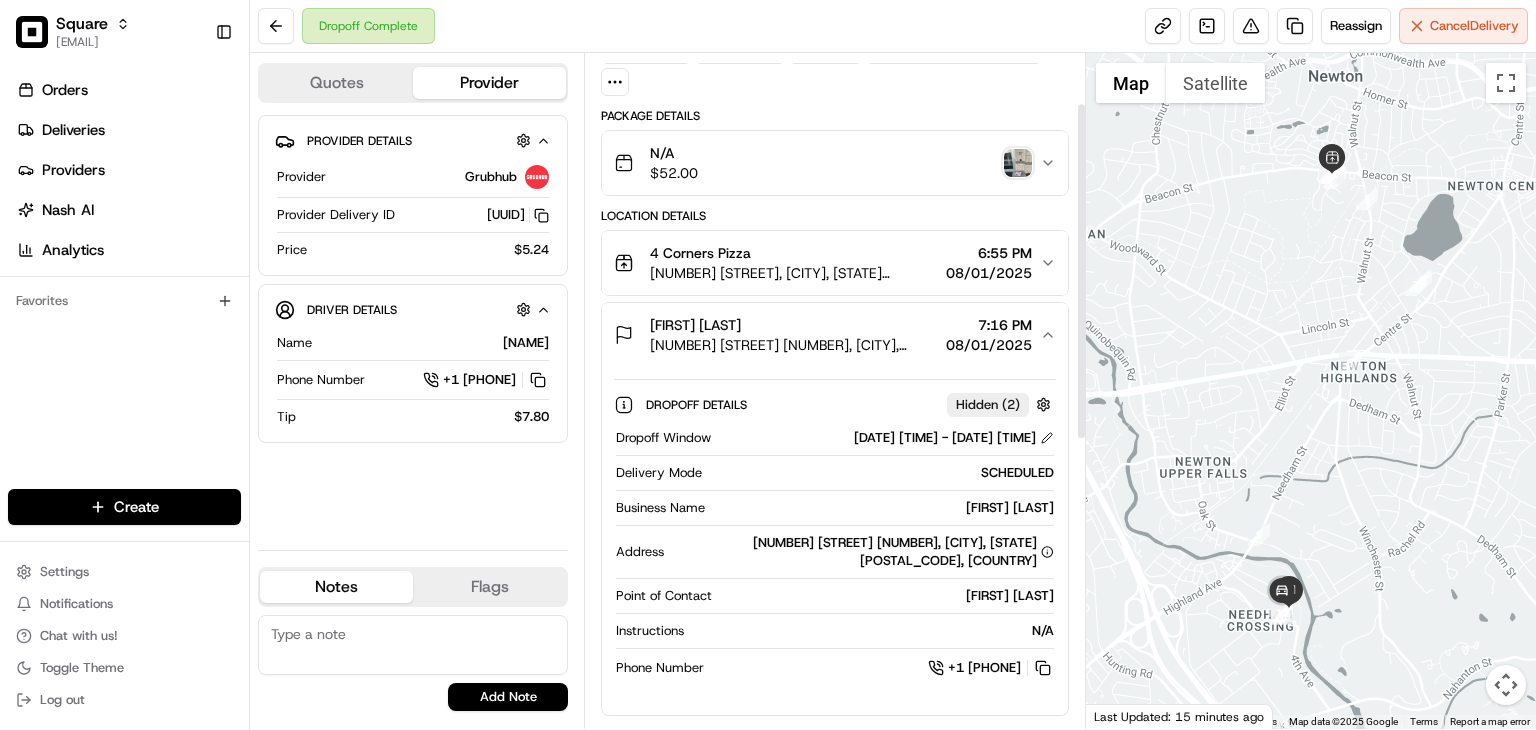 scroll, scrollTop: 100, scrollLeft: 0, axis: vertical 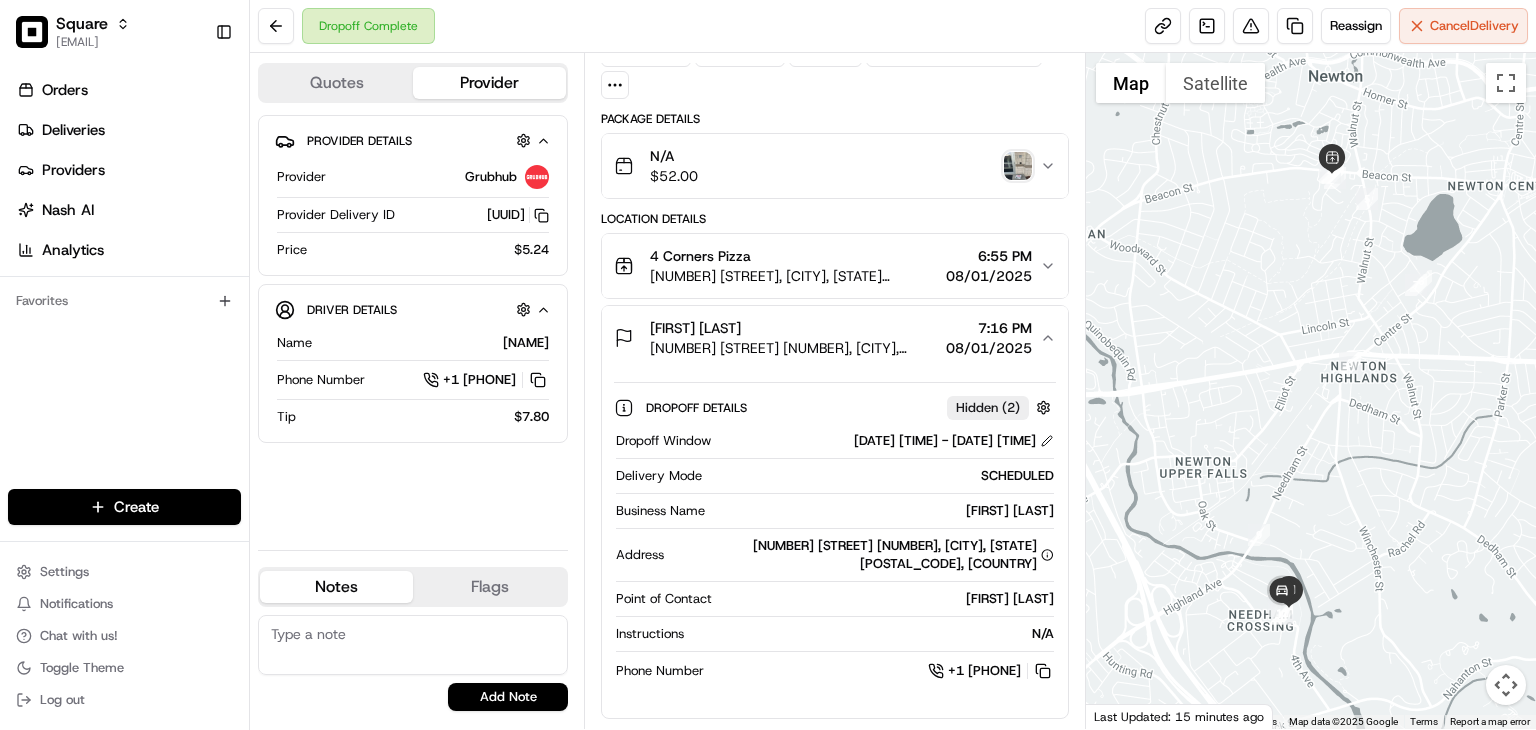 click on "Orders Deliveries Providers Nash AI Analytics Favorites" at bounding box center [124, 284] 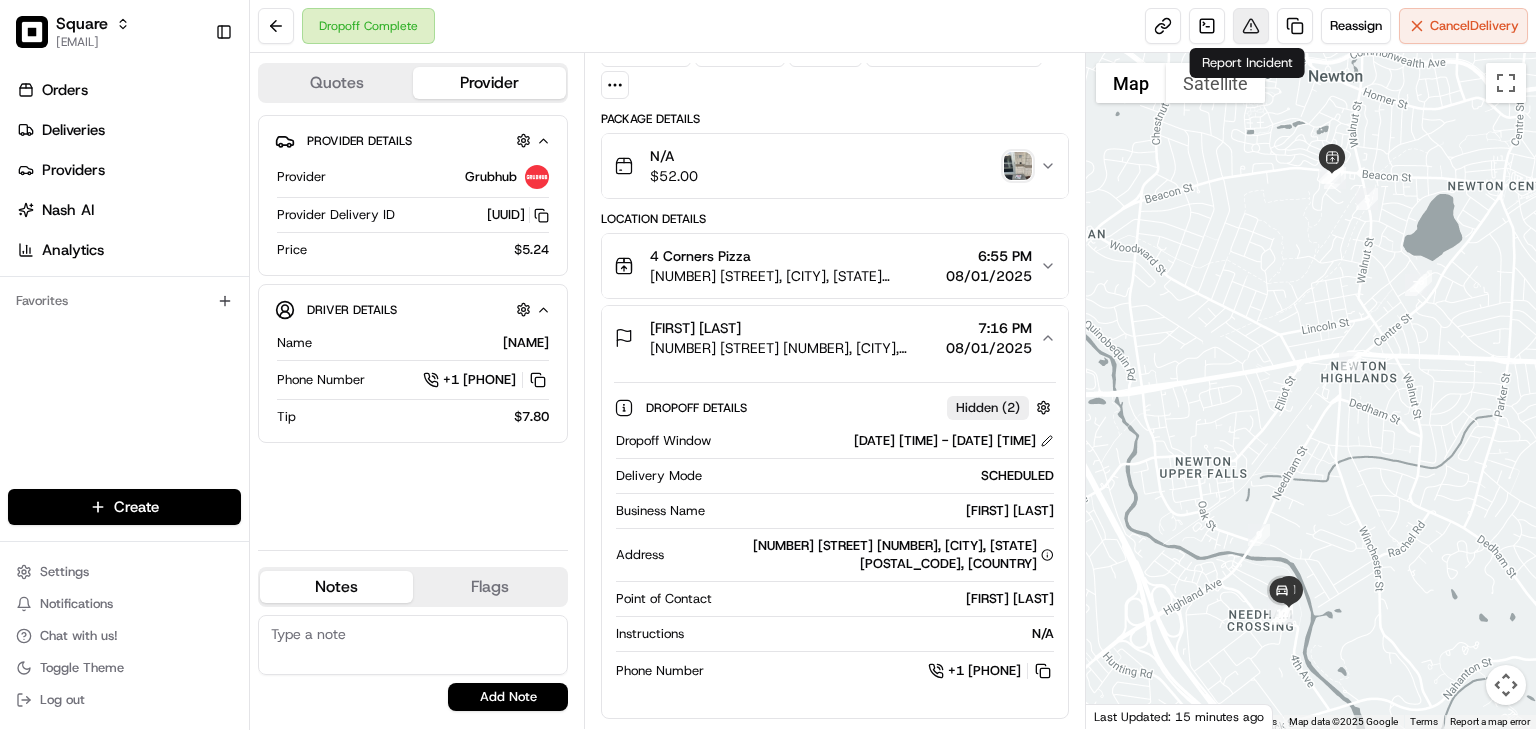 click at bounding box center (1251, 26) 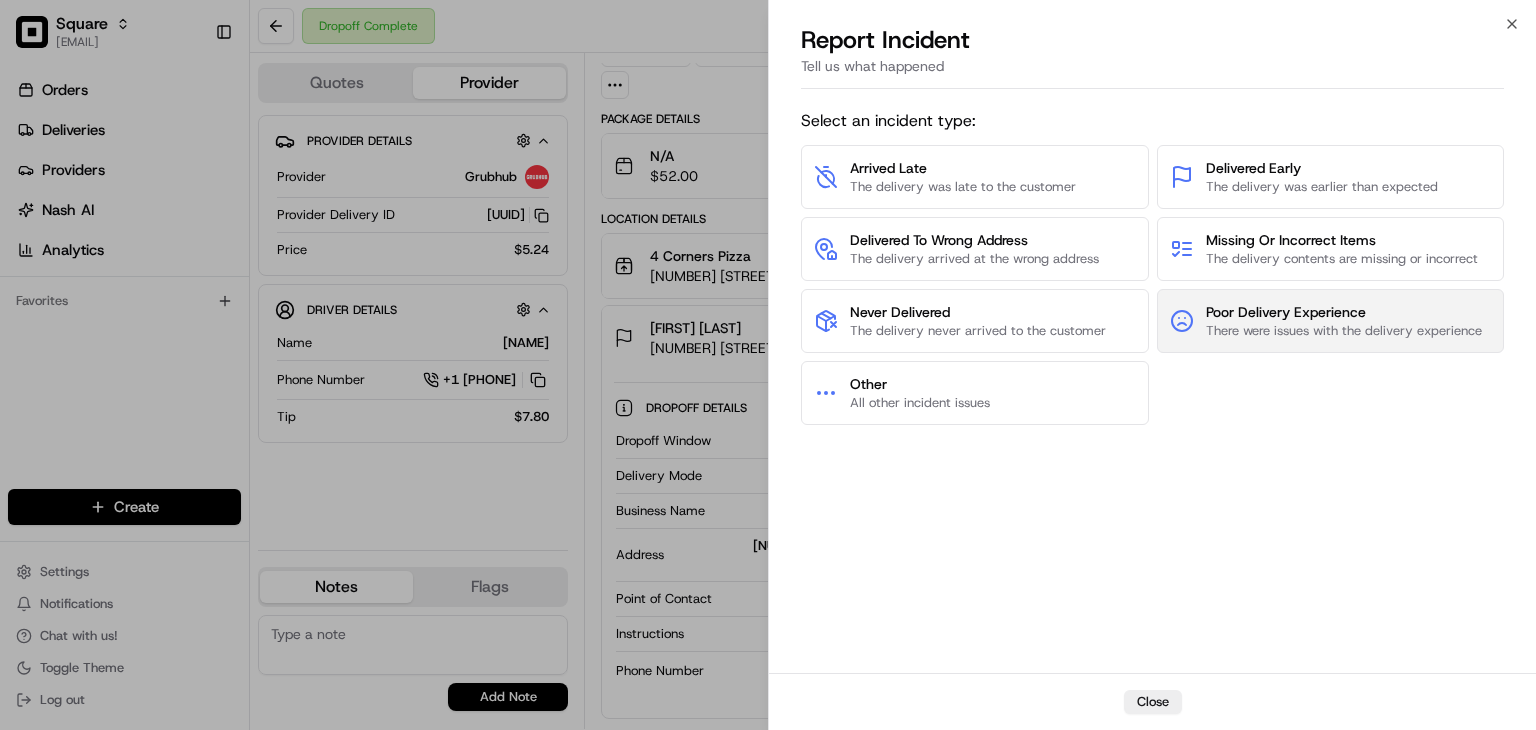 click on "Poor Delivery Experience" at bounding box center [1344, 312] 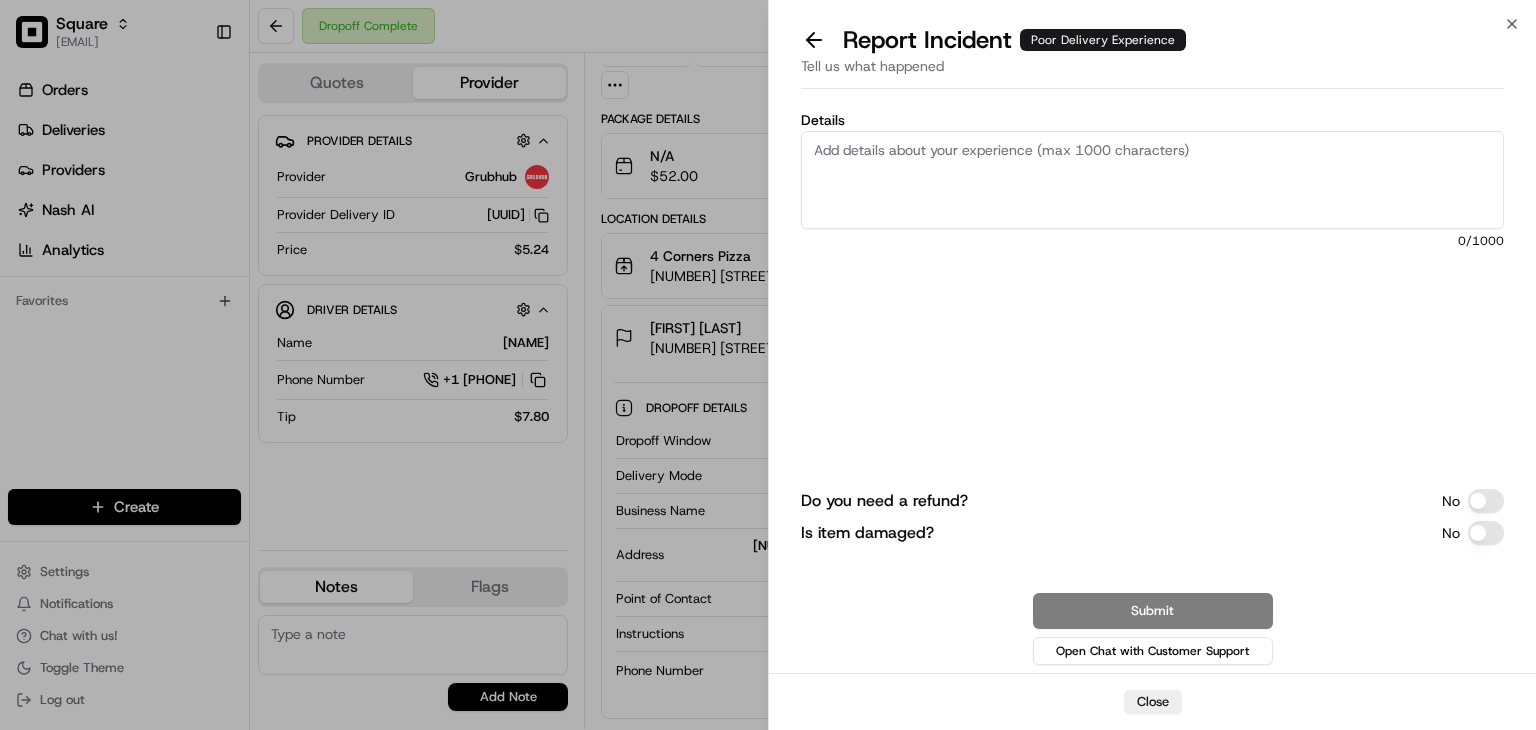 click on "Details" at bounding box center [1152, 180] 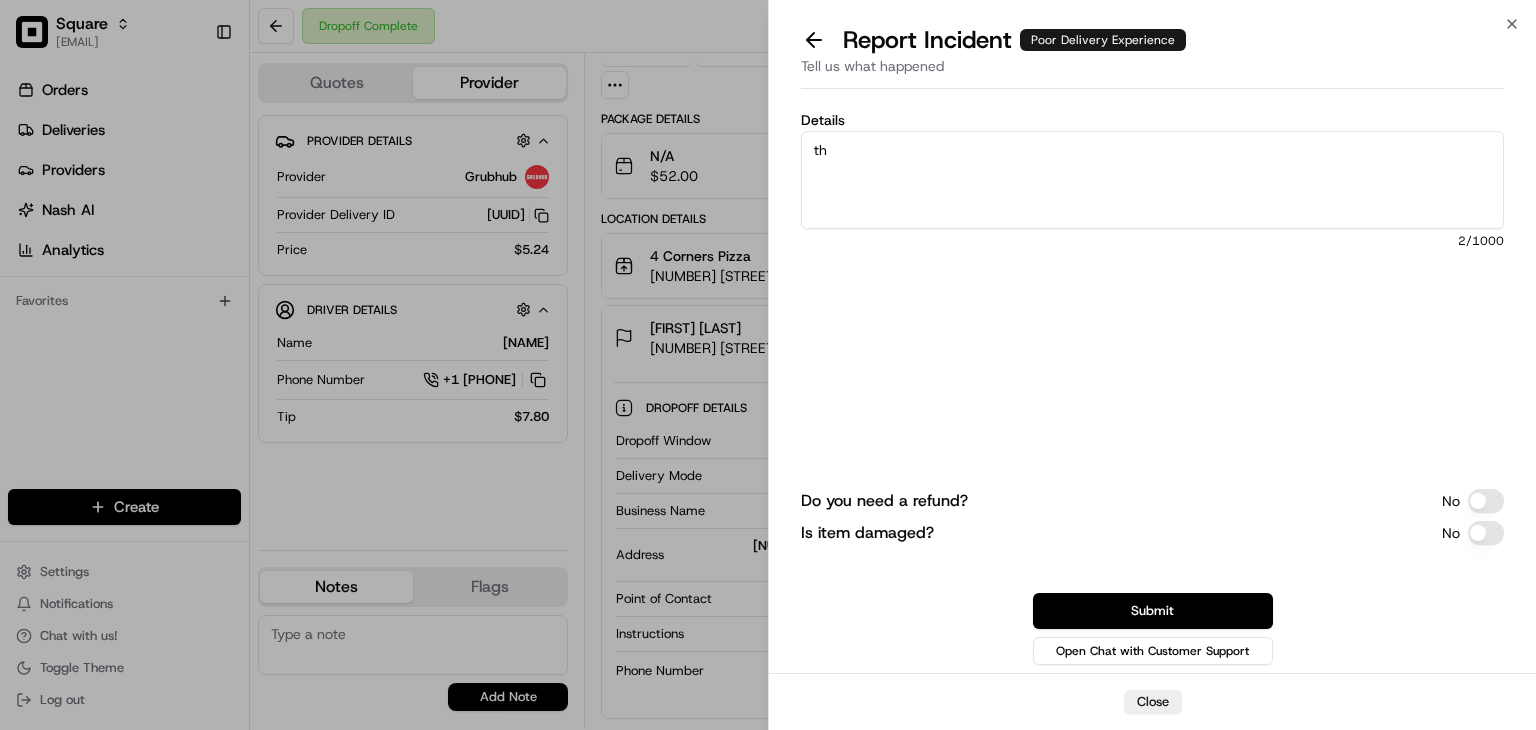 type on "t" 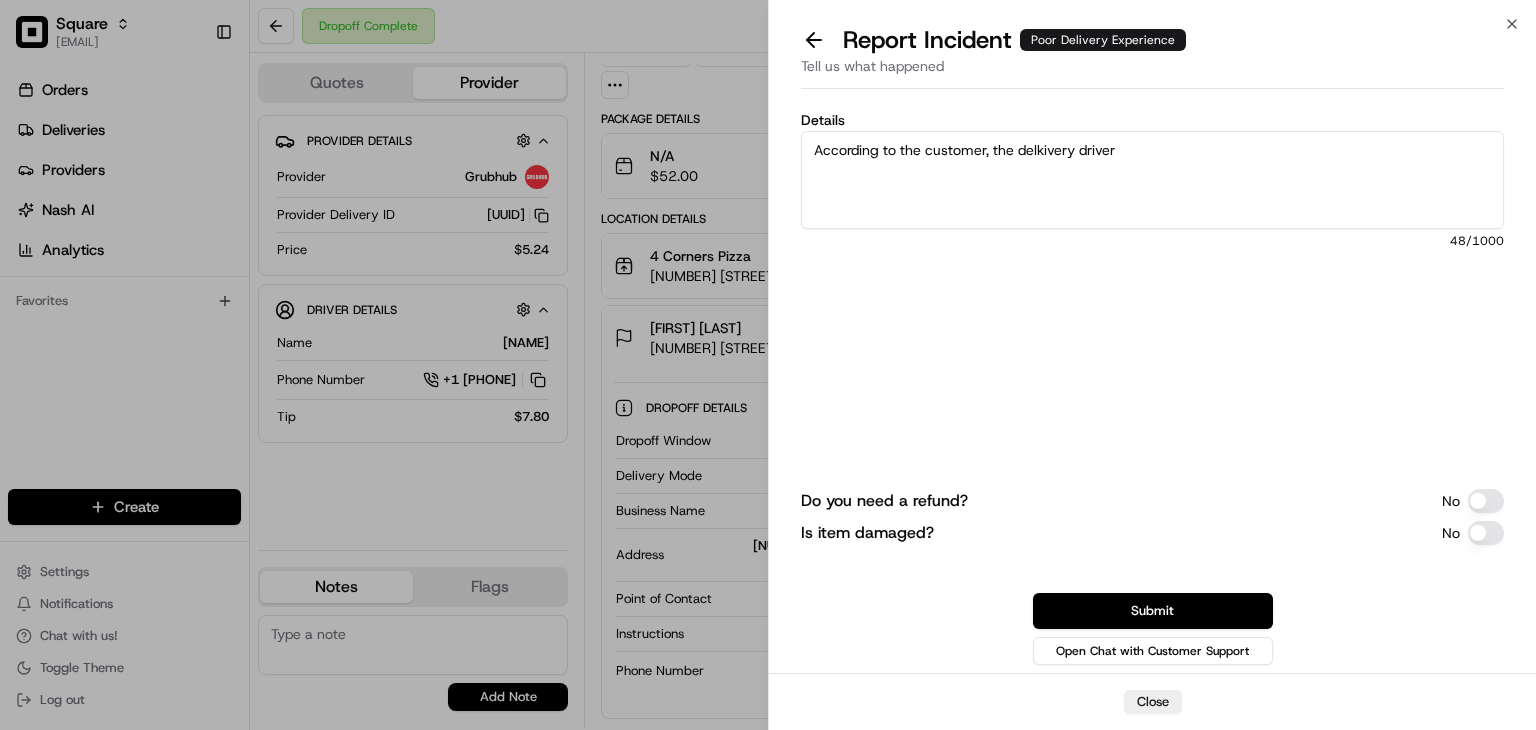 drag, startPoint x: 1051, startPoint y: 181, endPoint x: 1050, endPoint y: 137, distance: 44.011364 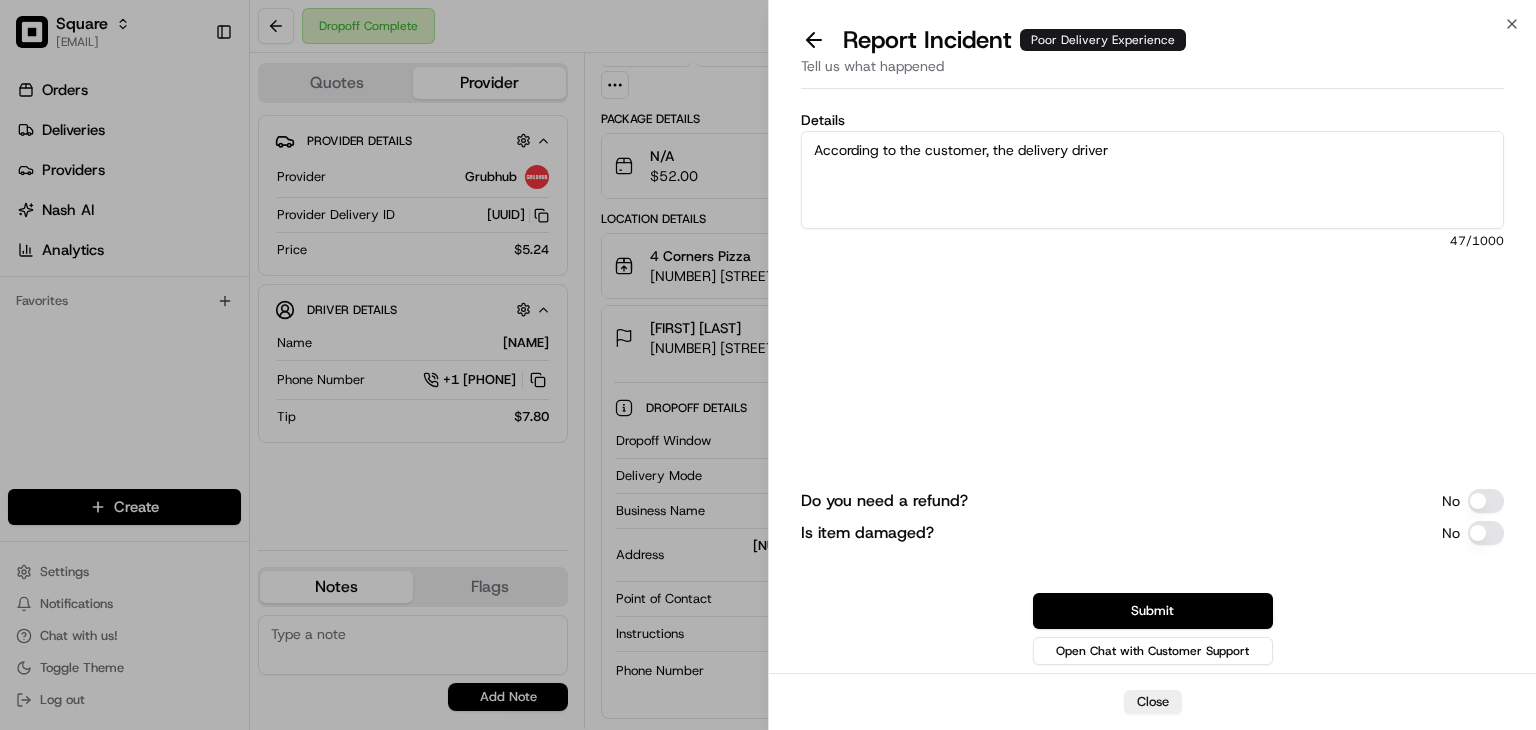 click on "According to the customer, the delivery driver" at bounding box center [1152, 180] 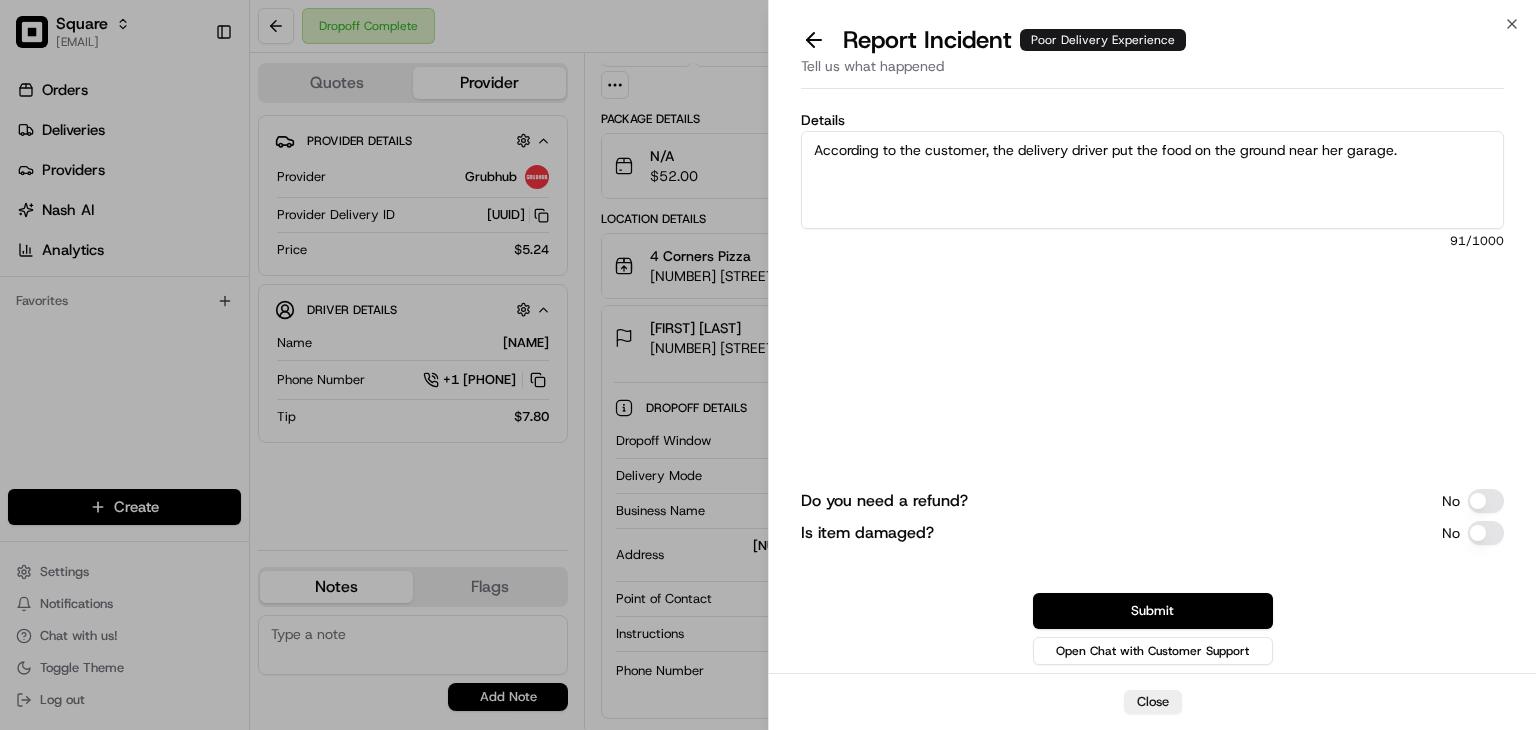 click on "According to the customer, the delivery driver put the food on the ground near her garage." at bounding box center [1152, 180] 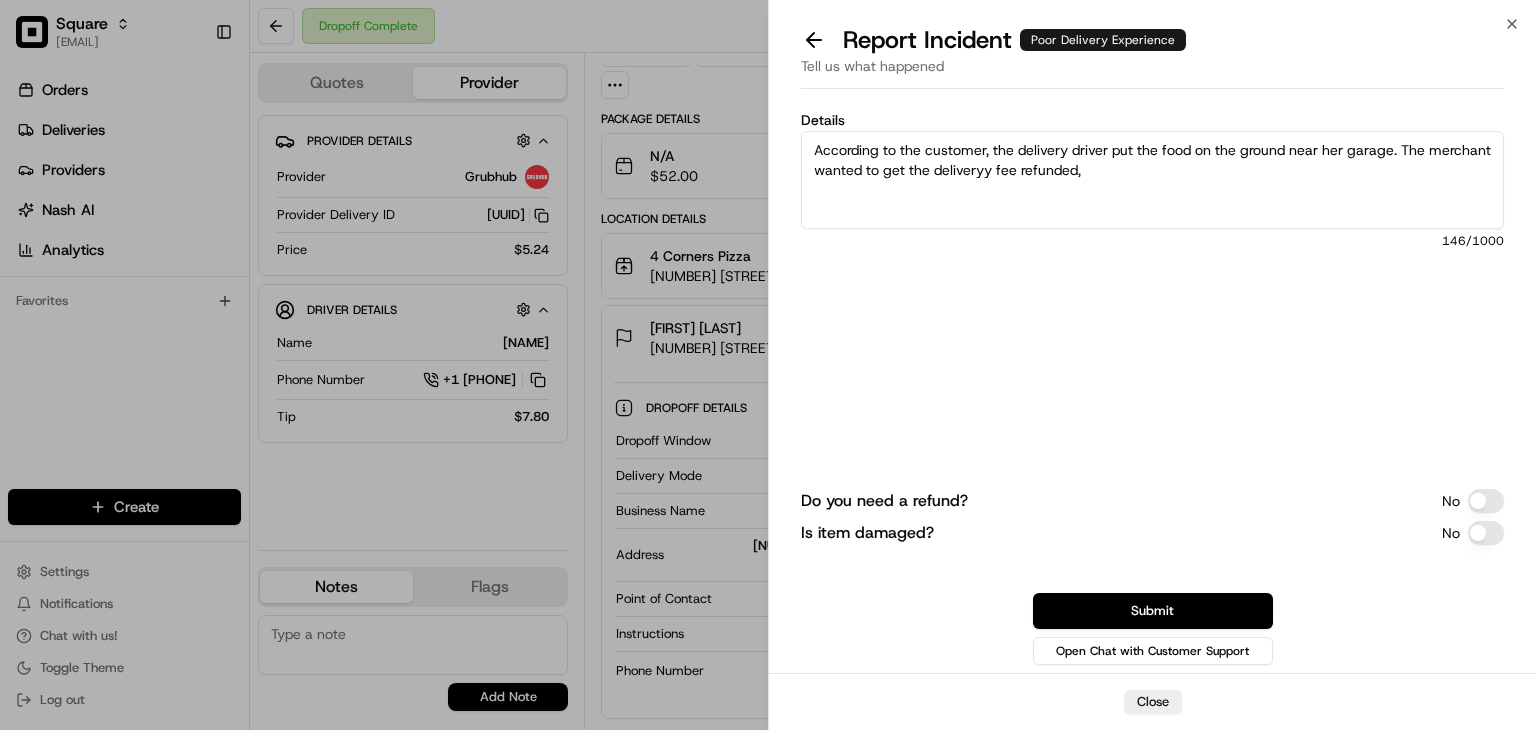 click on "According to the customer, the delivery driver put the food on the ground near her garage.  The merchant wanted to get the deliveryy fee refunded," at bounding box center (1152, 180) 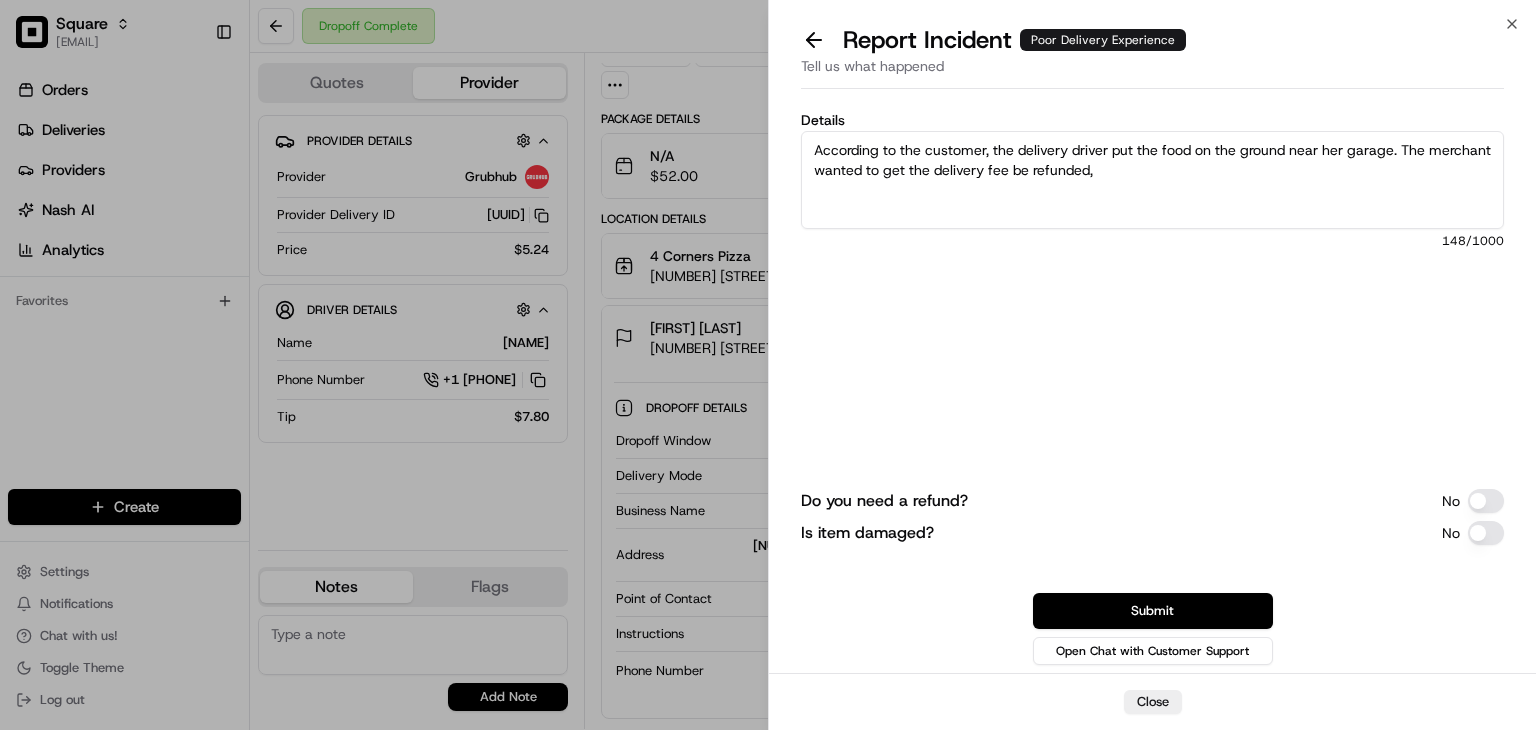 click on "According to the customer, the delivery driver put the food on the ground near her garage.  The merchant wanted to get the delivery fee be refunded," at bounding box center [1152, 180] 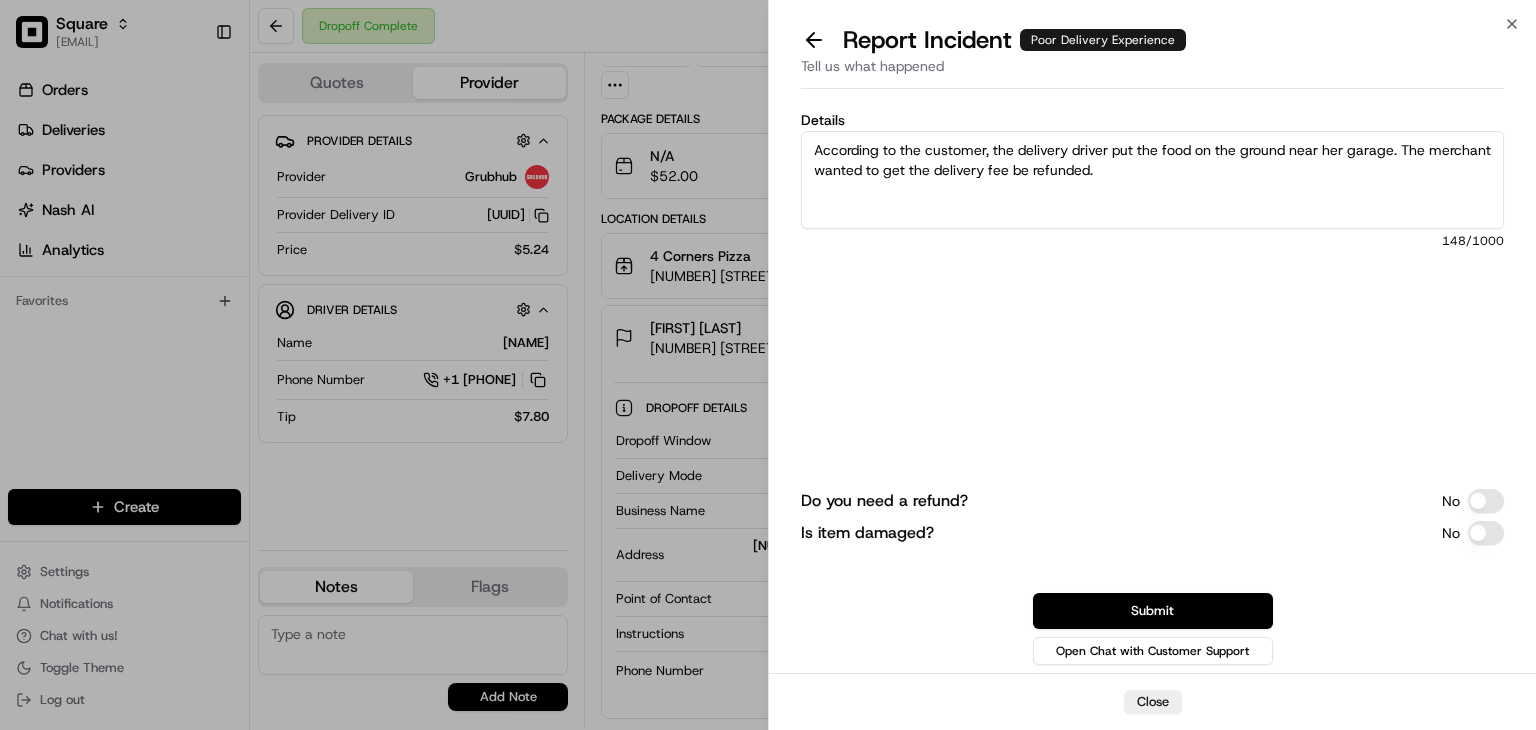 drag, startPoint x: 1151, startPoint y: 174, endPoint x: 697, endPoint y: 109, distance: 458.6295 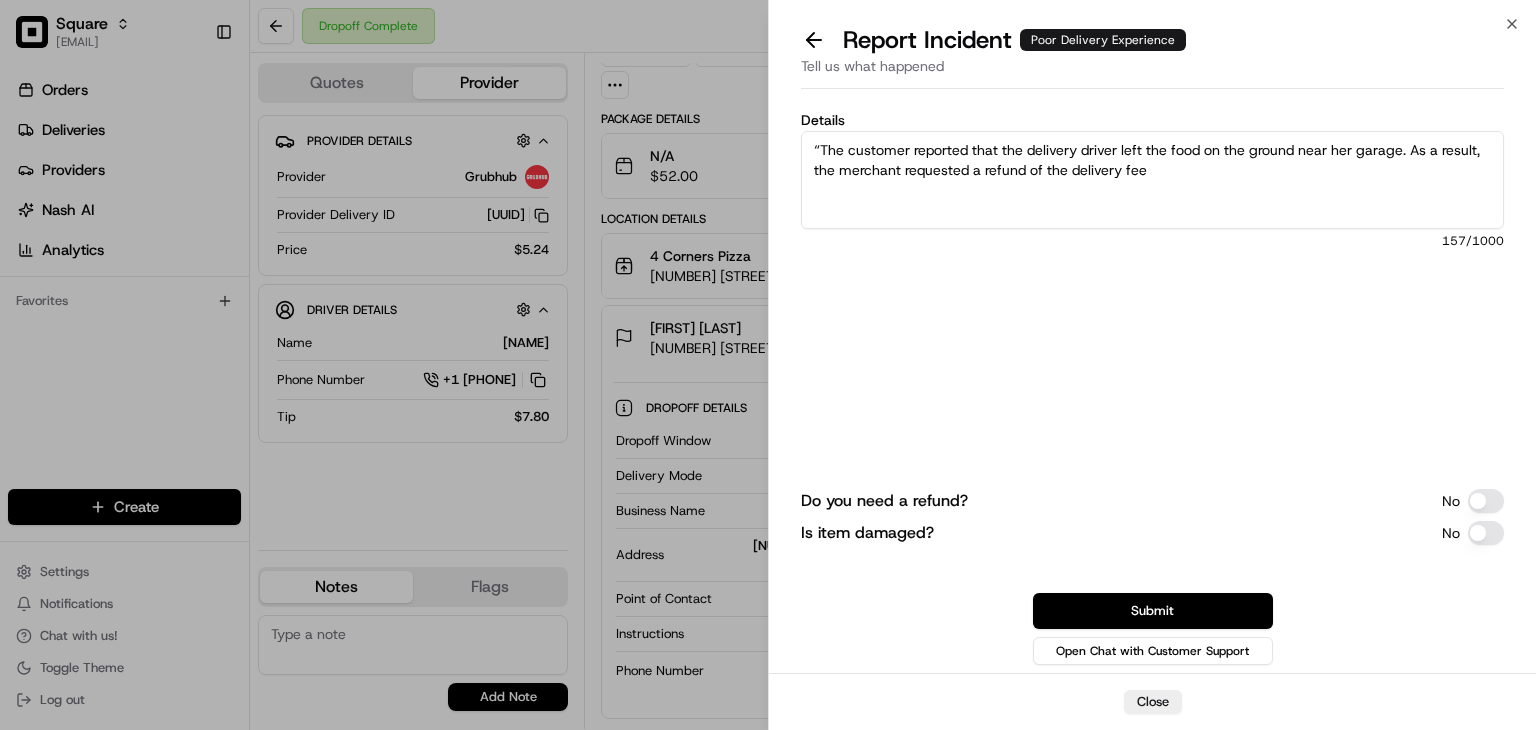 click on "“The customer reported that the delivery driver left the food on the ground near her garage. As a result, the merchant requested a refund of the delivery fee" at bounding box center (1152, 180) 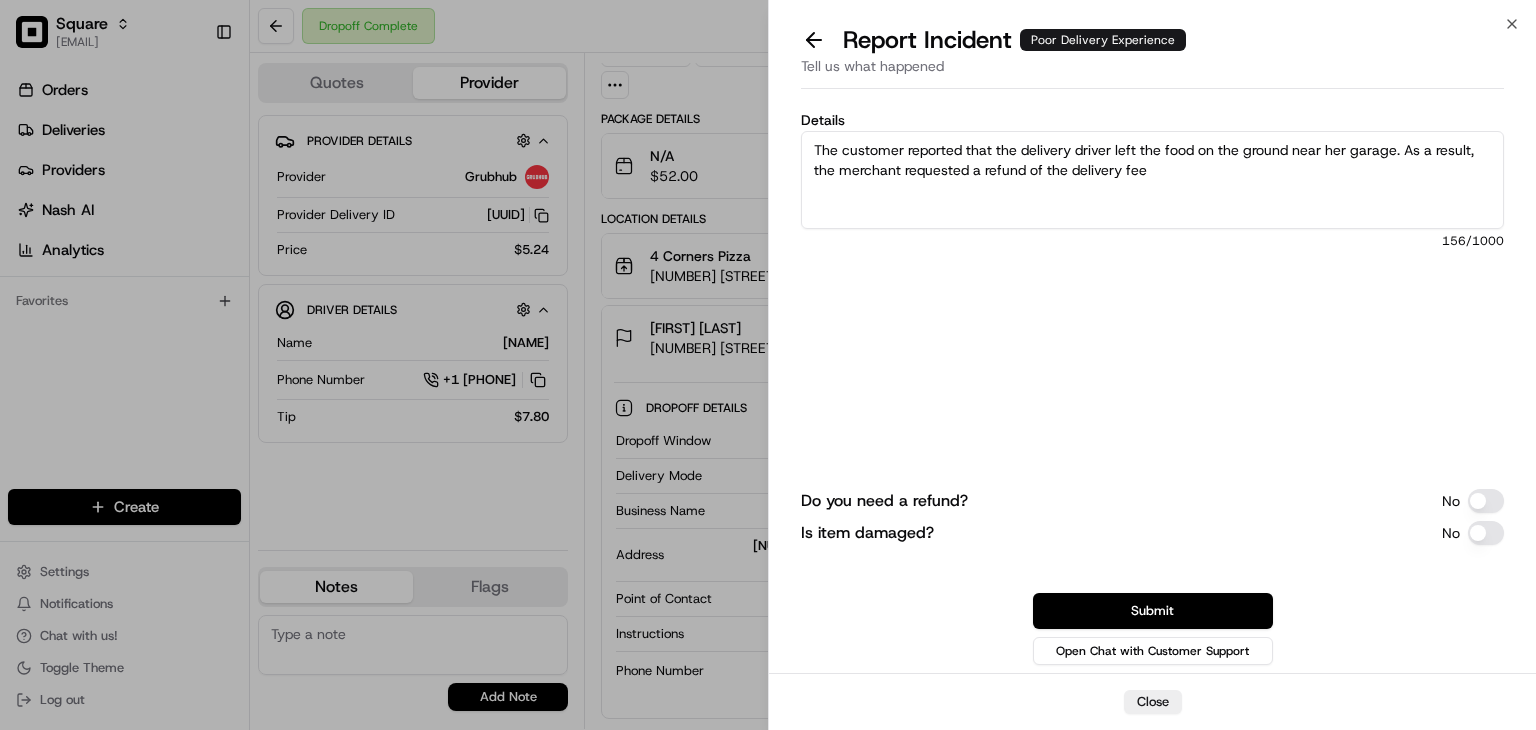 click on "The customer reported that the delivery driver left the food on the ground near her garage. As a result, the merchant requested a refund of the delivery fee" at bounding box center (1152, 180) 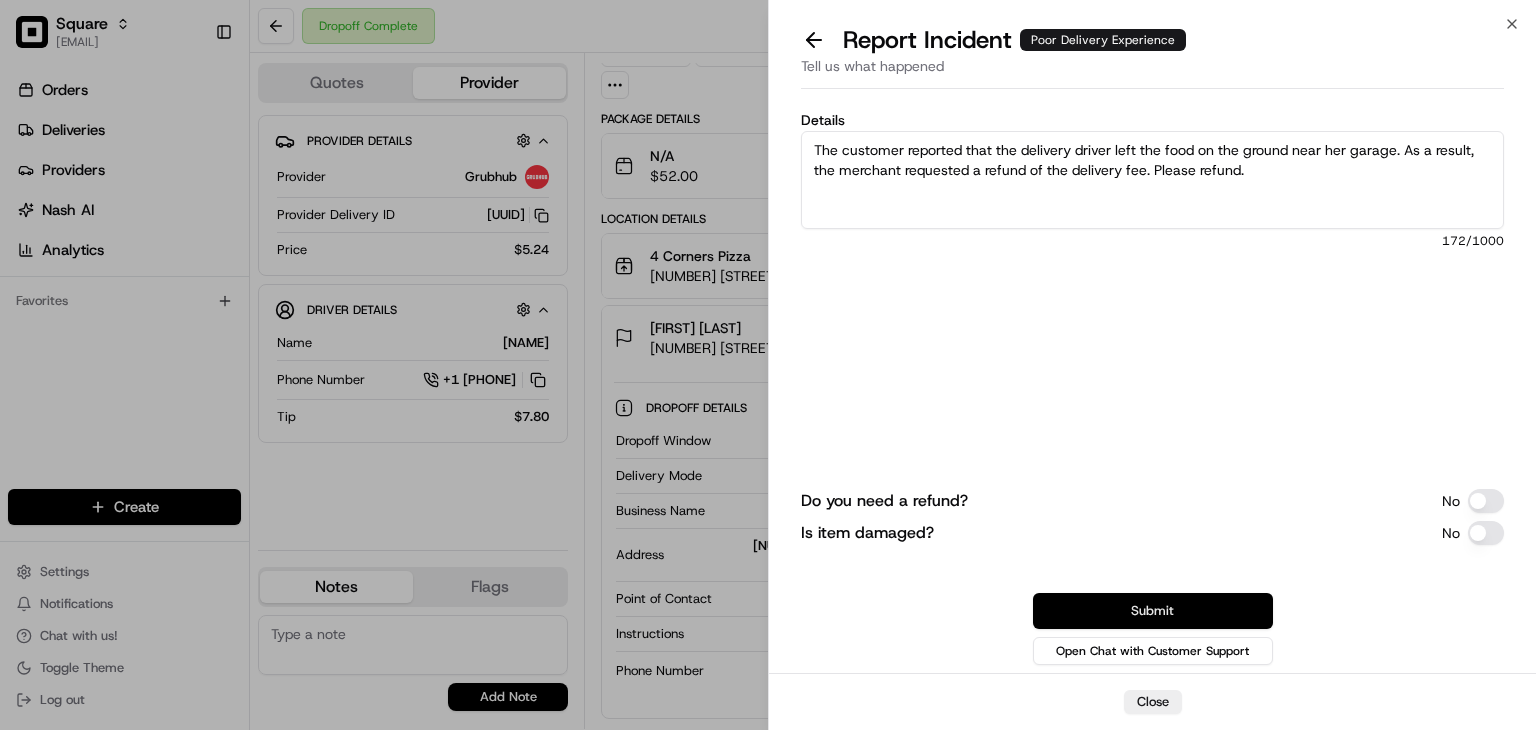 type on "The customer reported that the delivery driver left the food on the ground near her garage. As a result, the merchant requested a refund of the delivery fee. Please refund." 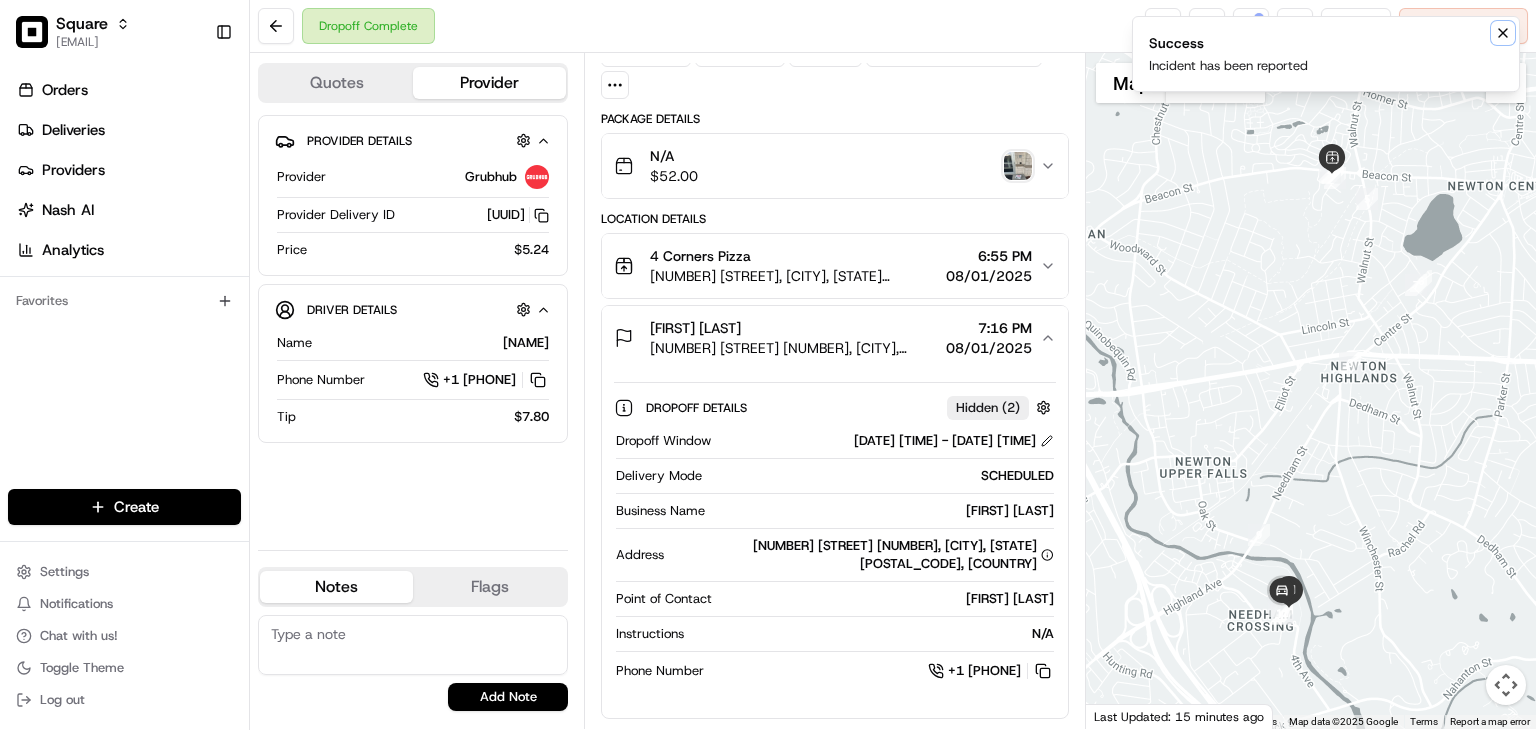 click 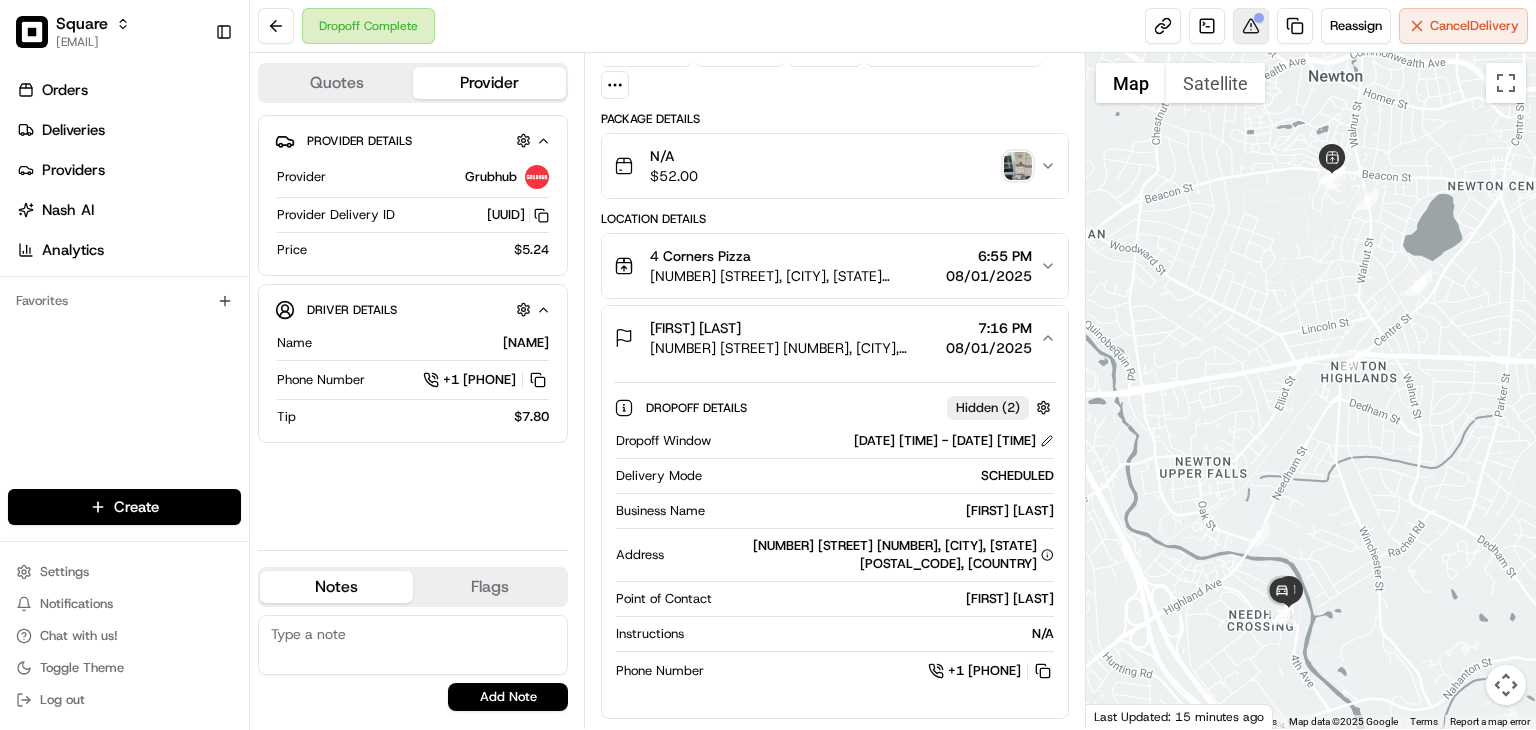 click at bounding box center (1251, 26) 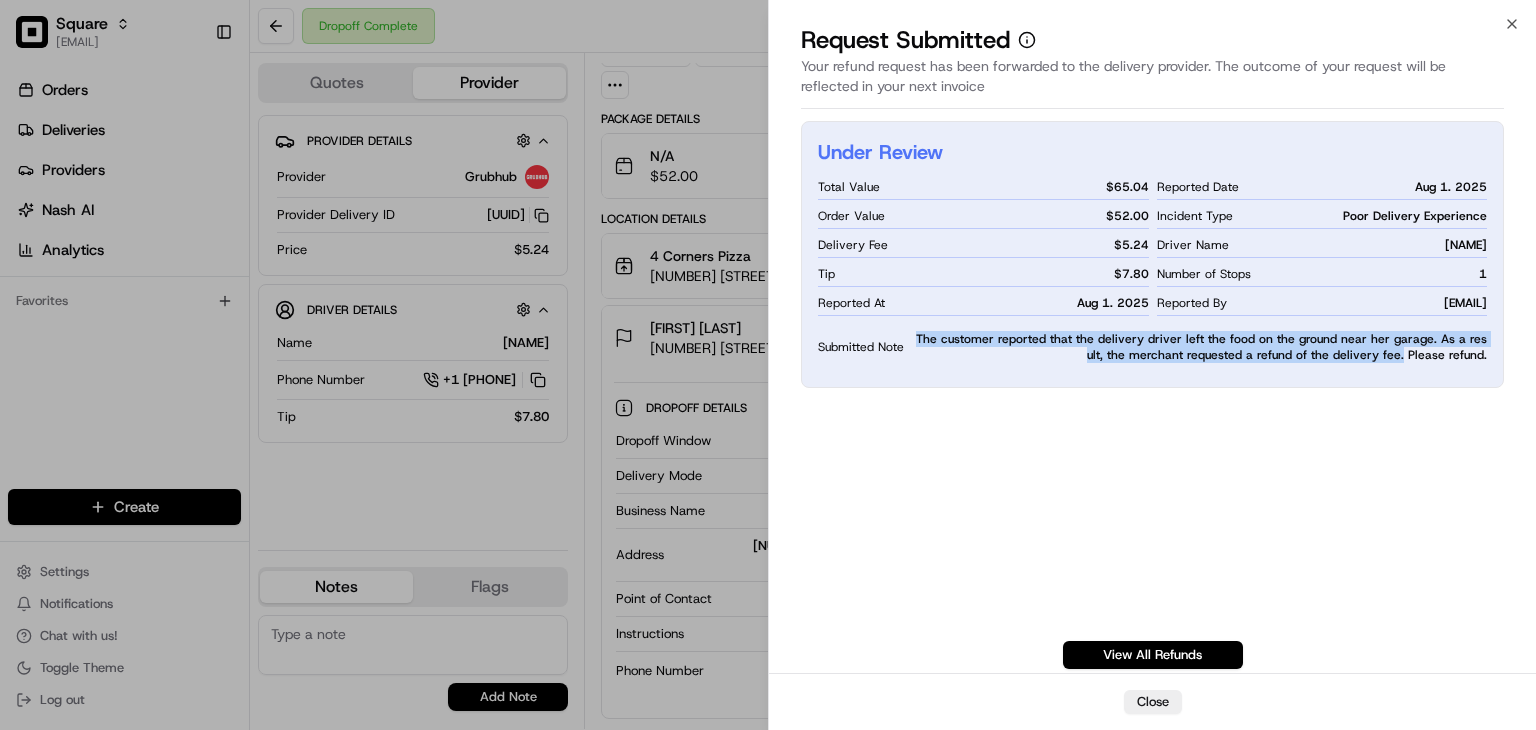 drag, startPoint x: 1405, startPoint y: 355, endPoint x: 903, endPoint y: 322, distance: 503.0835 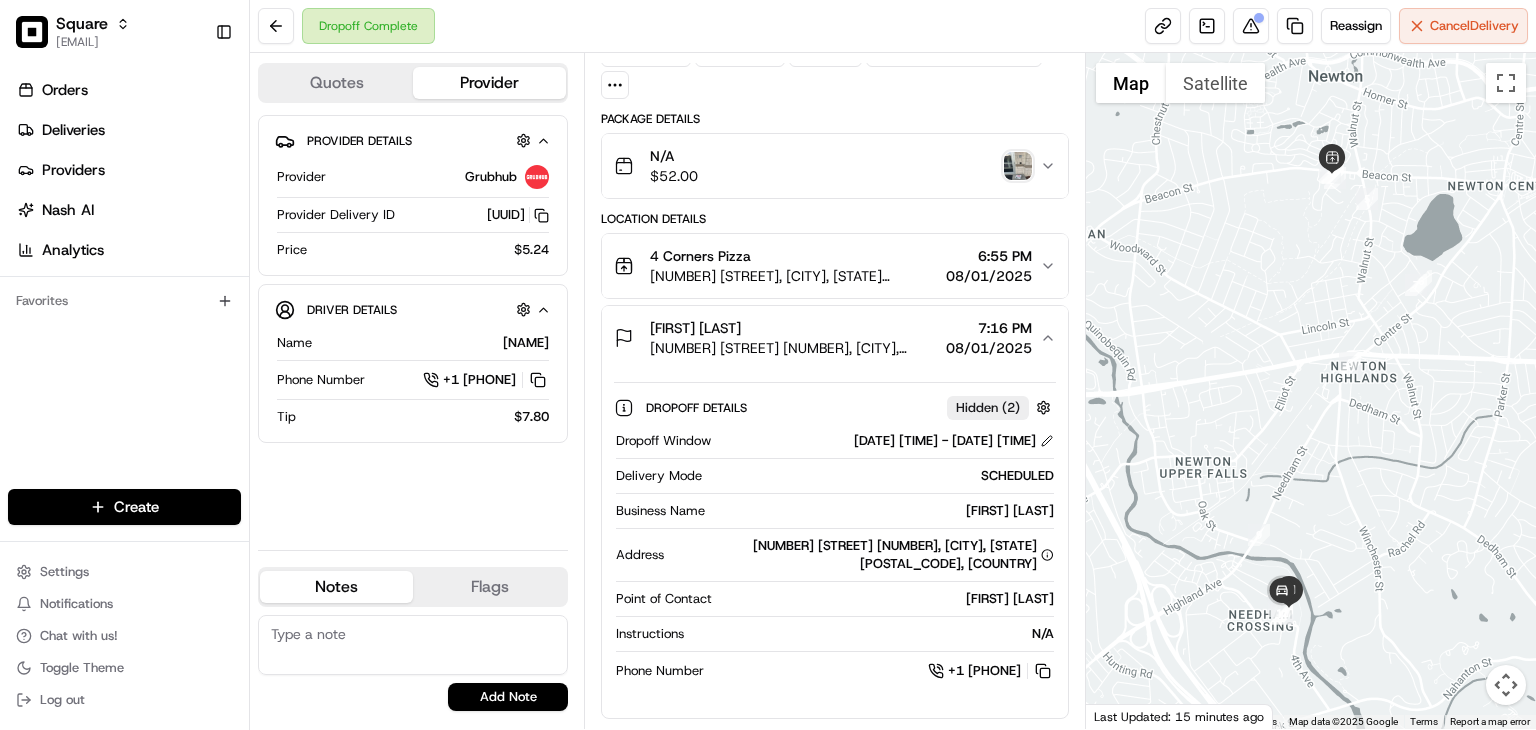 click at bounding box center (413, 645) 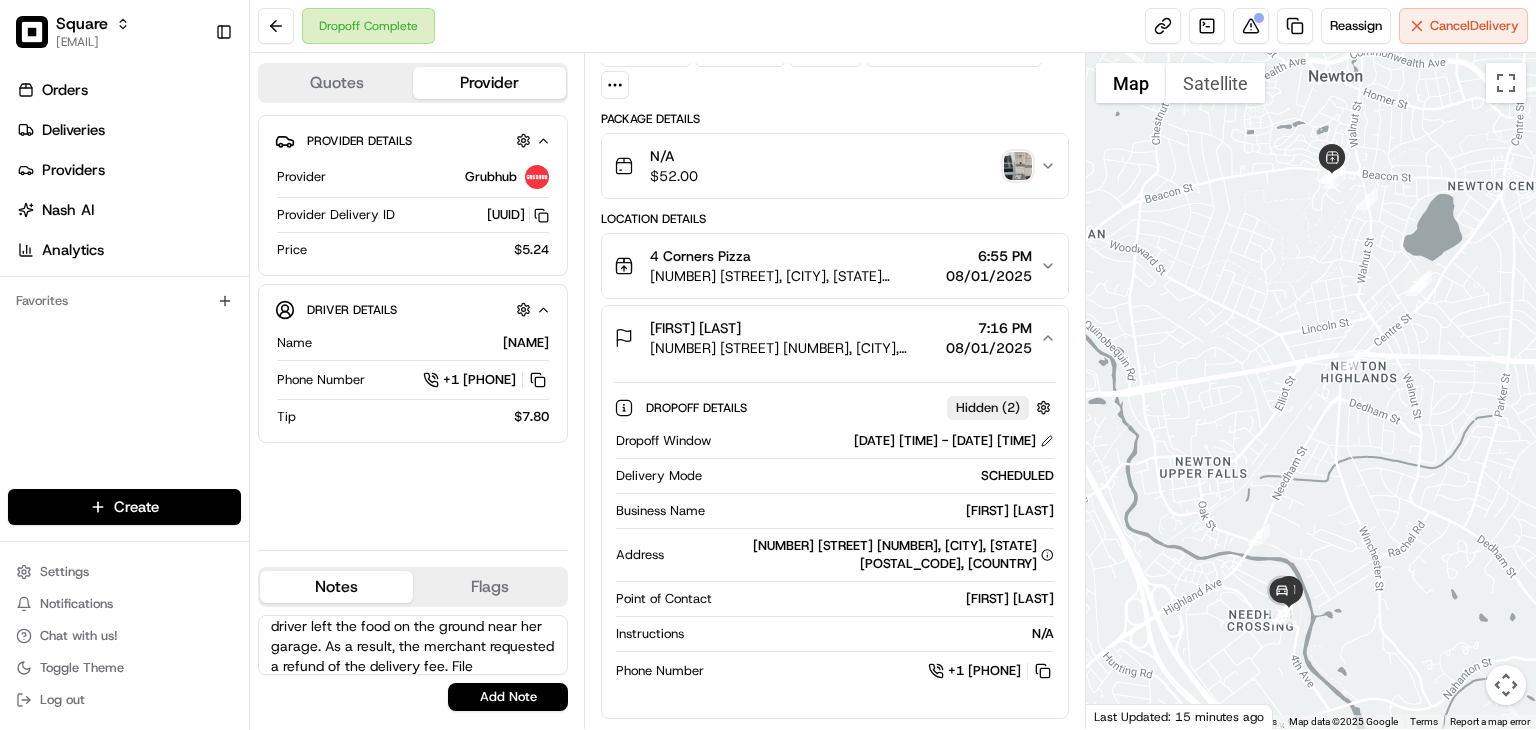 scroll, scrollTop: 48, scrollLeft: 0, axis: vertical 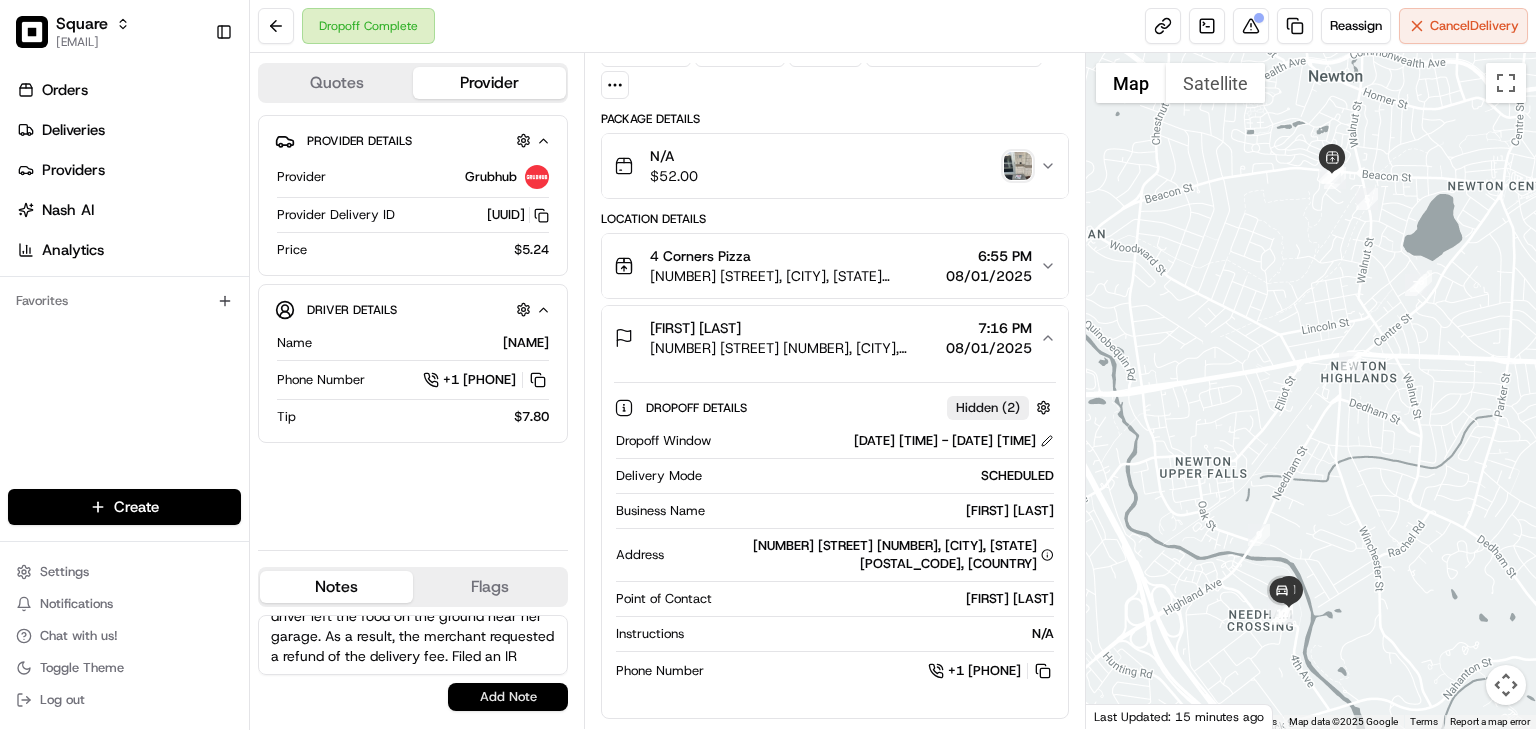 type on "The customer reported that the delivery driver left the food on the ground near her garage. As a result, the merchant requested a refund of the delivery fee. Filed an IR" 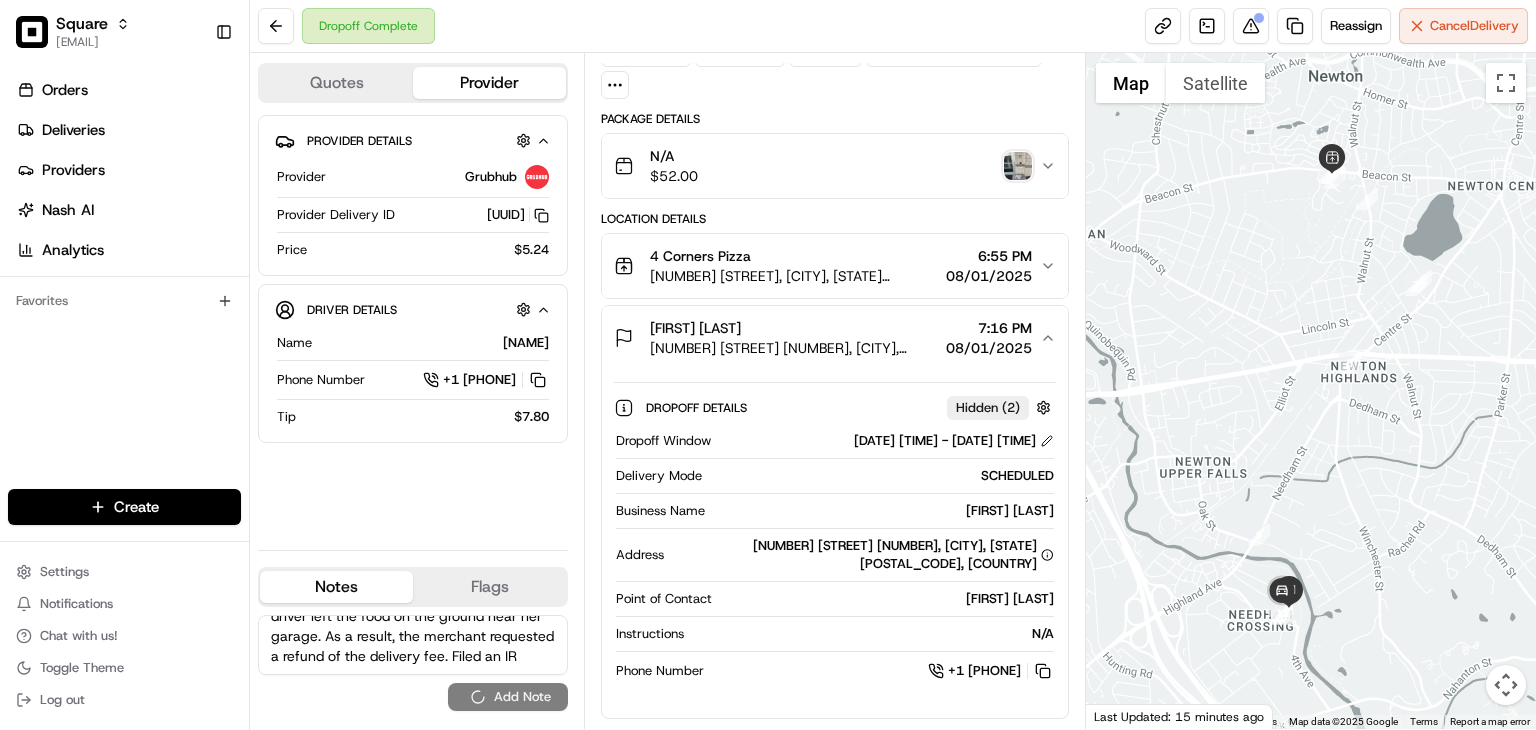 type 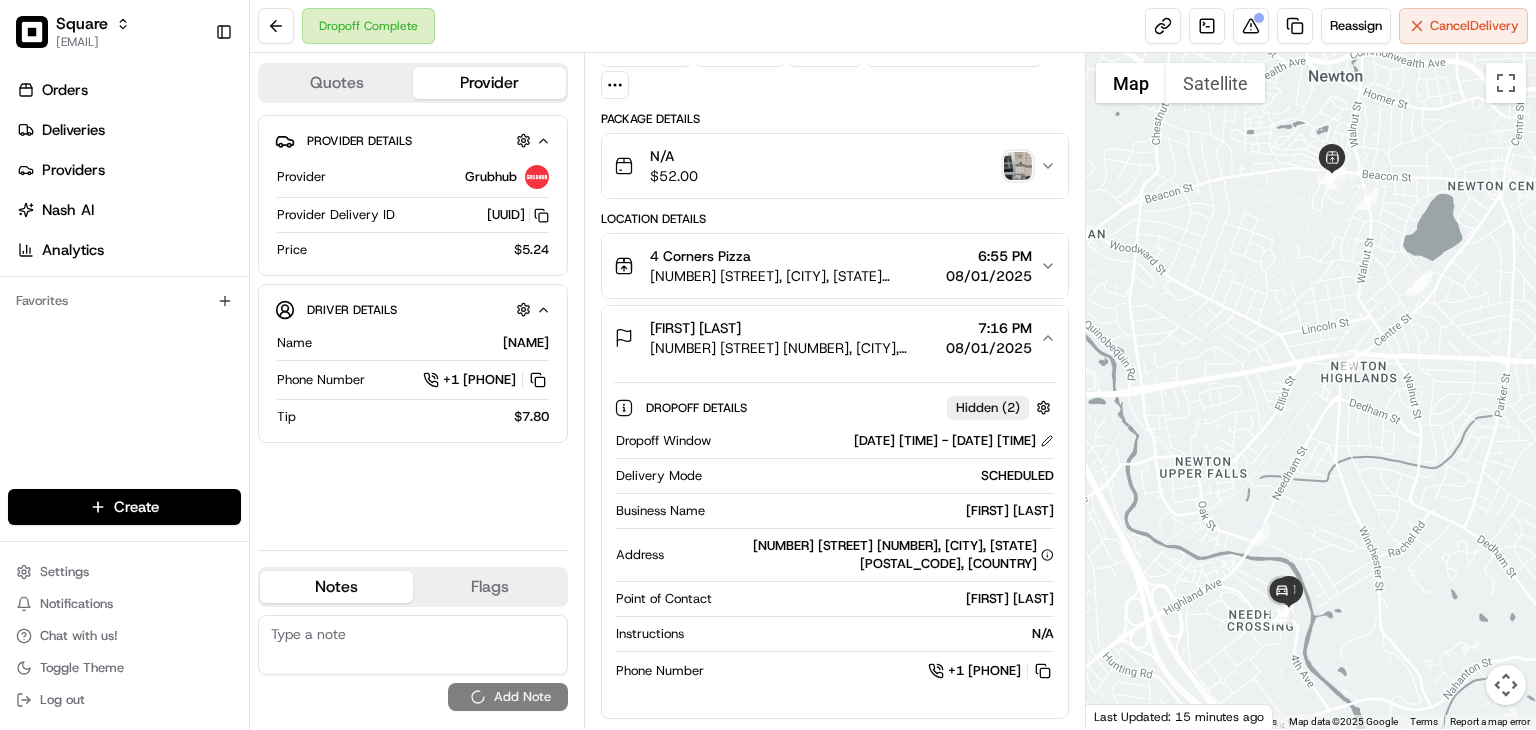 scroll, scrollTop: 0, scrollLeft: 0, axis: both 